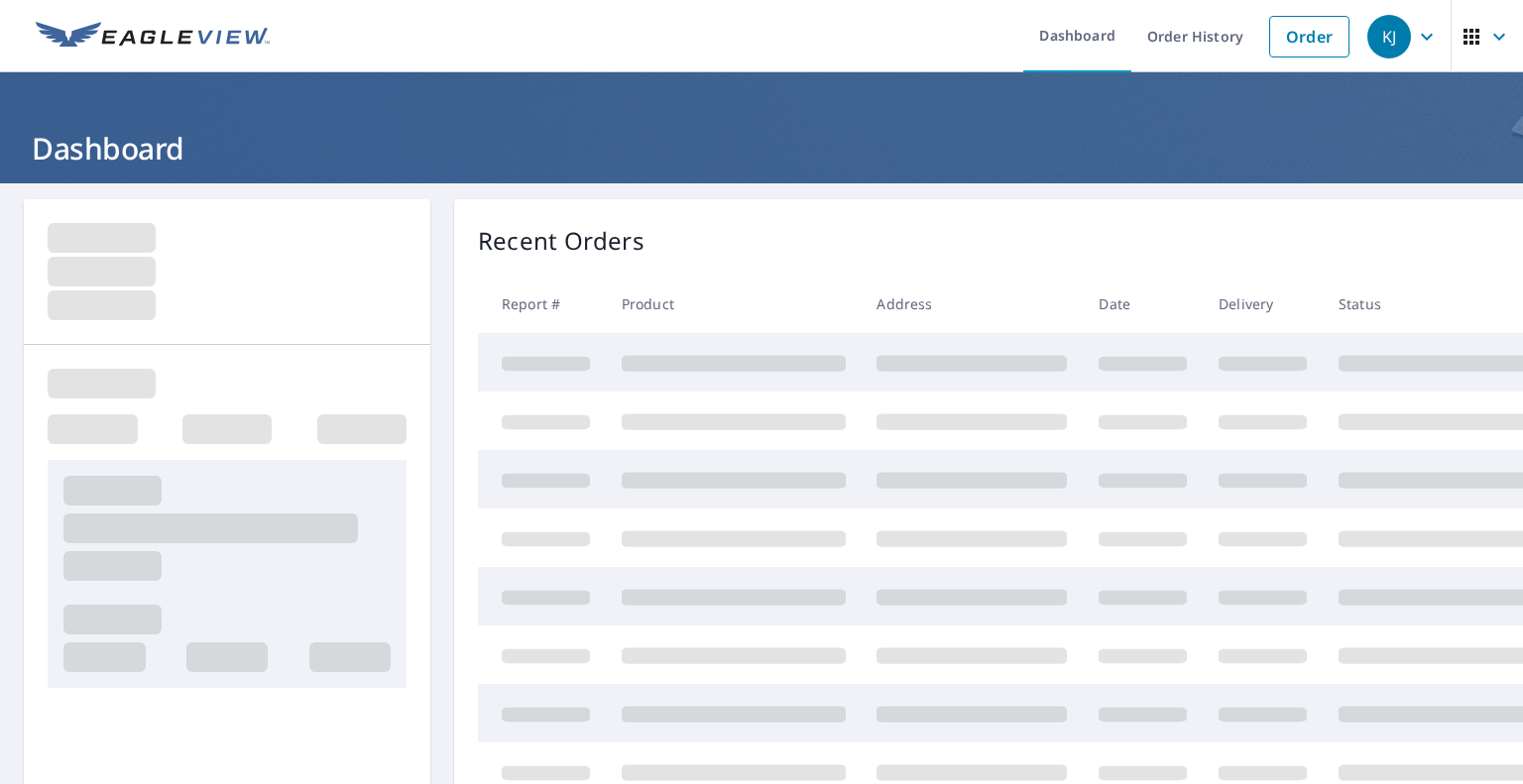 scroll, scrollTop: 0, scrollLeft: 0, axis: both 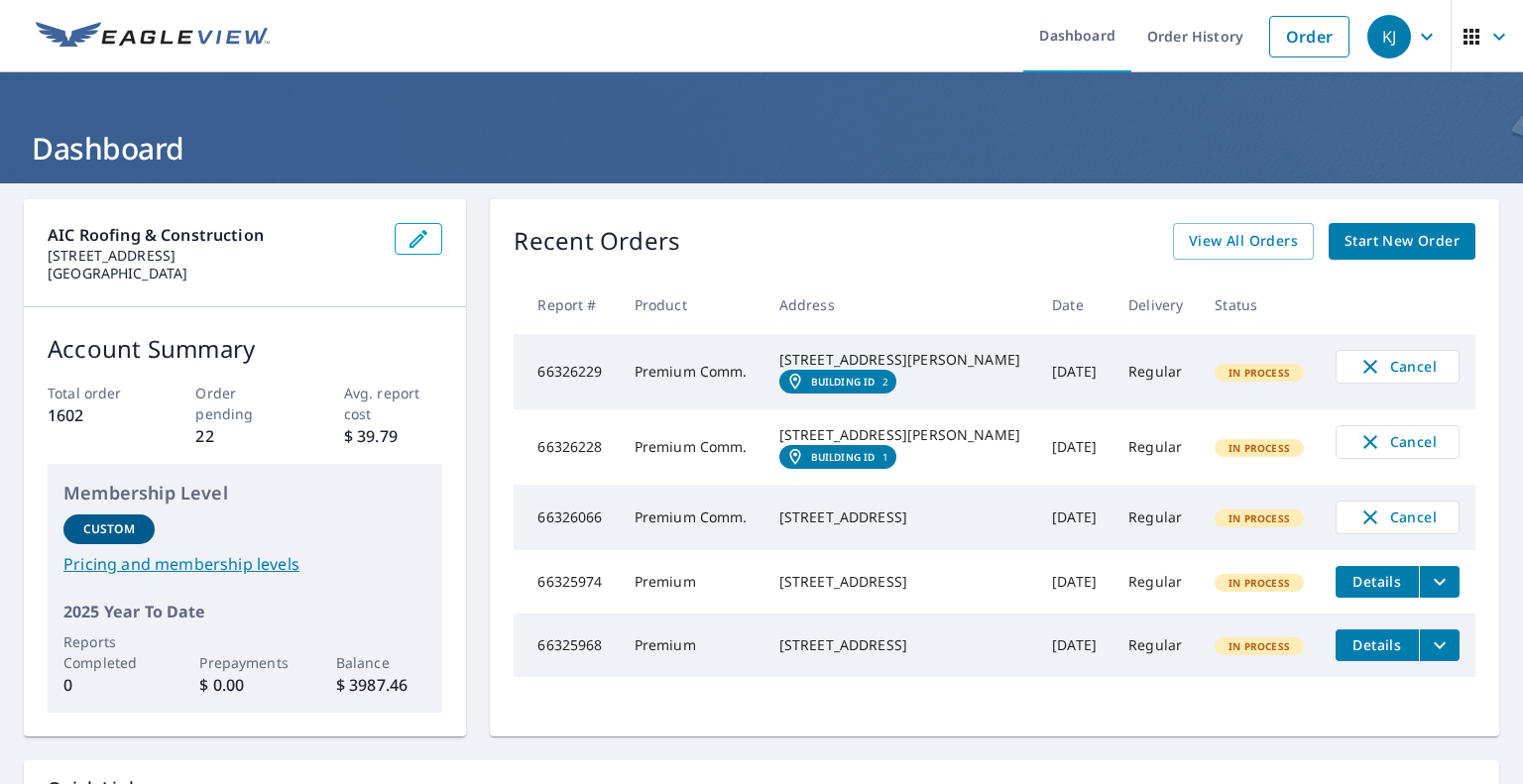 click on "Recent Orders View All Orders Start New Order Report # Product Address Date Delivery Status 66326229 Premium Comm. [STREET_ADDRESS][PERSON_NAME] Building ID 2 [DATE] Regular In Process Cancel 66326228 Premium Comm. [STREET_ADDRESS][PERSON_NAME] Building ID 1 [DATE] Regular In Process Cancel 66326066 Premium Comm. [STREET_ADDRESS] [DATE] Regular In Process Cancel 66325974 Premium [STREET_ADDRESS] [DATE] Regular In Process Details 66325968 Premium [STREET_ADDRESS] [DATE] Regular In Process Details" at bounding box center (995, 468) 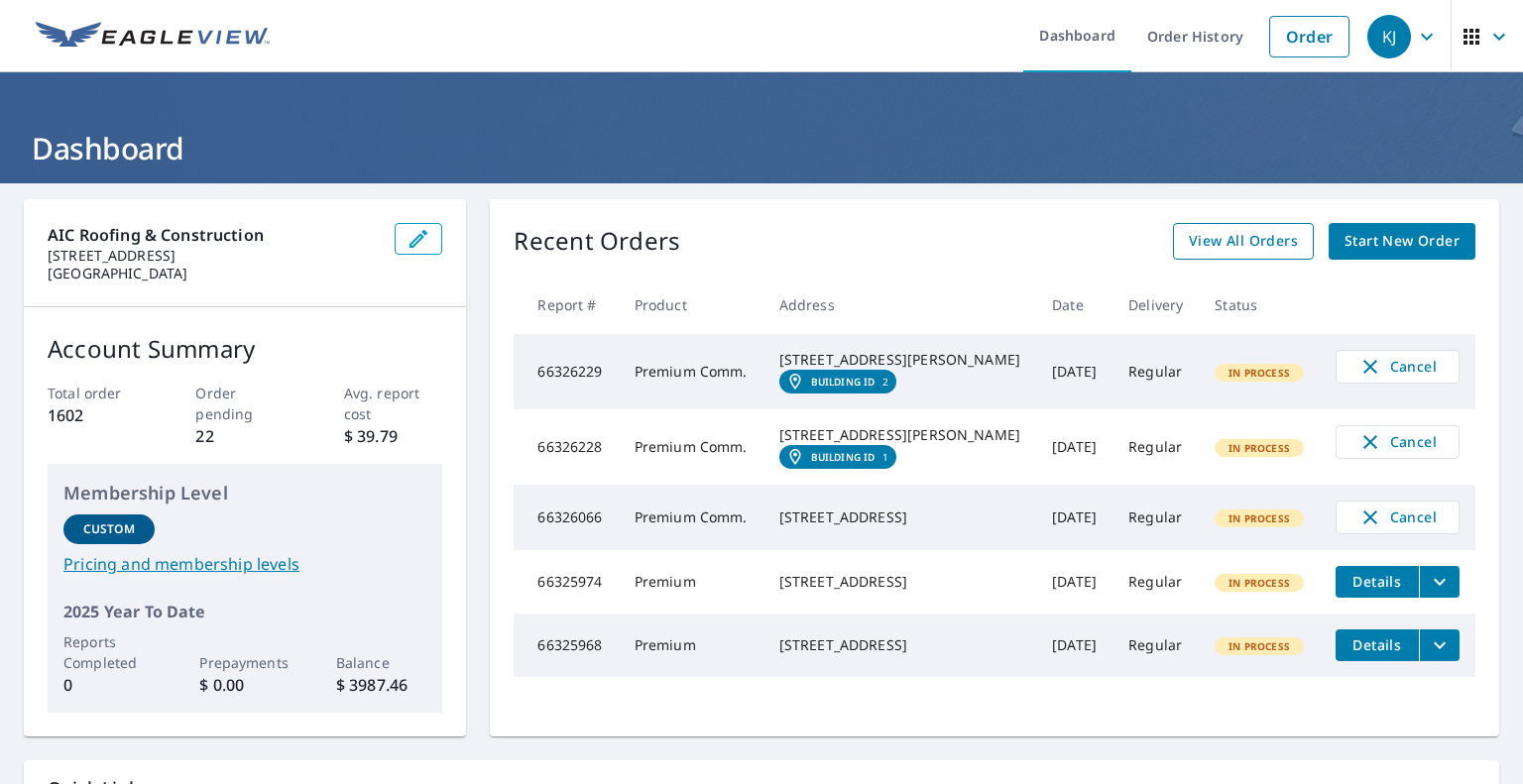 click on "View All Orders" at bounding box center [1243, 241] 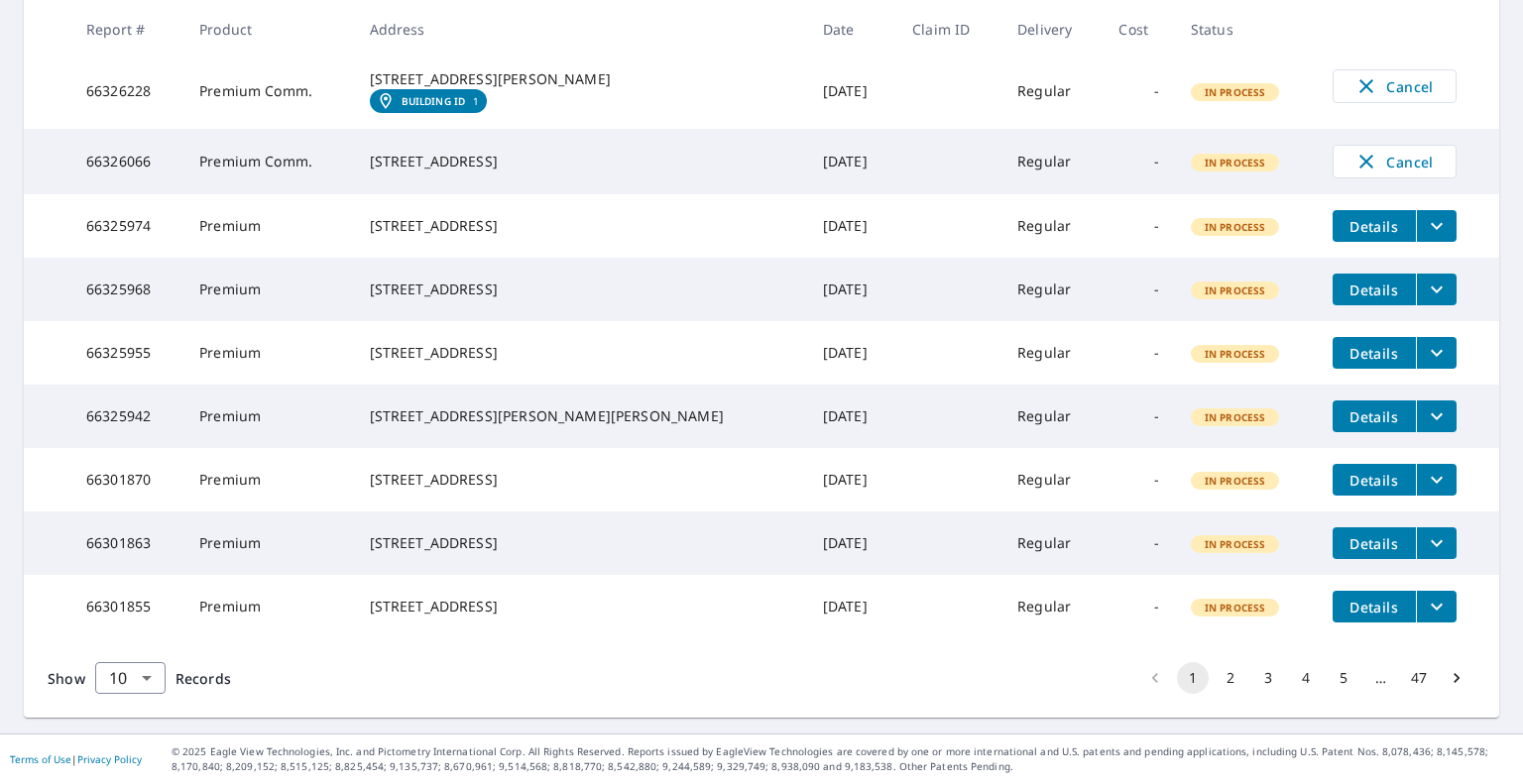scroll, scrollTop: 561, scrollLeft: 0, axis: vertical 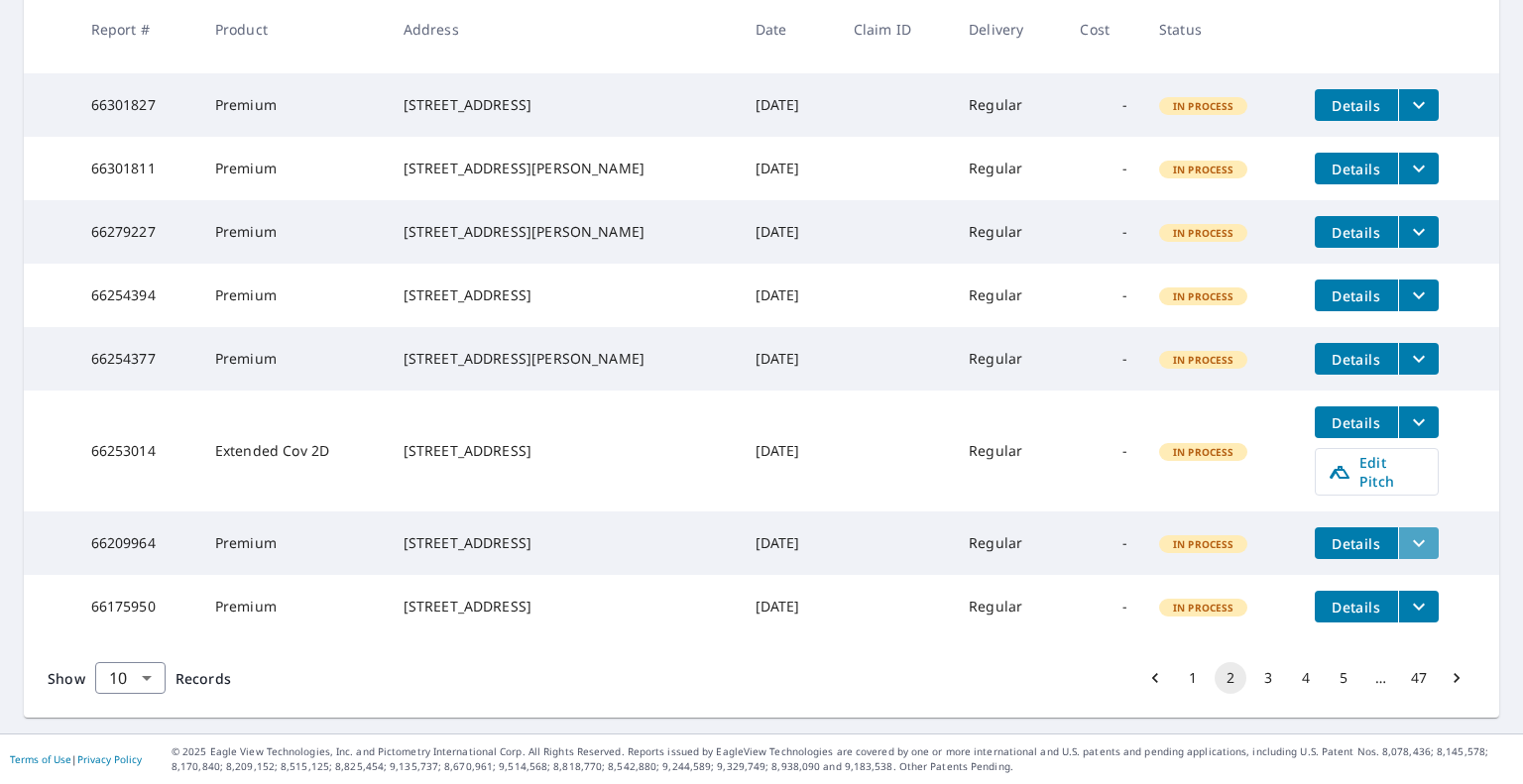 click 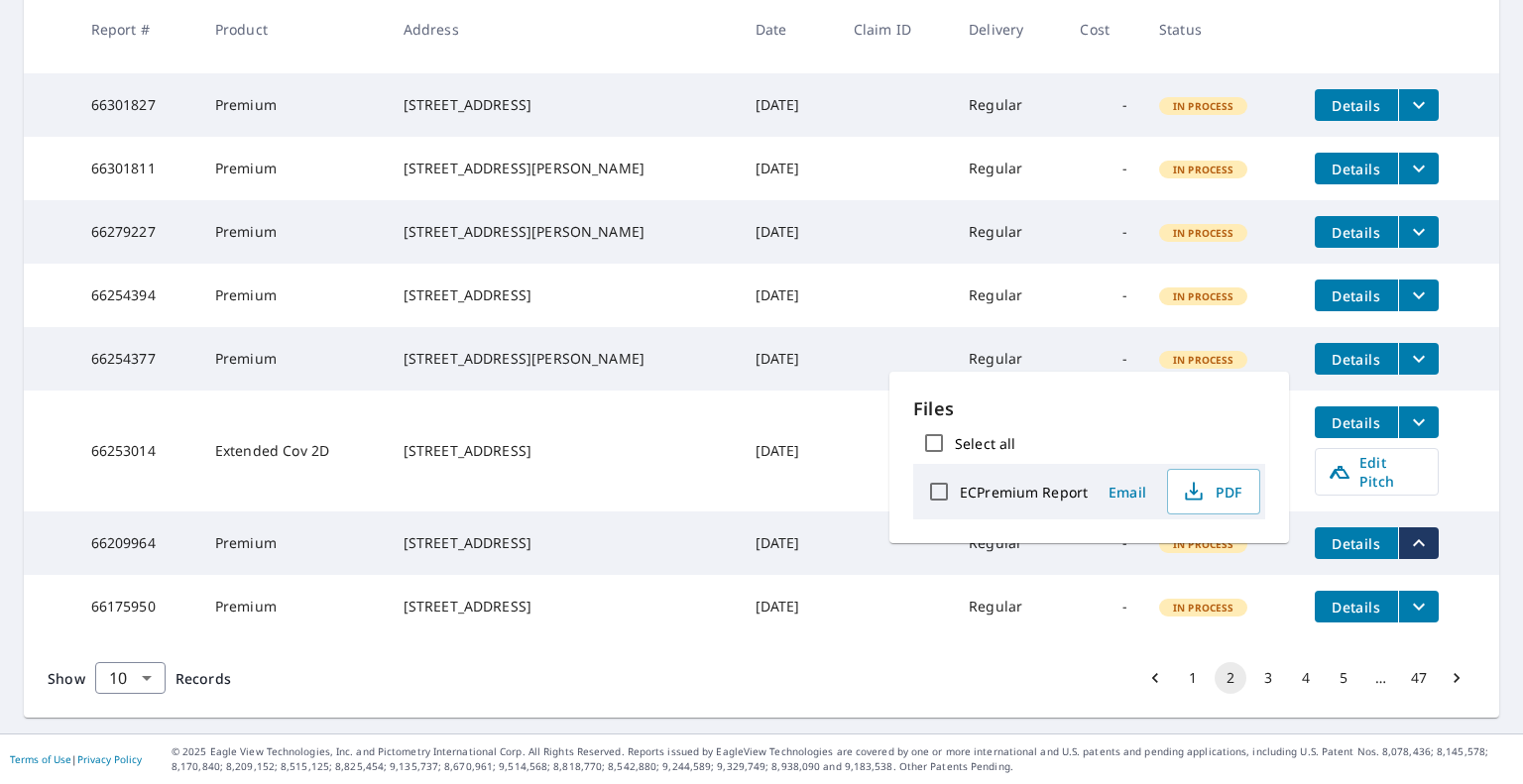 click on "Details" at bounding box center [1399, 543] 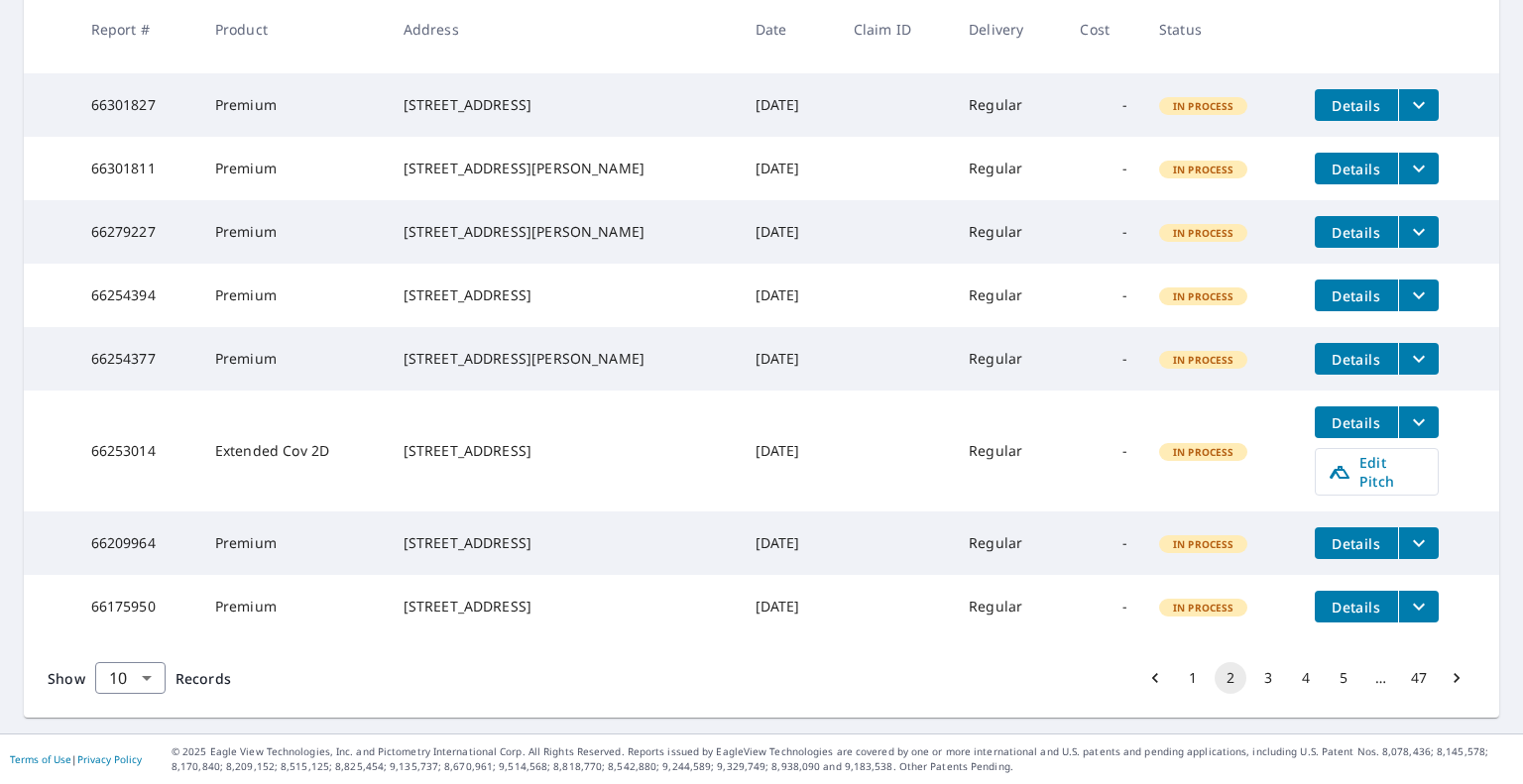 click on "Details" at bounding box center (1356, 543) 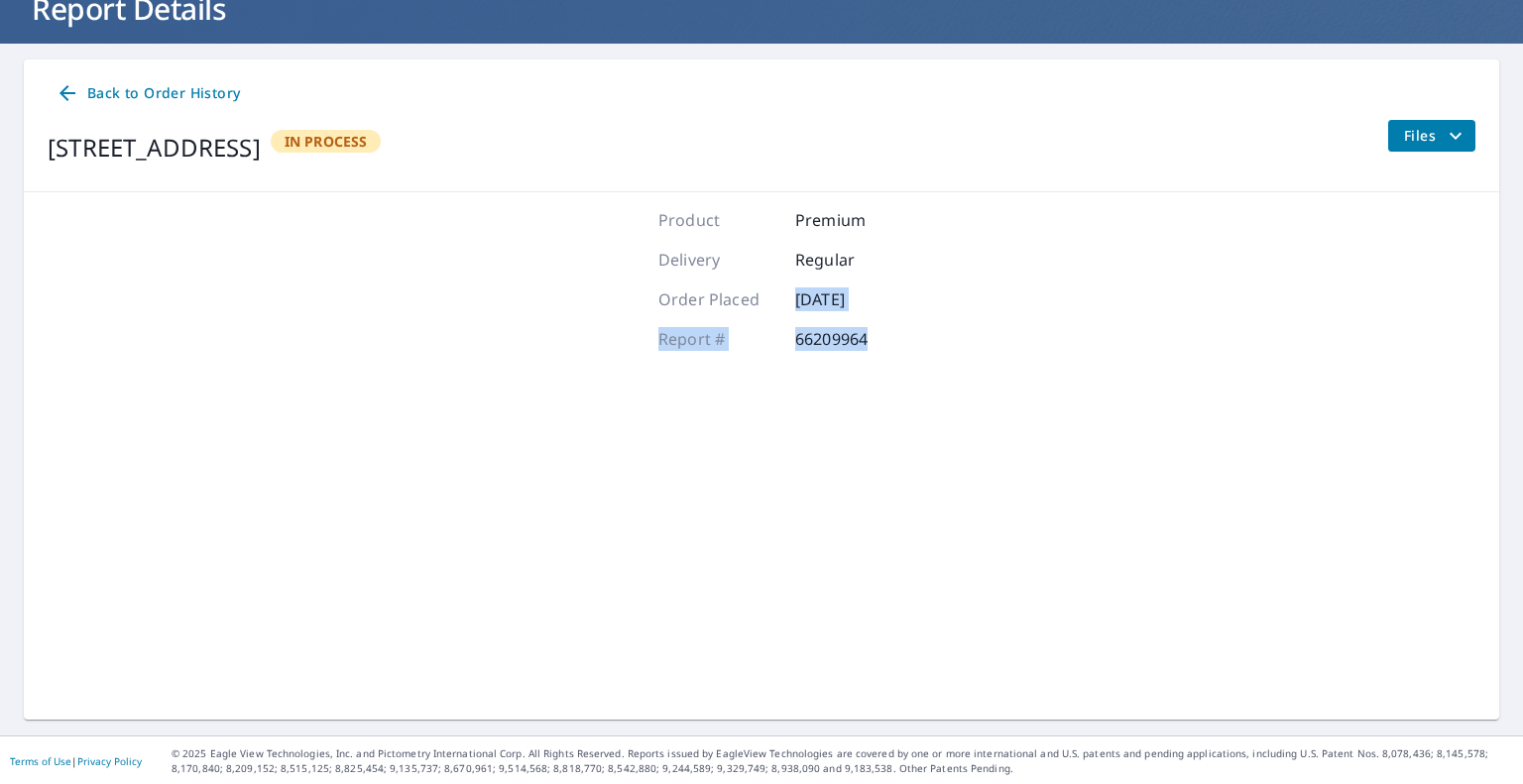 drag, startPoint x: 834, startPoint y: 326, endPoint x: 794, endPoint y: 332, distance: 40.4475 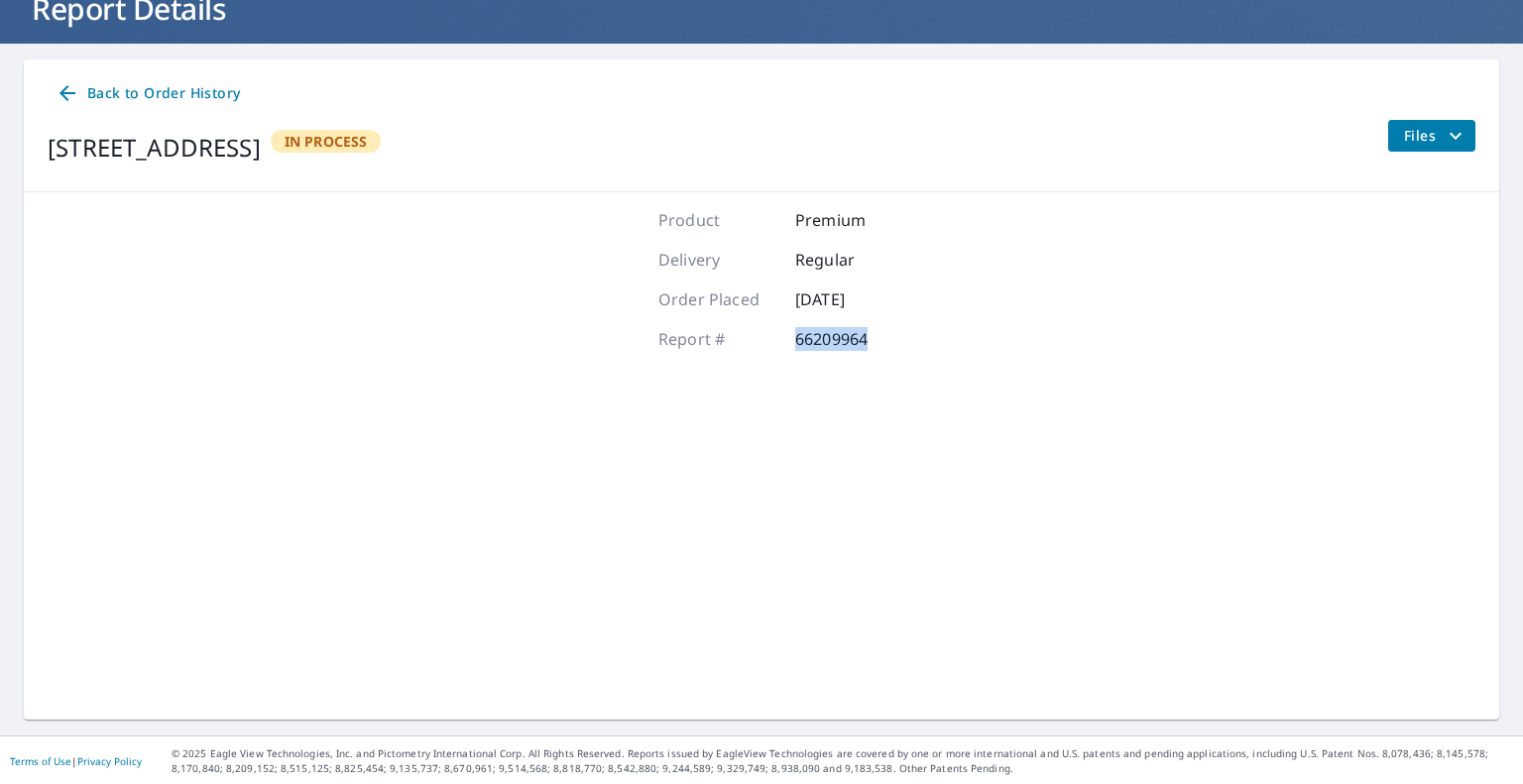 click on "Product Premium Delivery Regular Order Placed [DATE] Report # 66209964" at bounding box center (786, 456) 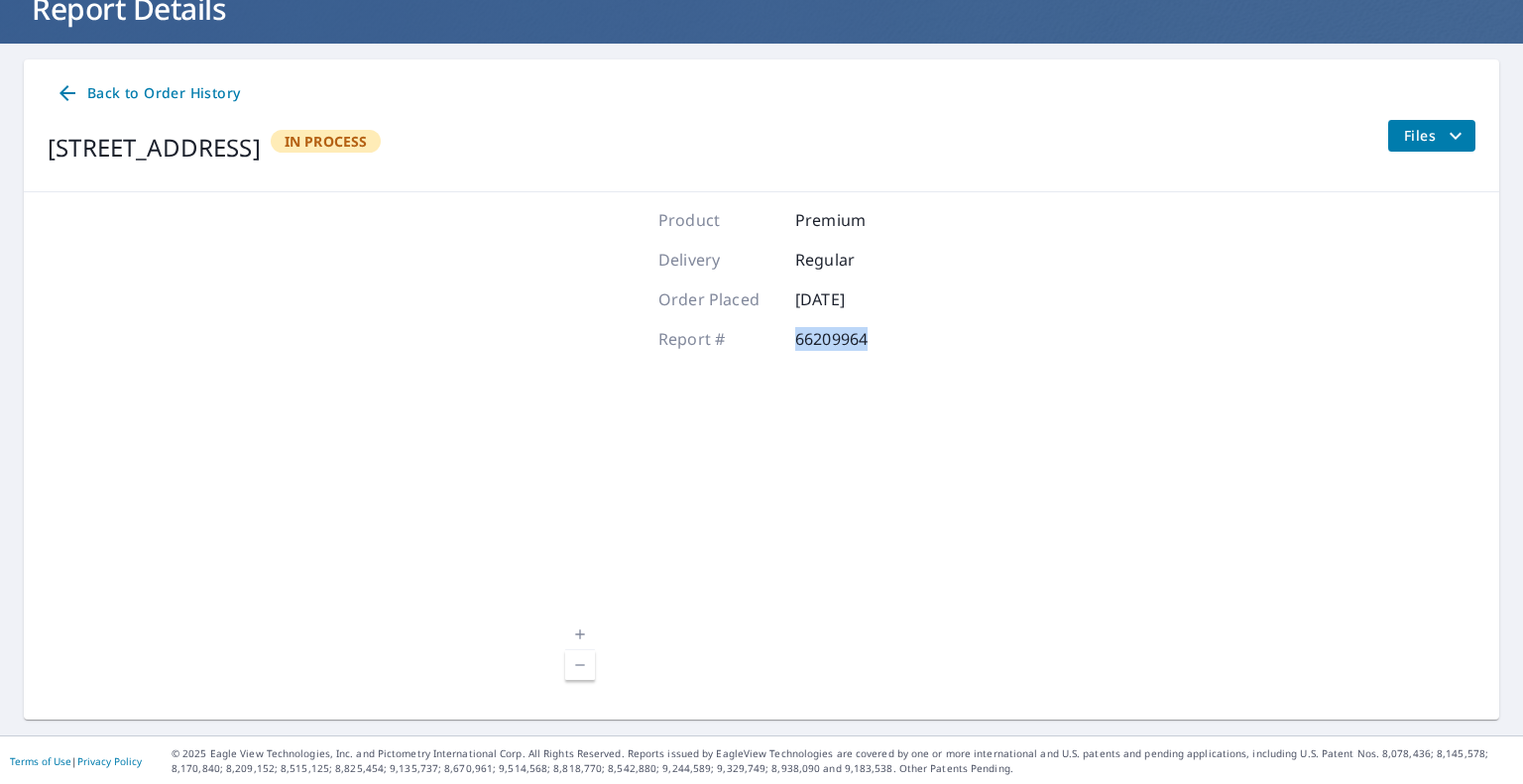 copy on "66209964" 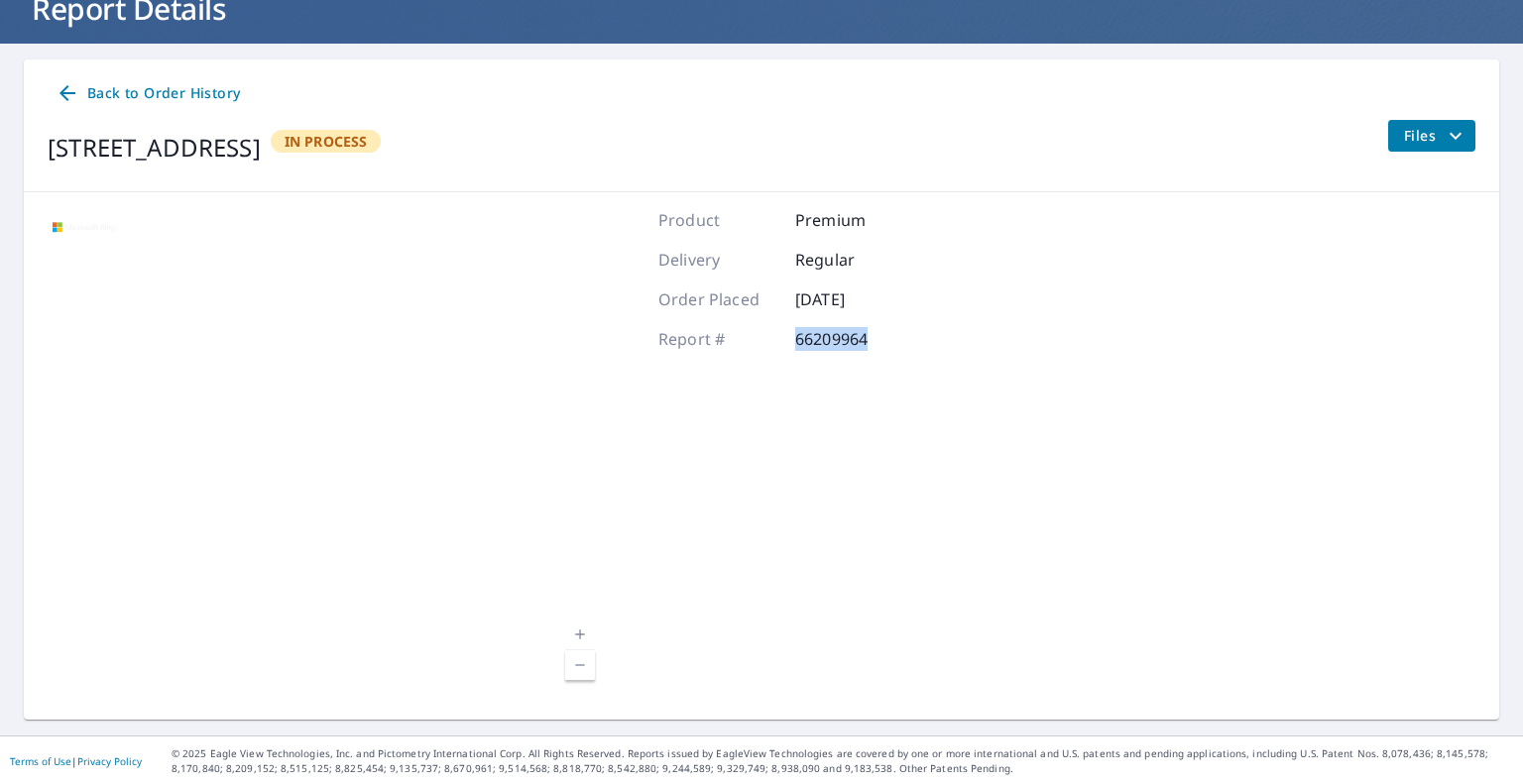 click on "Aerial Road A standard road map Aerial A detailed look from above Labels Labels Terms Product Premium Delivery Regular Order Placed [DATE] Report # 66209964" at bounding box center [762, 456] 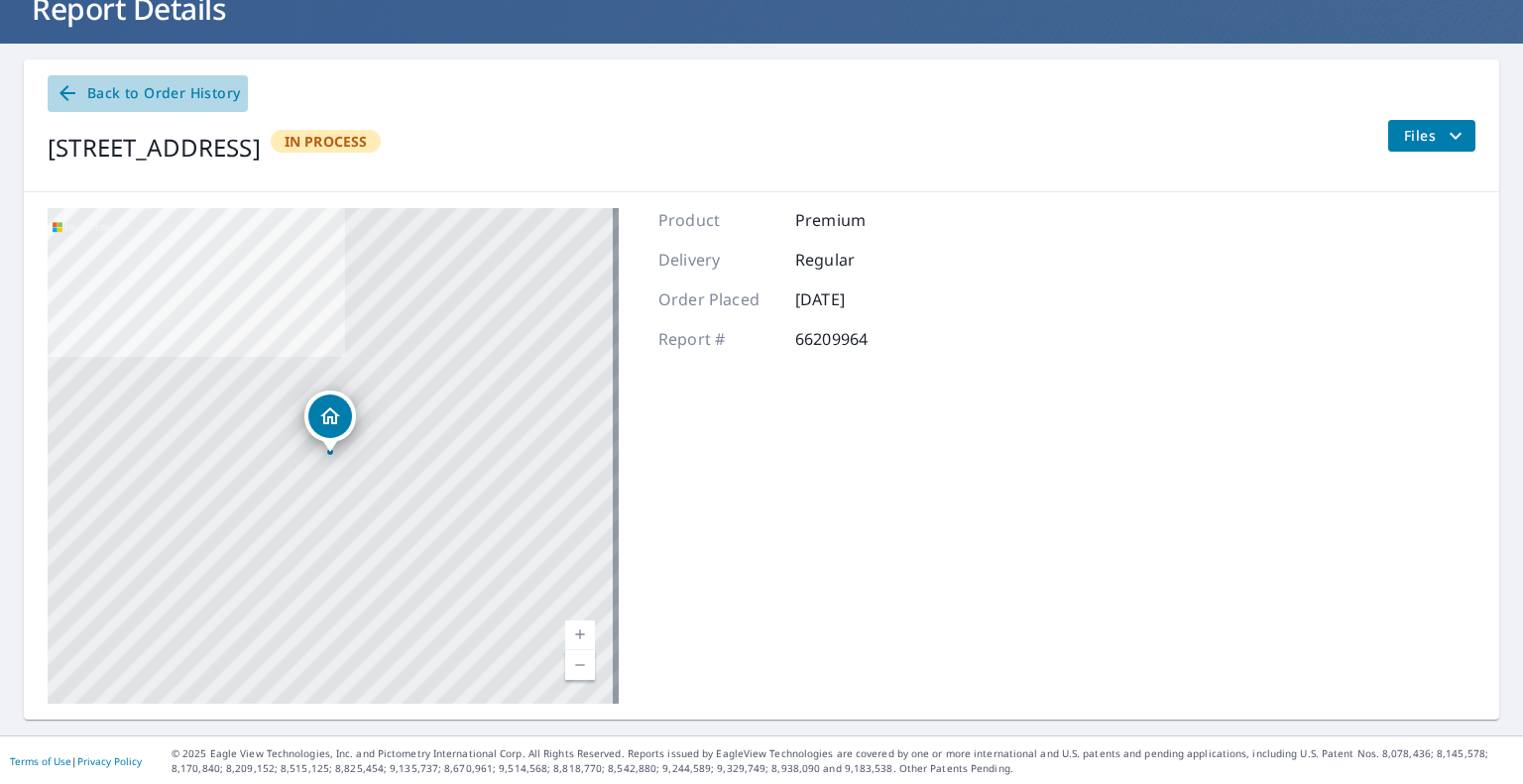 click 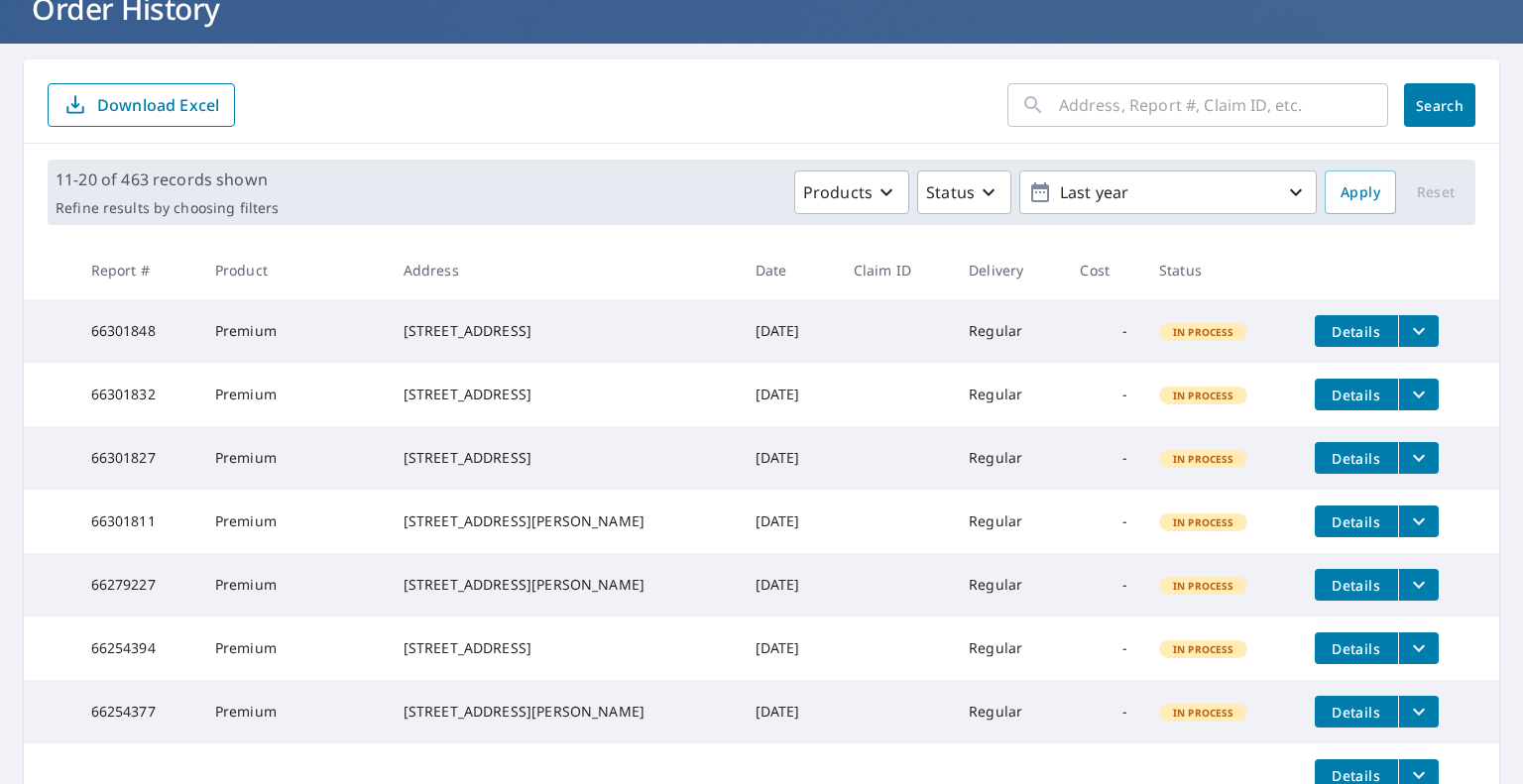 scroll, scrollTop: 549, scrollLeft: 0, axis: vertical 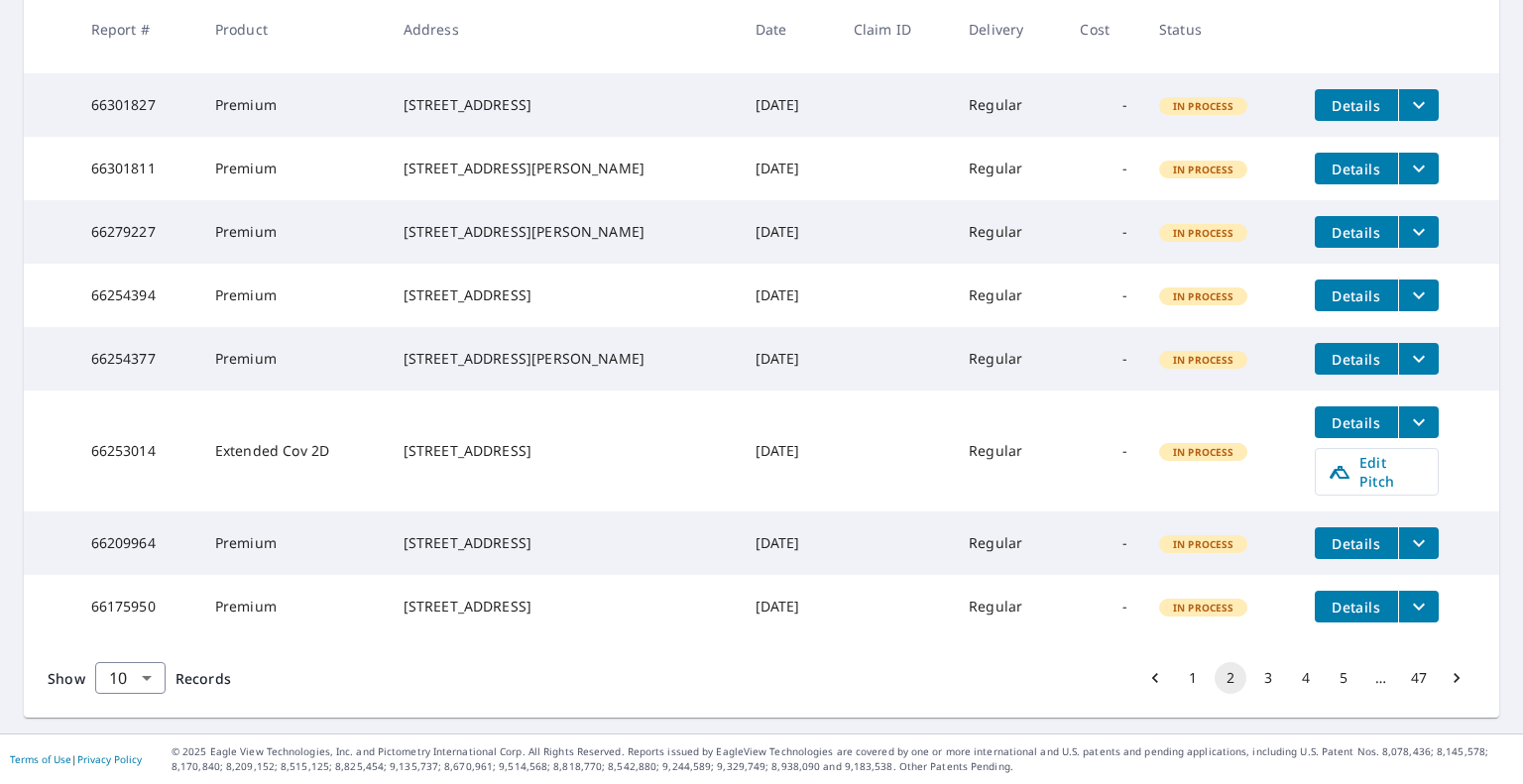 click 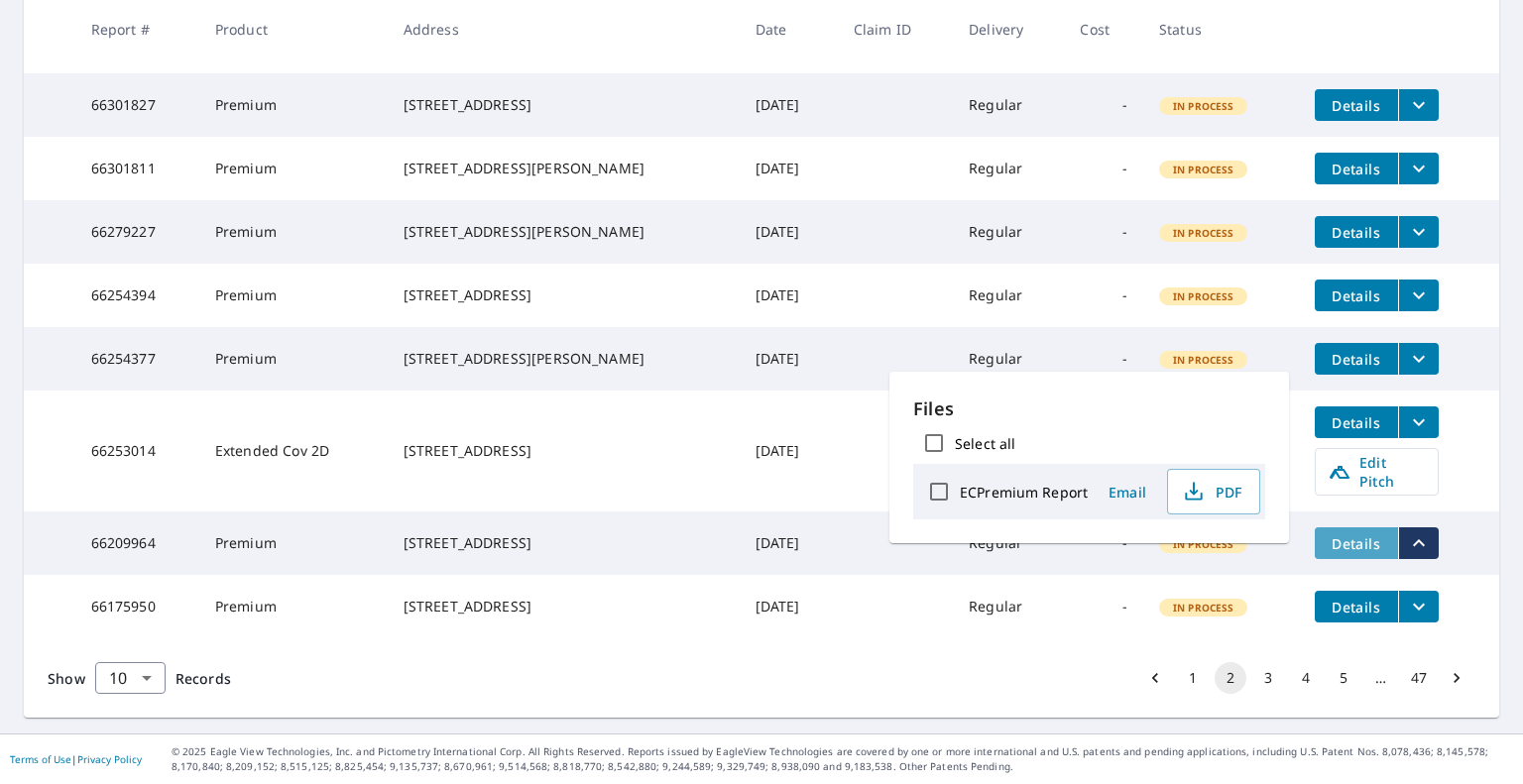click on "Details" at bounding box center (1356, 543) 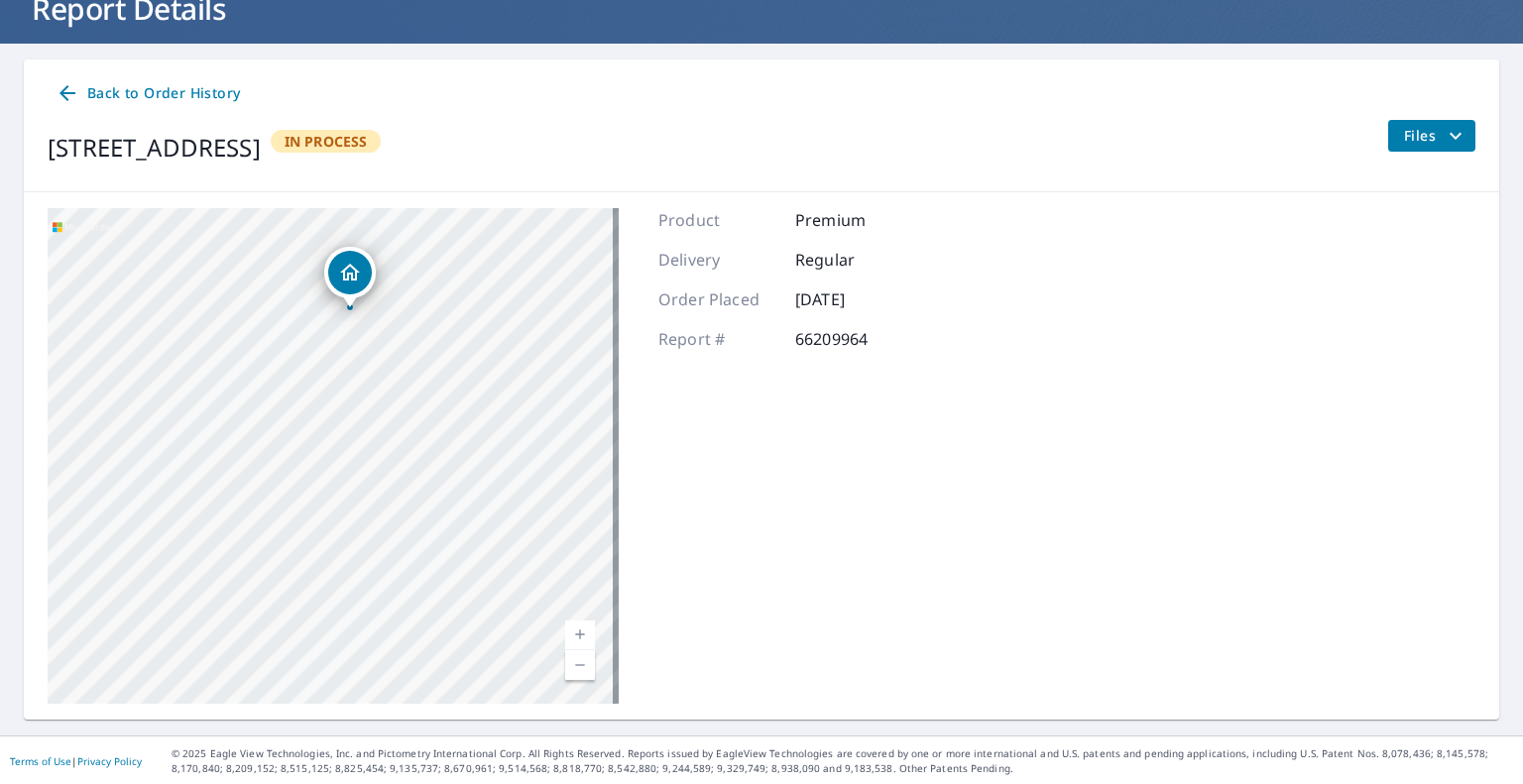 drag, startPoint x: 456, startPoint y: 578, endPoint x: 462, endPoint y: 467, distance: 111.162 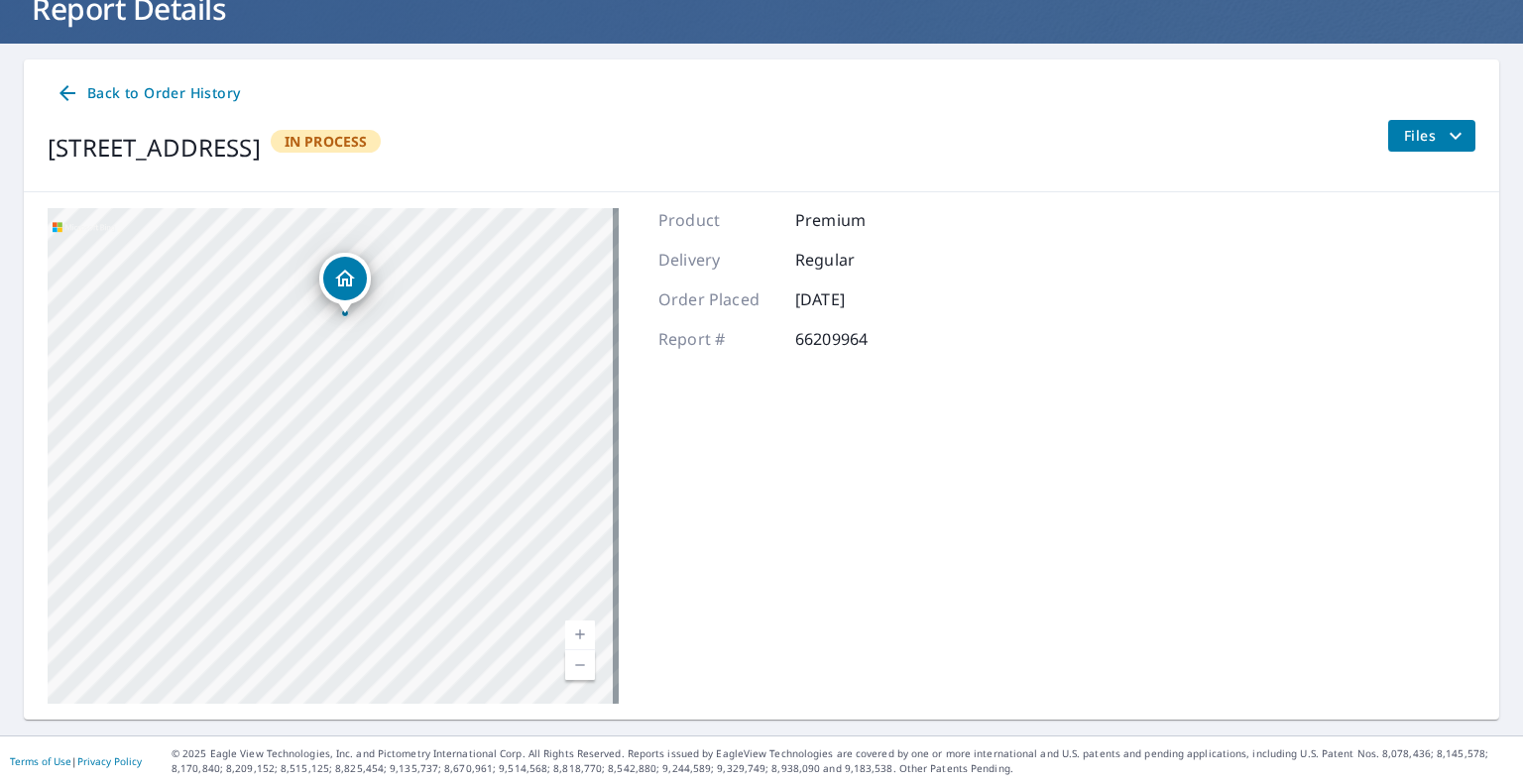 click on "[STREET_ADDRESS]" at bounding box center (333, 456) 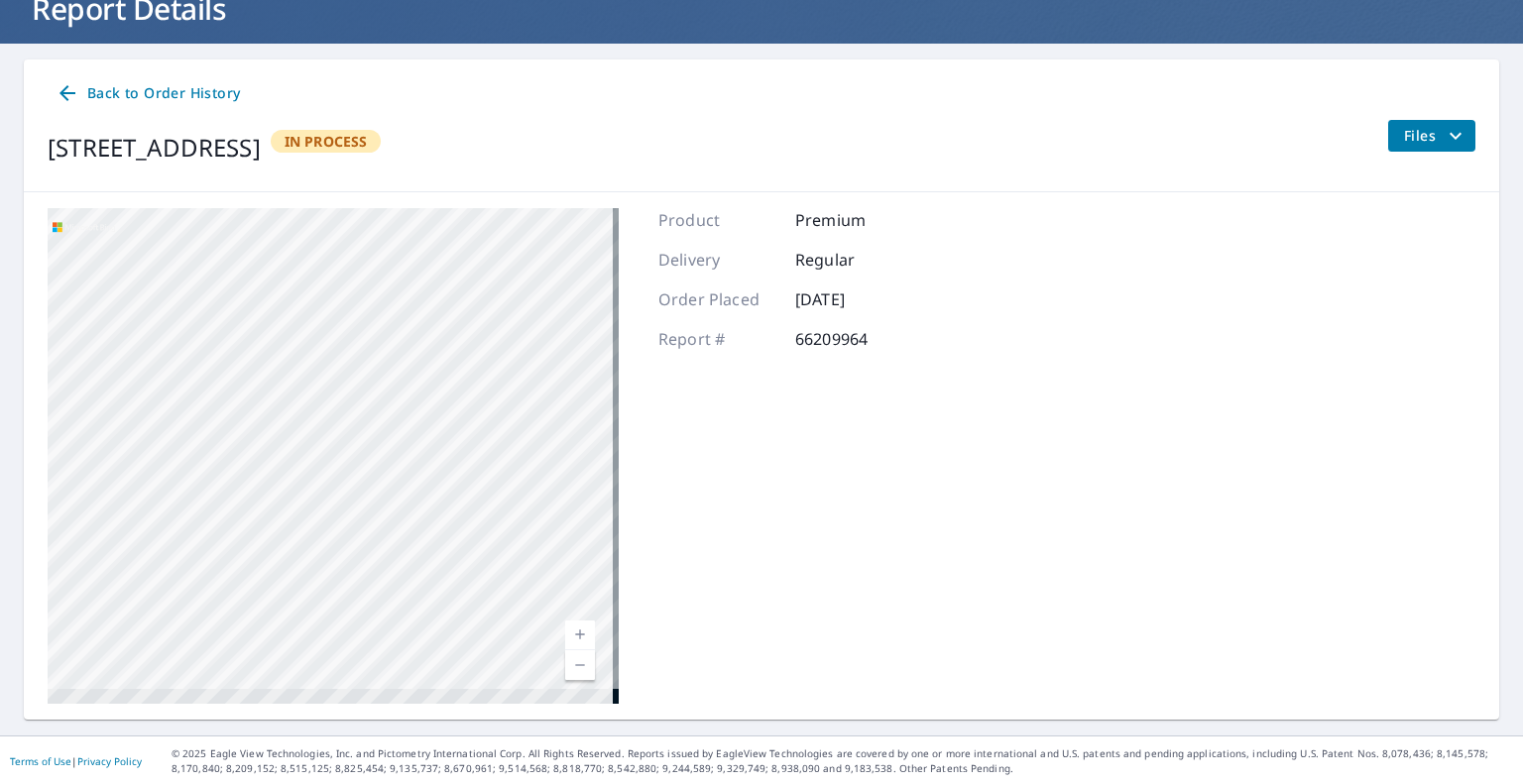 drag, startPoint x: 449, startPoint y: 619, endPoint x: 439, endPoint y: 361, distance: 258.1937 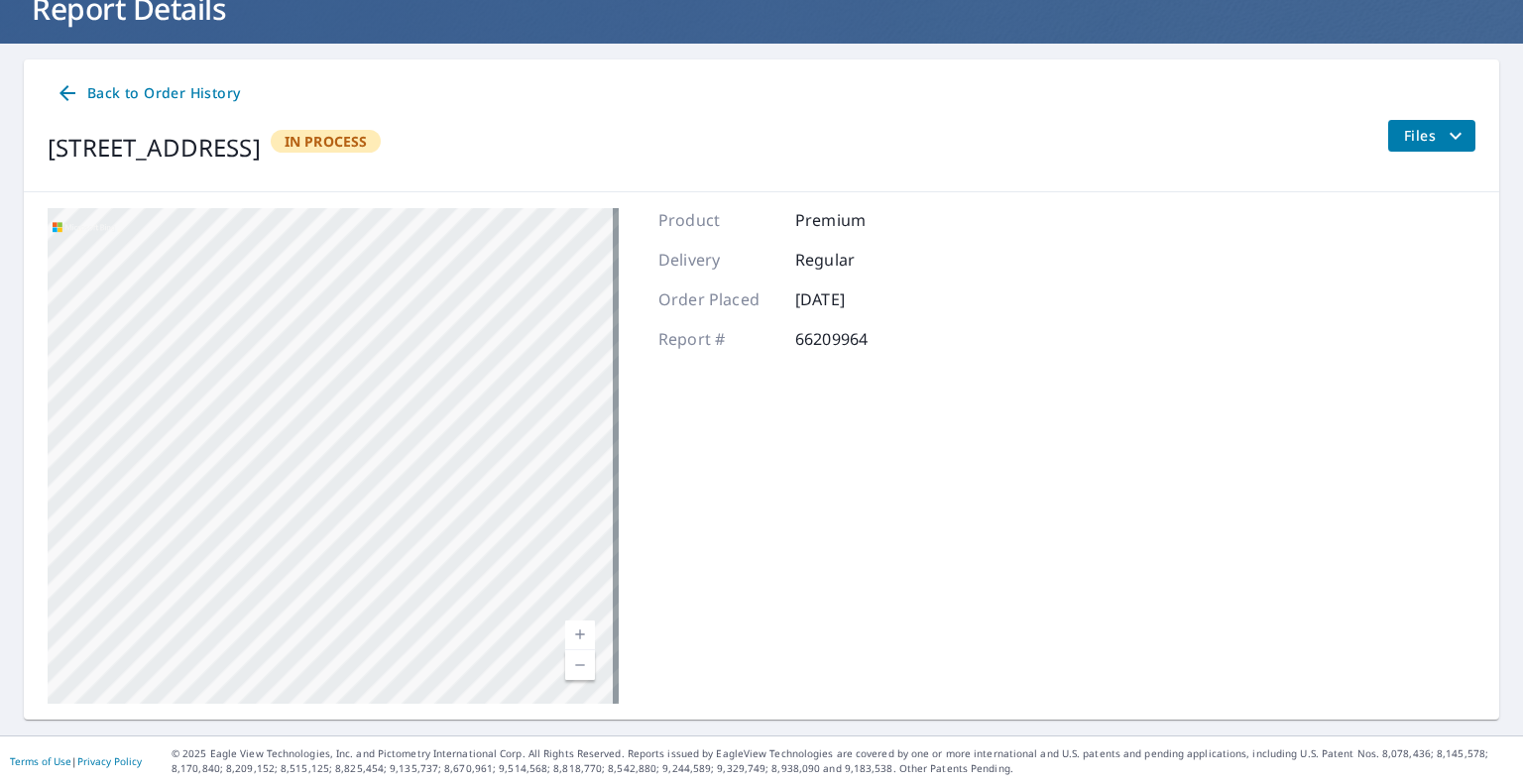 drag, startPoint x: 362, startPoint y: 535, endPoint x: 390, endPoint y: 659, distance: 127.12199 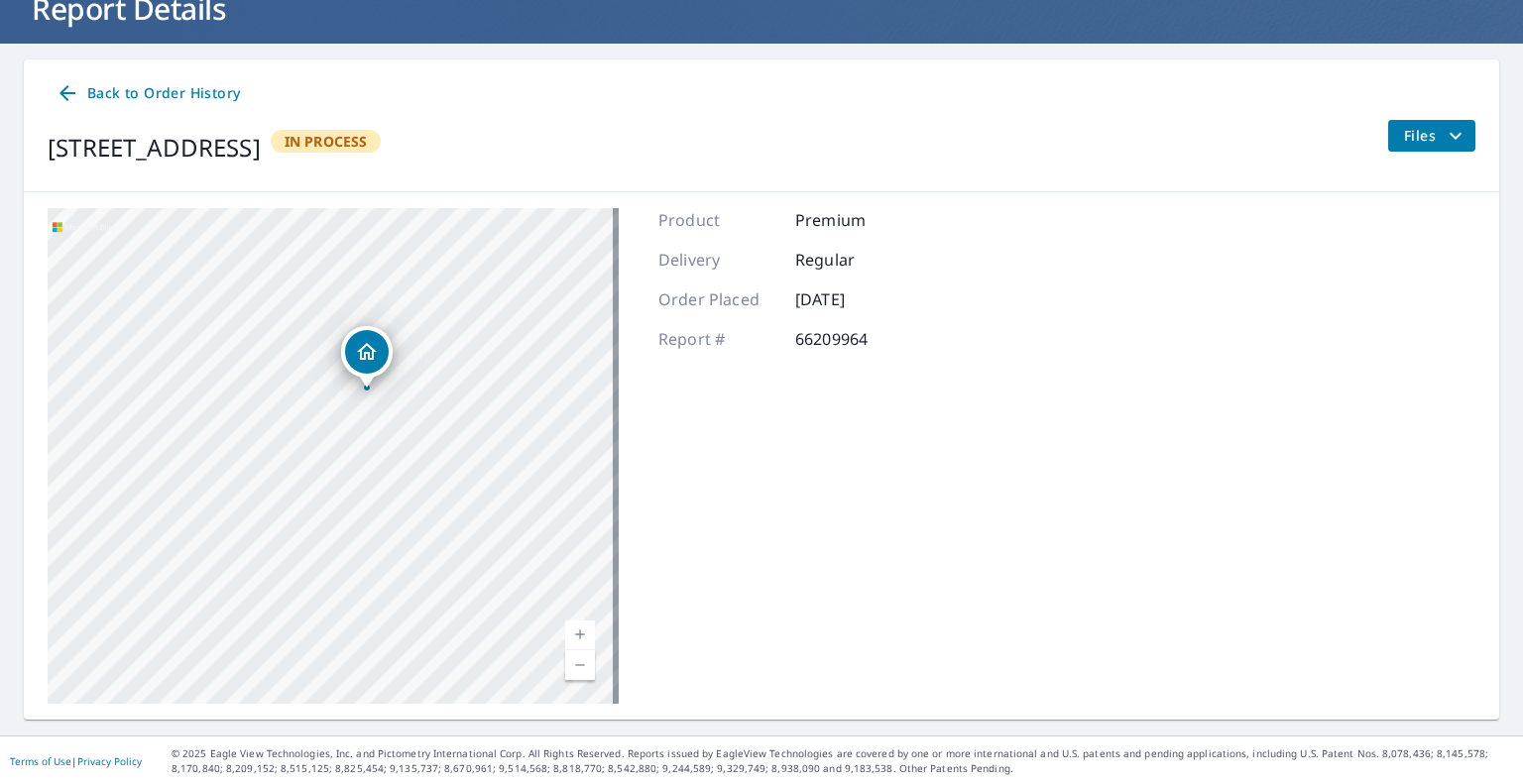 drag, startPoint x: 351, startPoint y: 329, endPoint x: 391, endPoint y: 518, distance: 193.18644 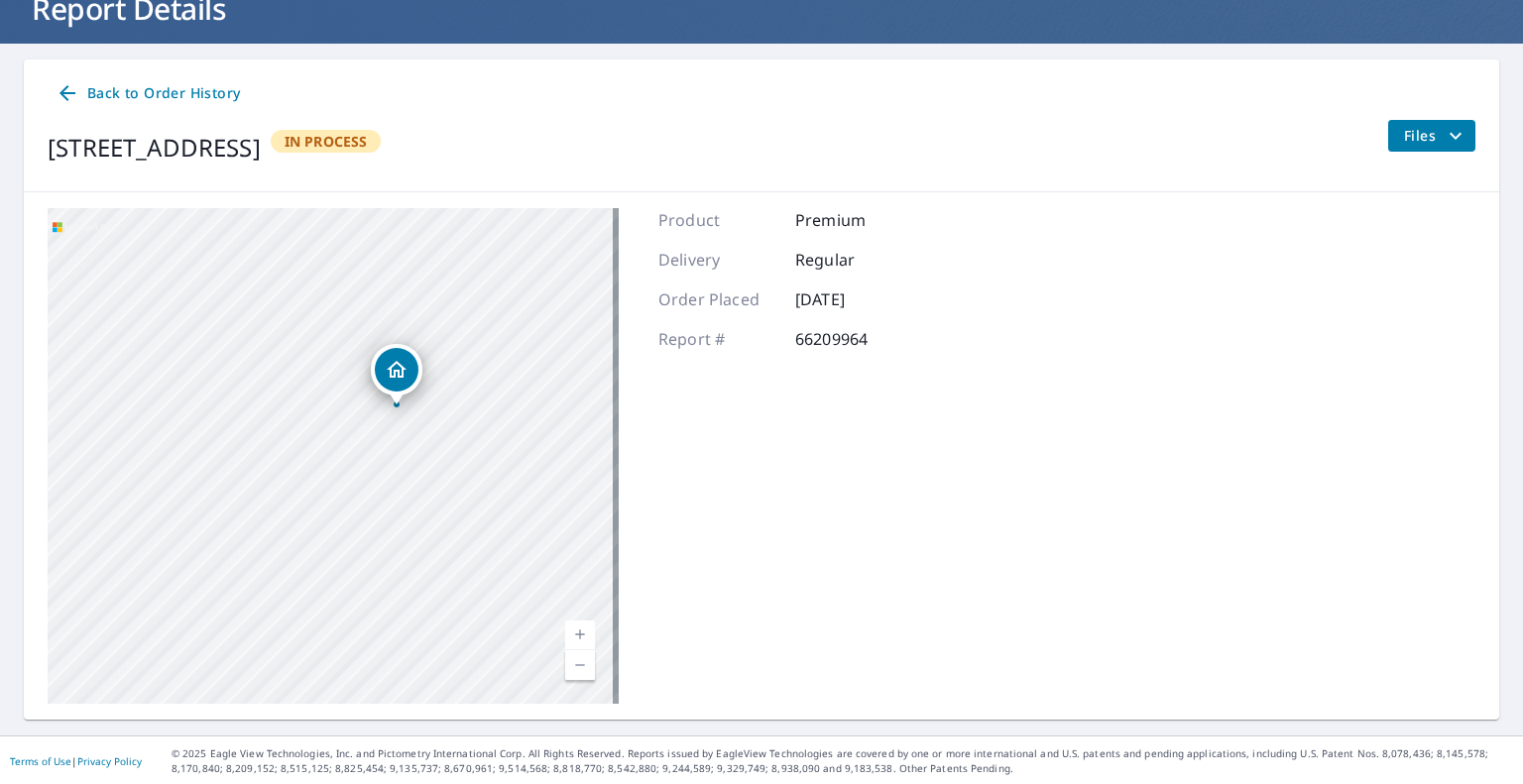 drag, startPoint x: 389, startPoint y: 586, endPoint x: 382, endPoint y: 474, distance: 112.218537 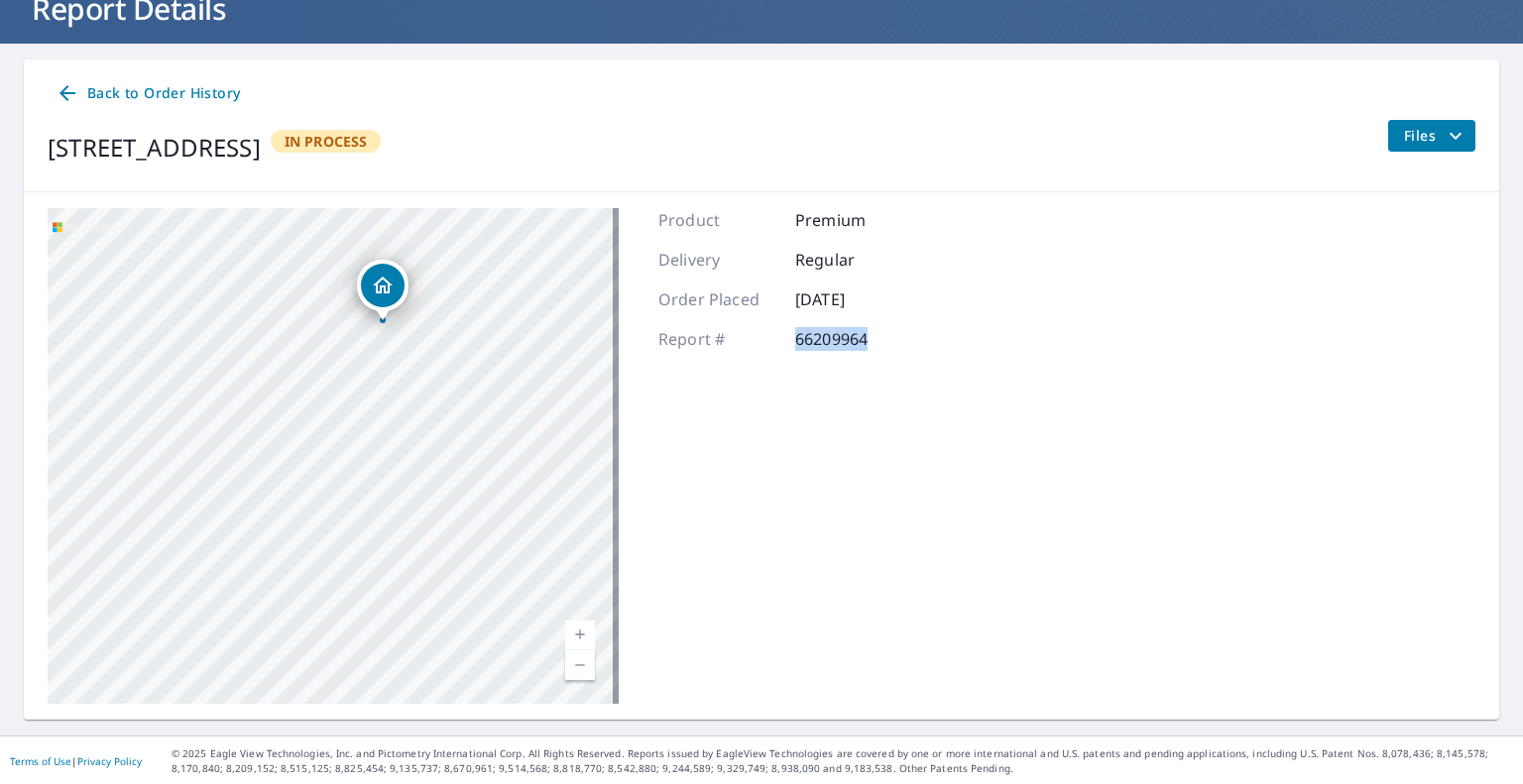 drag, startPoint x: 877, startPoint y: 335, endPoint x: 793, endPoint y: 333, distance: 84.0238 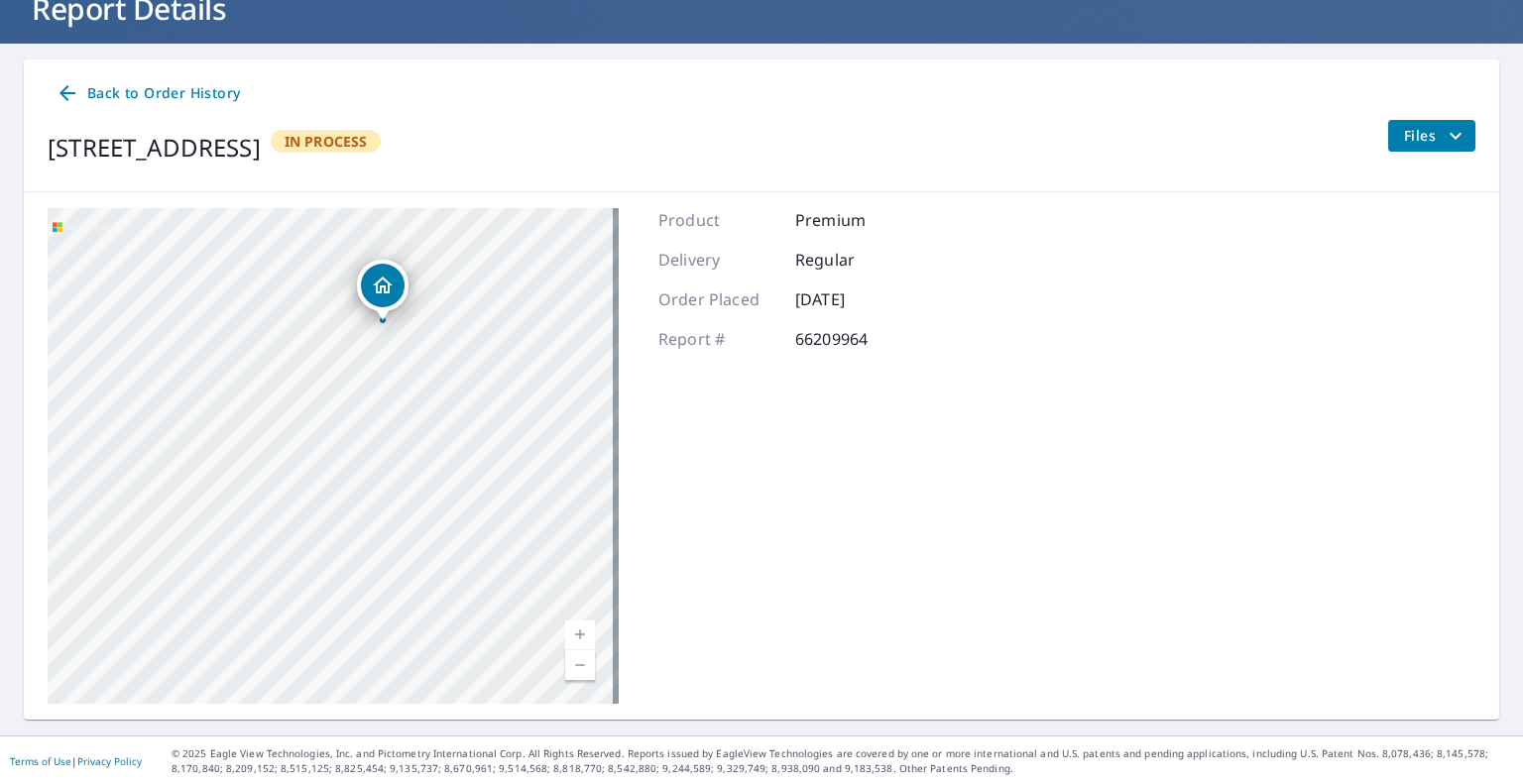 click 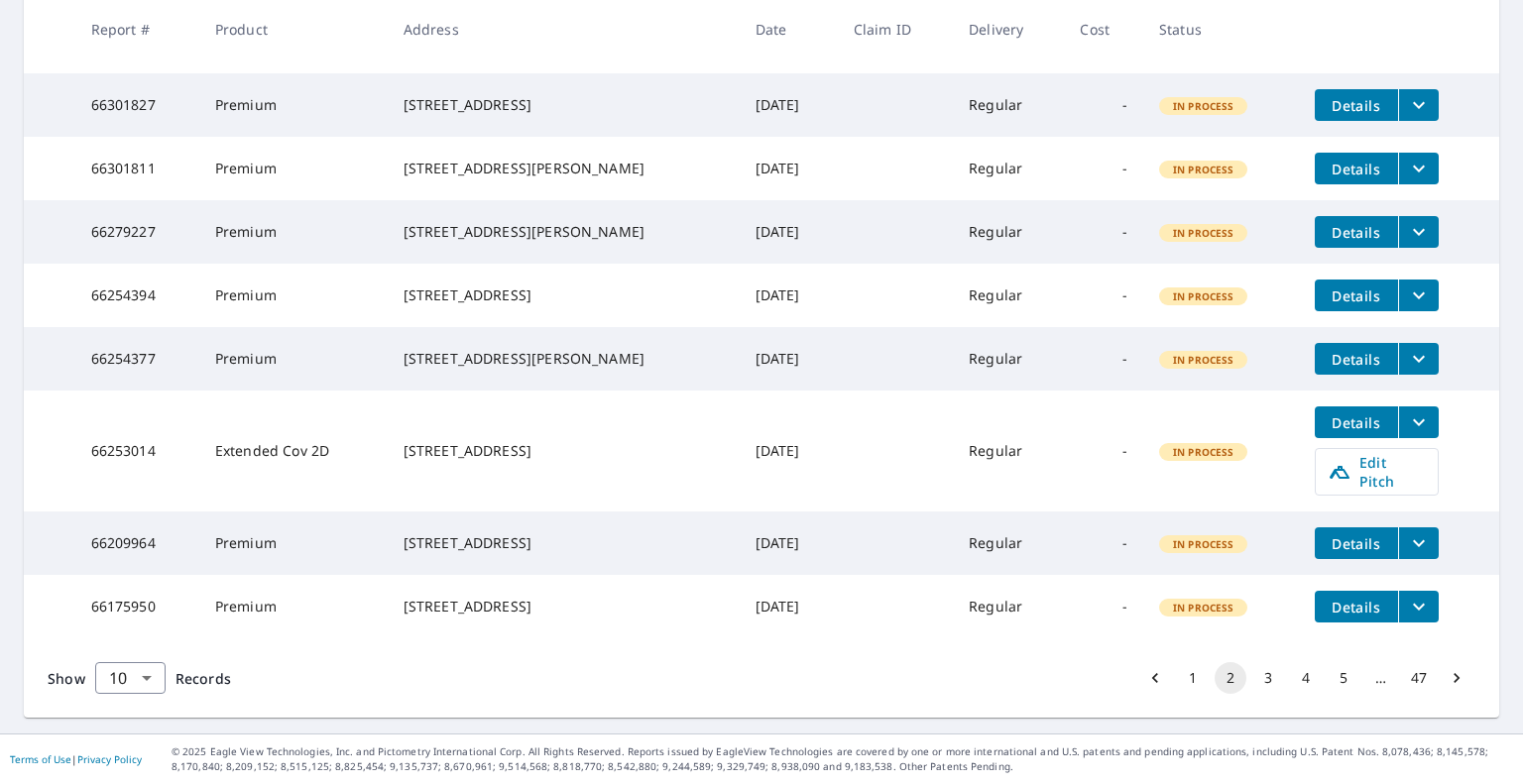 scroll, scrollTop: 0, scrollLeft: 0, axis: both 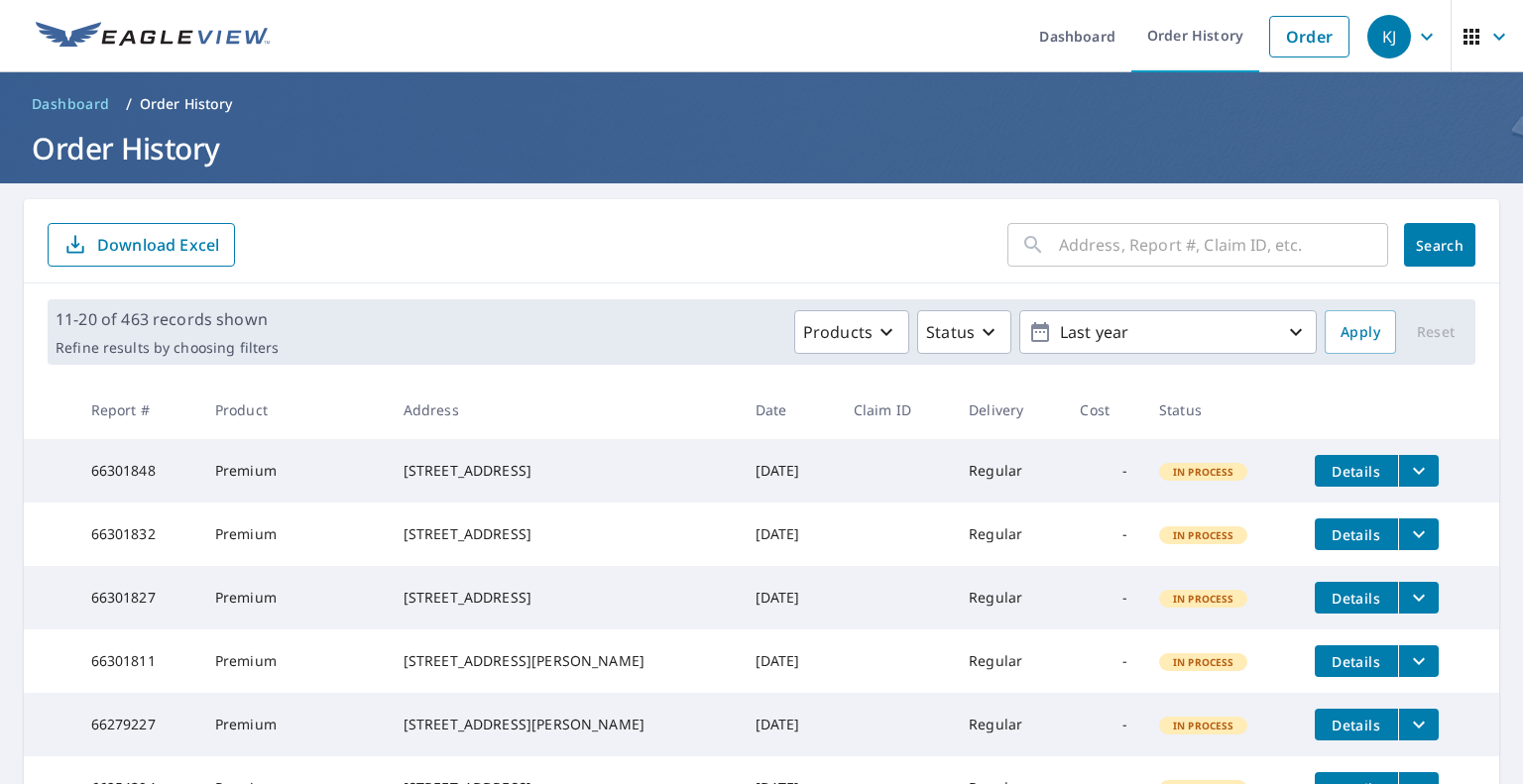 click on "​ Search Download Excel" at bounding box center [762, 245] 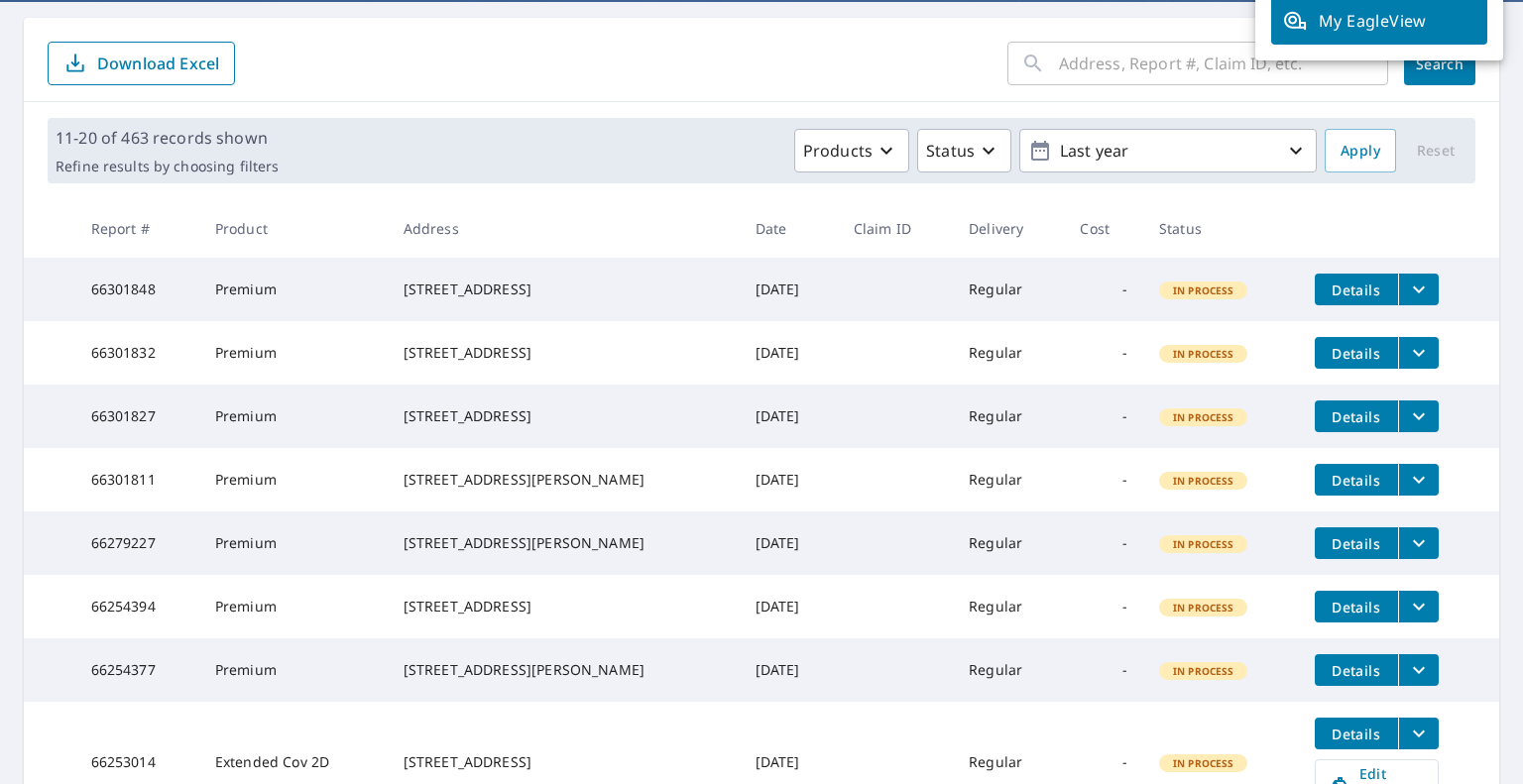 scroll, scrollTop: 99, scrollLeft: 0, axis: vertical 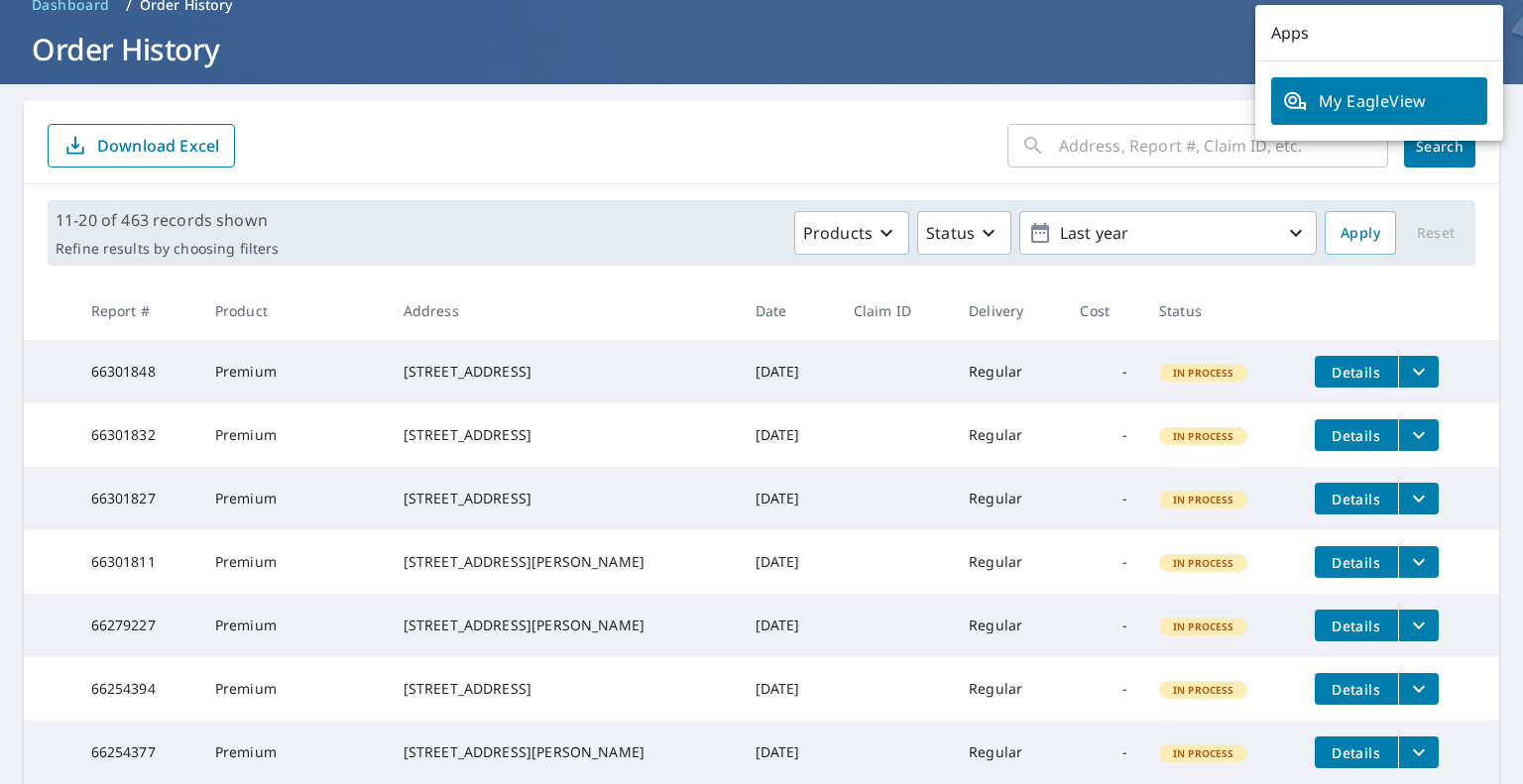 click on "My EagleView" at bounding box center (1379, 101) 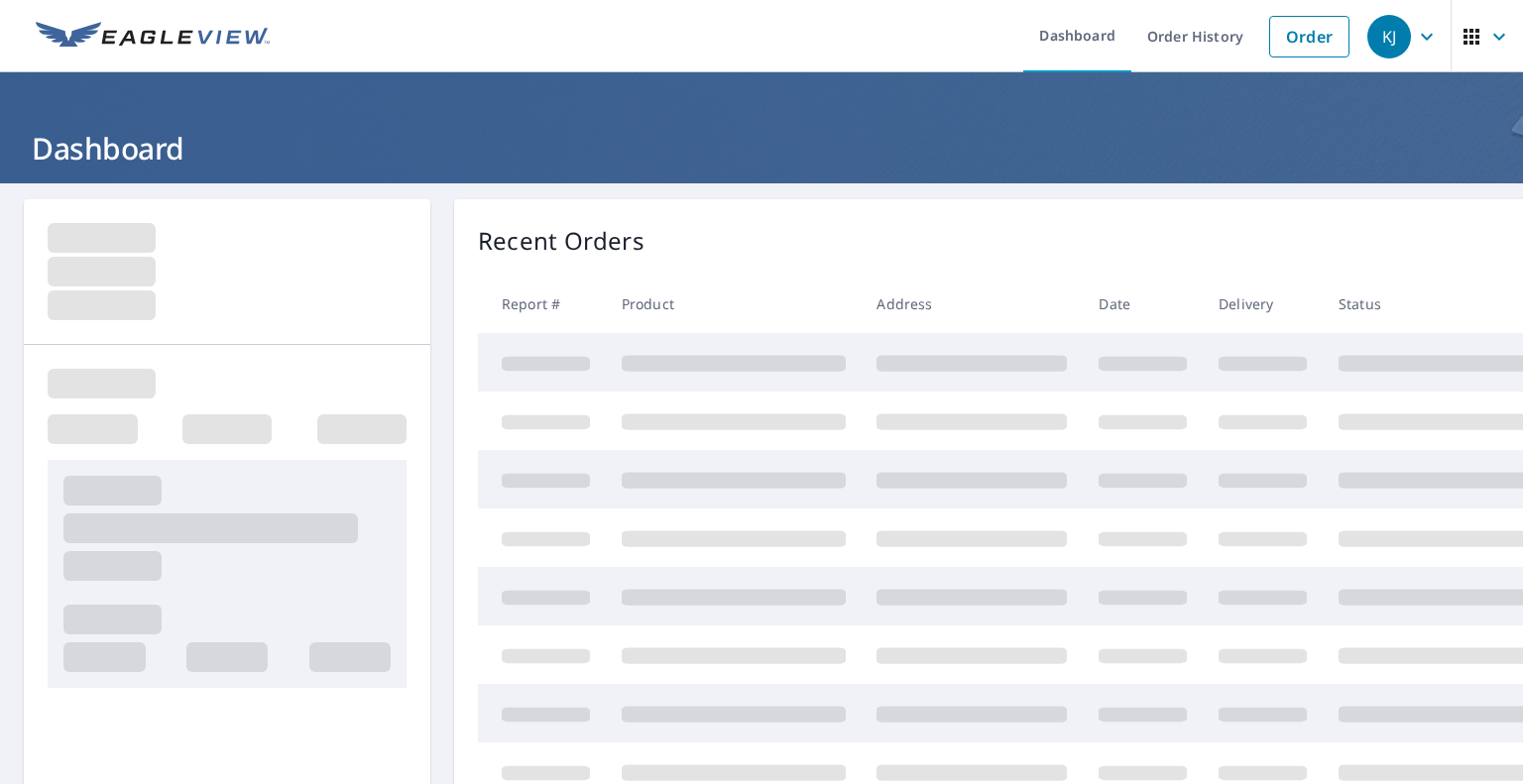 scroll, scrollTop: 0, scrollLeft: 0, axis: both 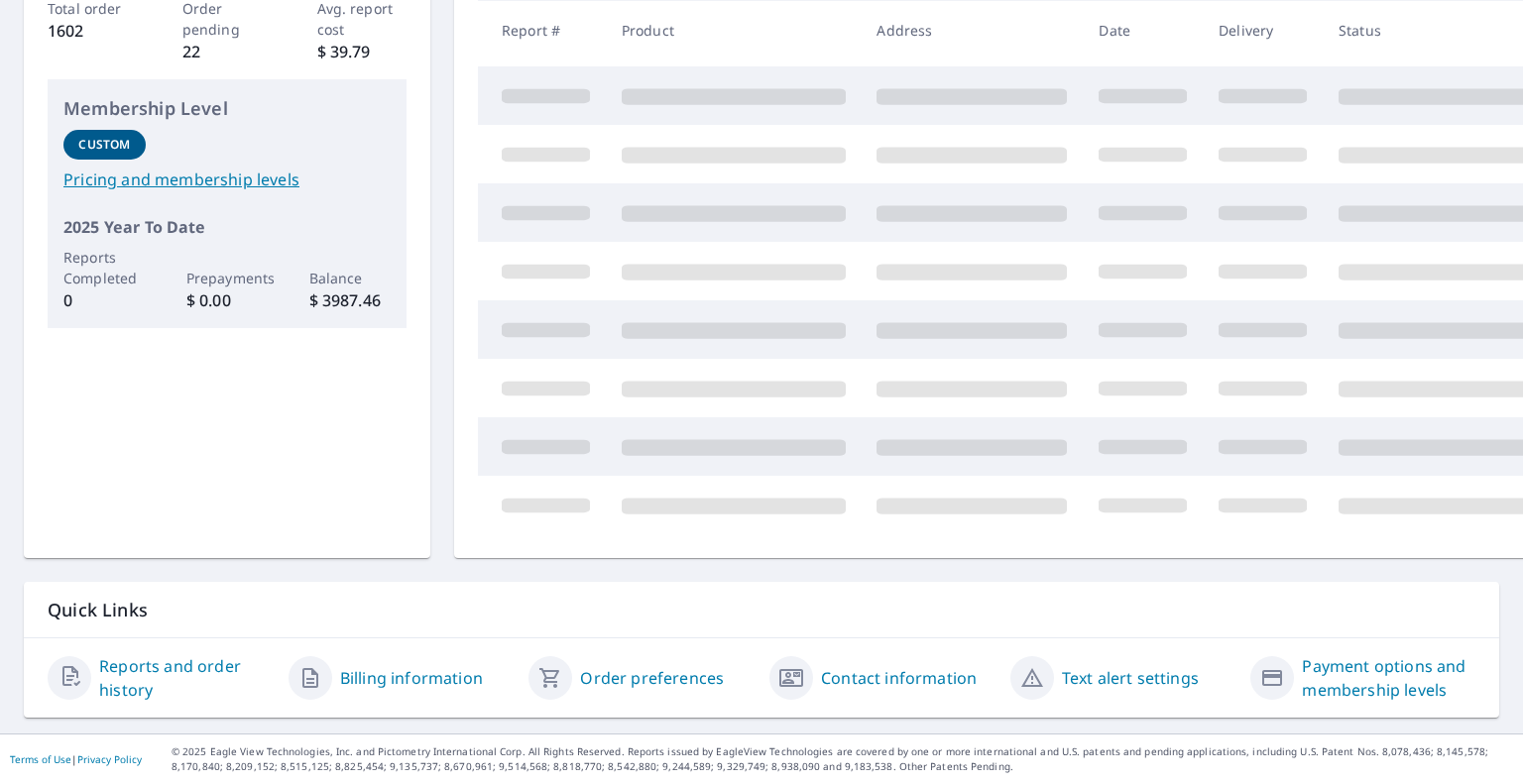 click on "Contact information" at bounding box center [898, 678] 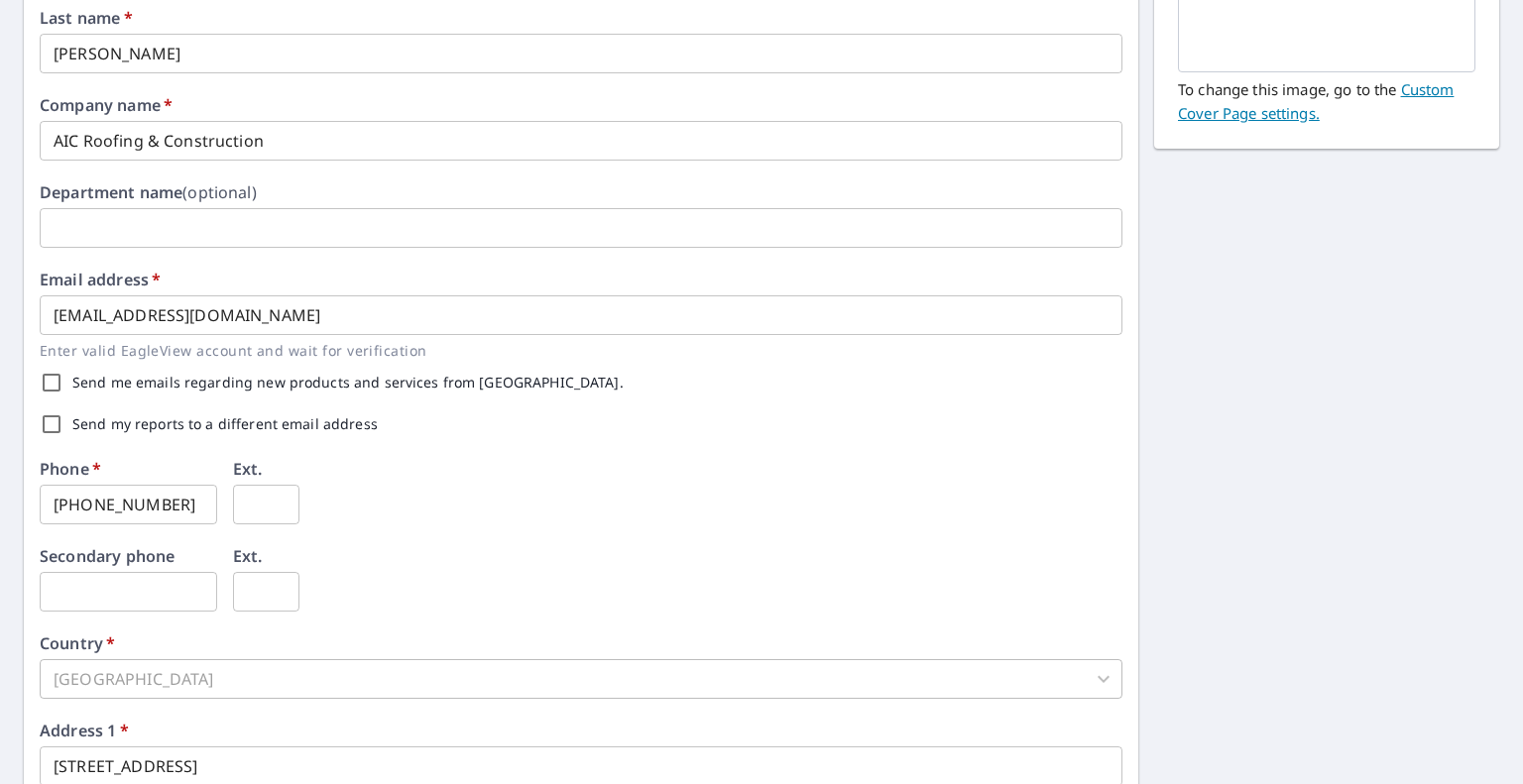 scroll, scrollTop: 0, scrollLeft: 0, axis: both 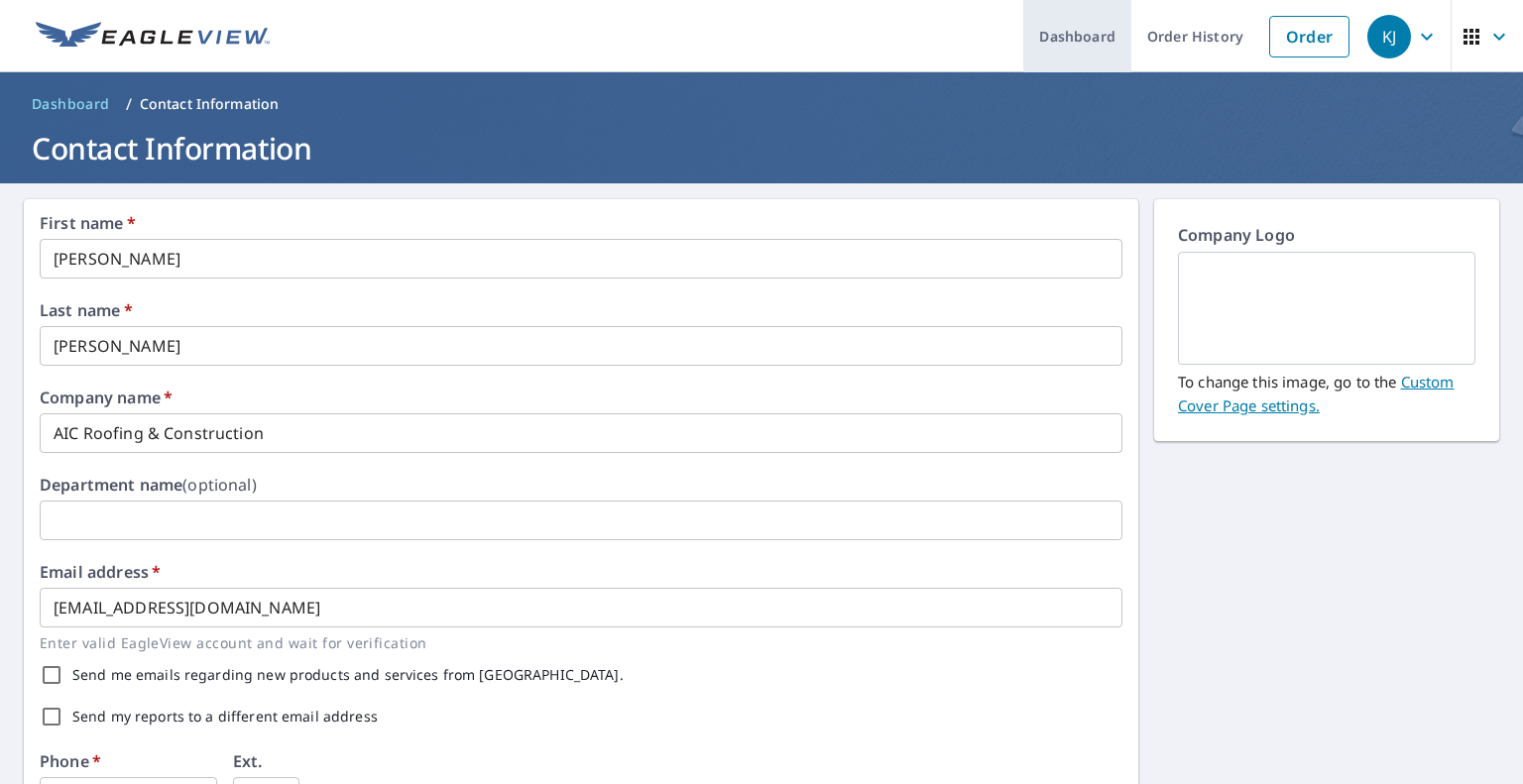 click on "Dashboard" at bounding box center [1077, 36] 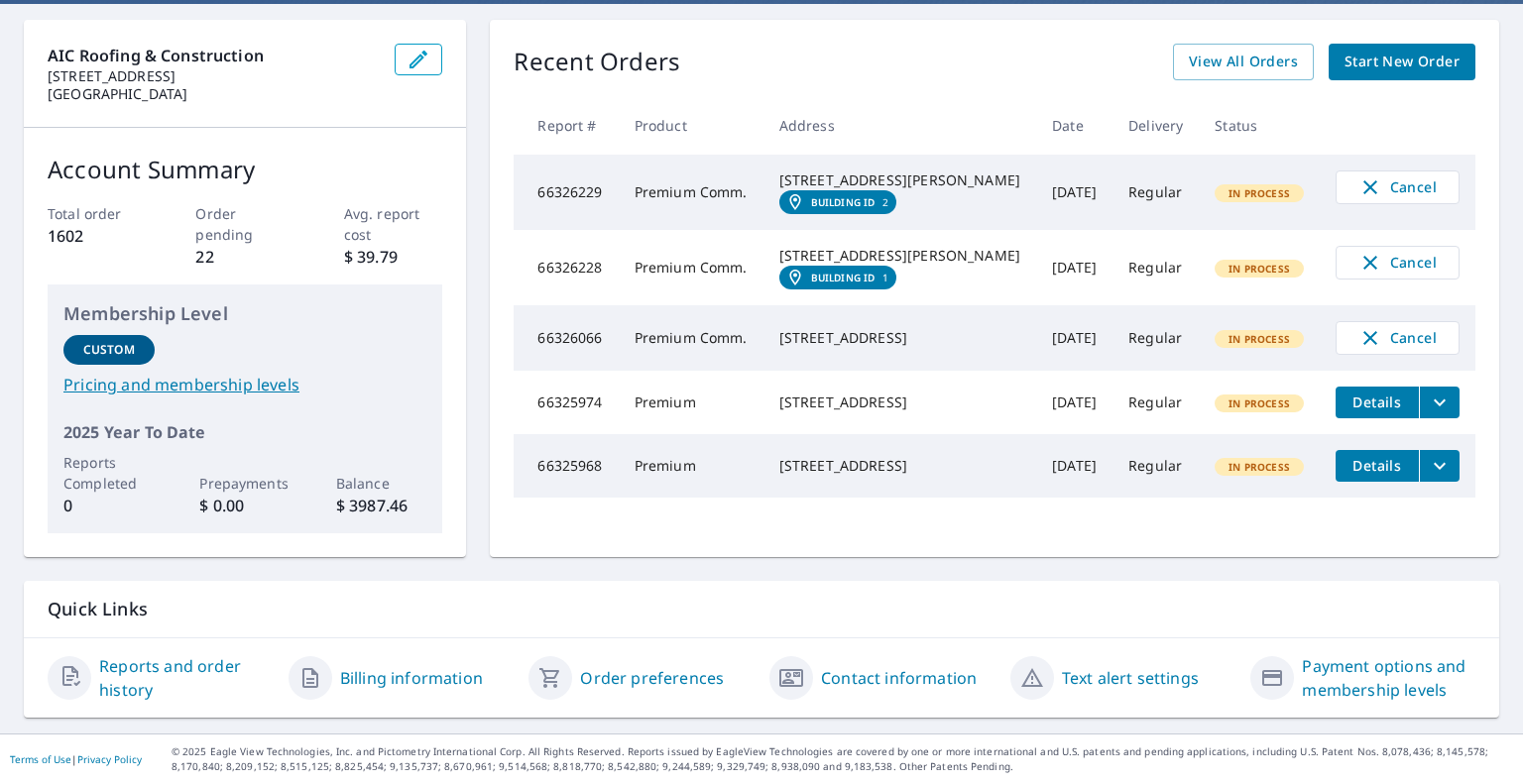 scroll, scrollTop: 203, scrollLeft: 0, axis: vertical 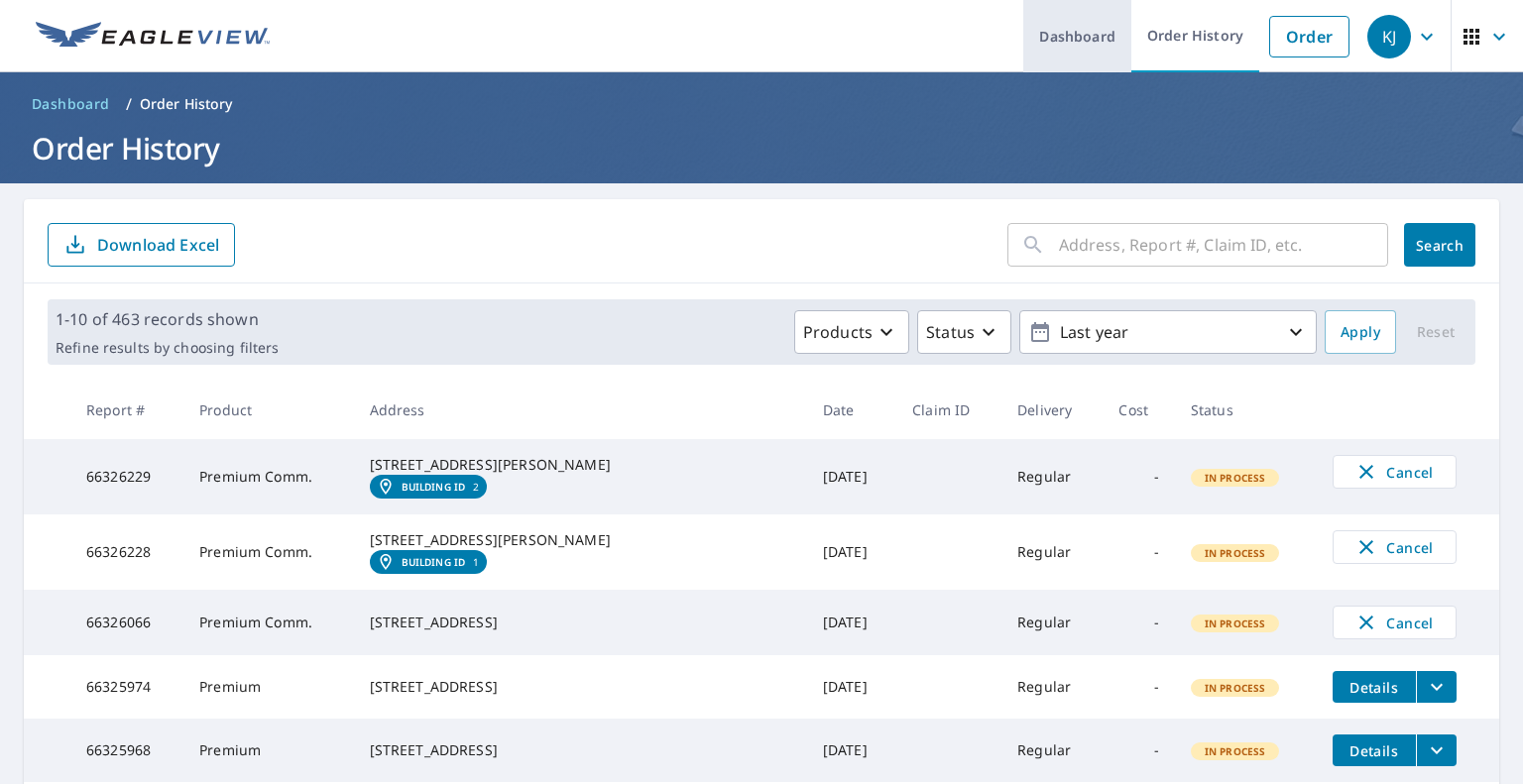 click on "Dashboard" at bounding box center [1077, 36] 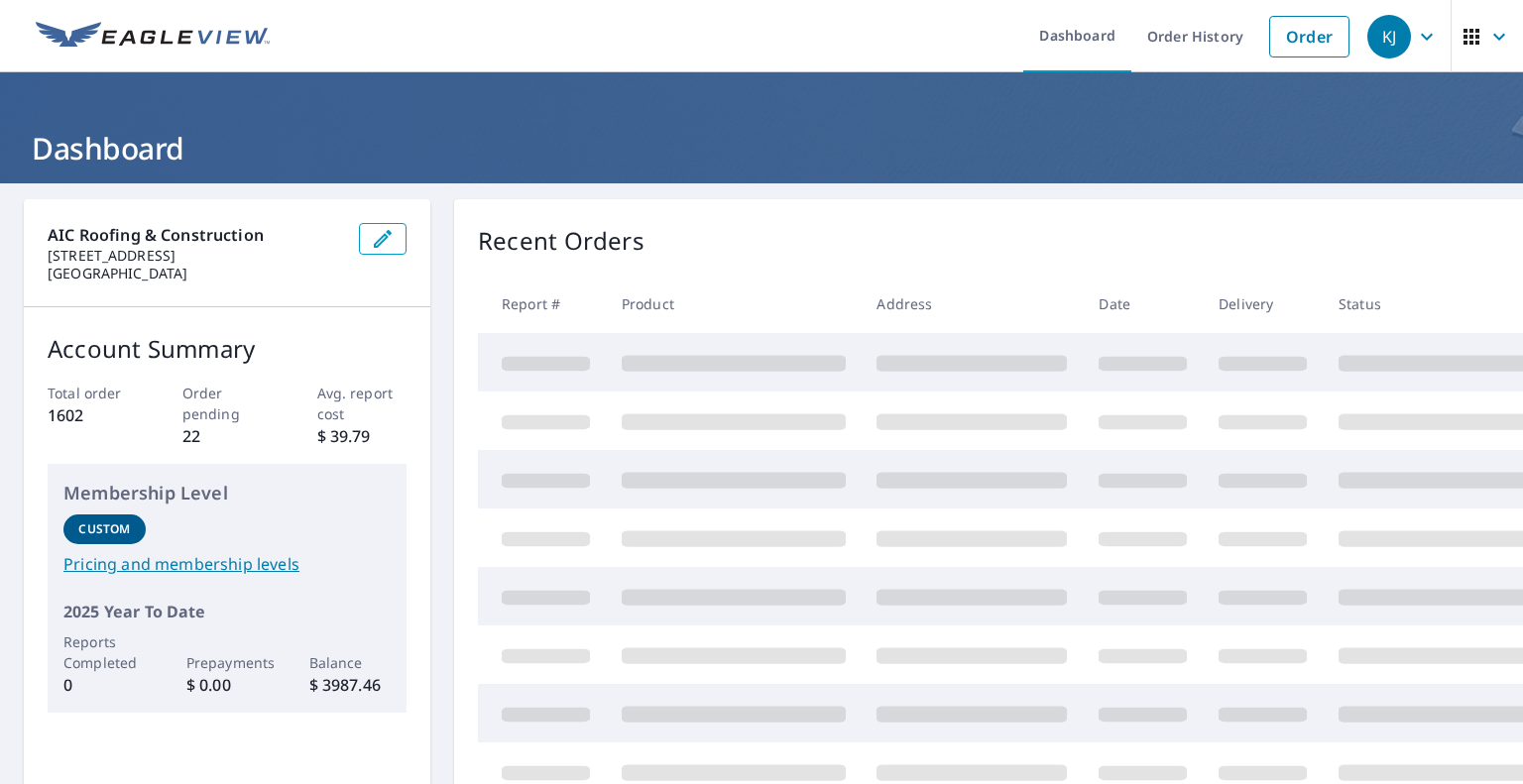 click 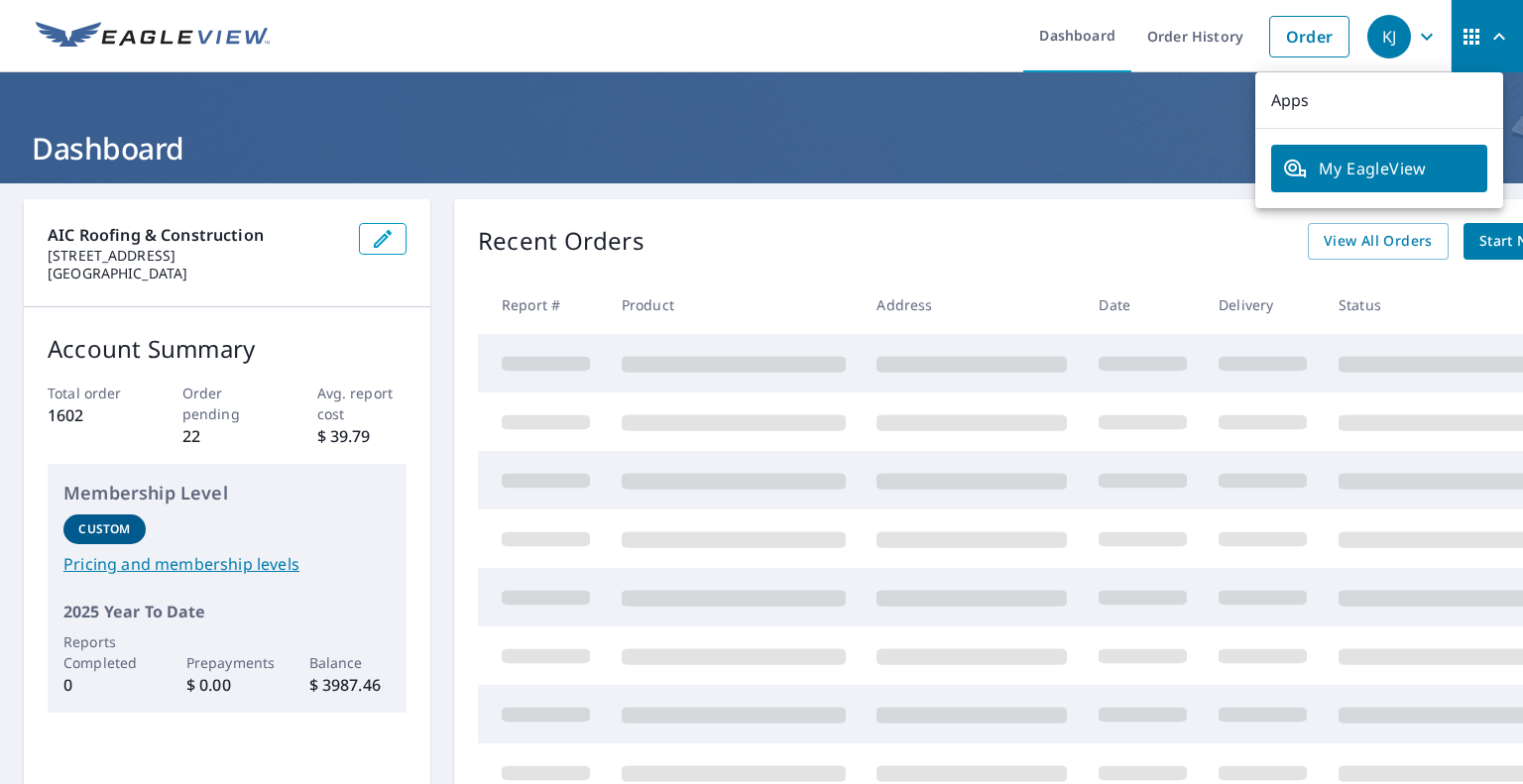 click 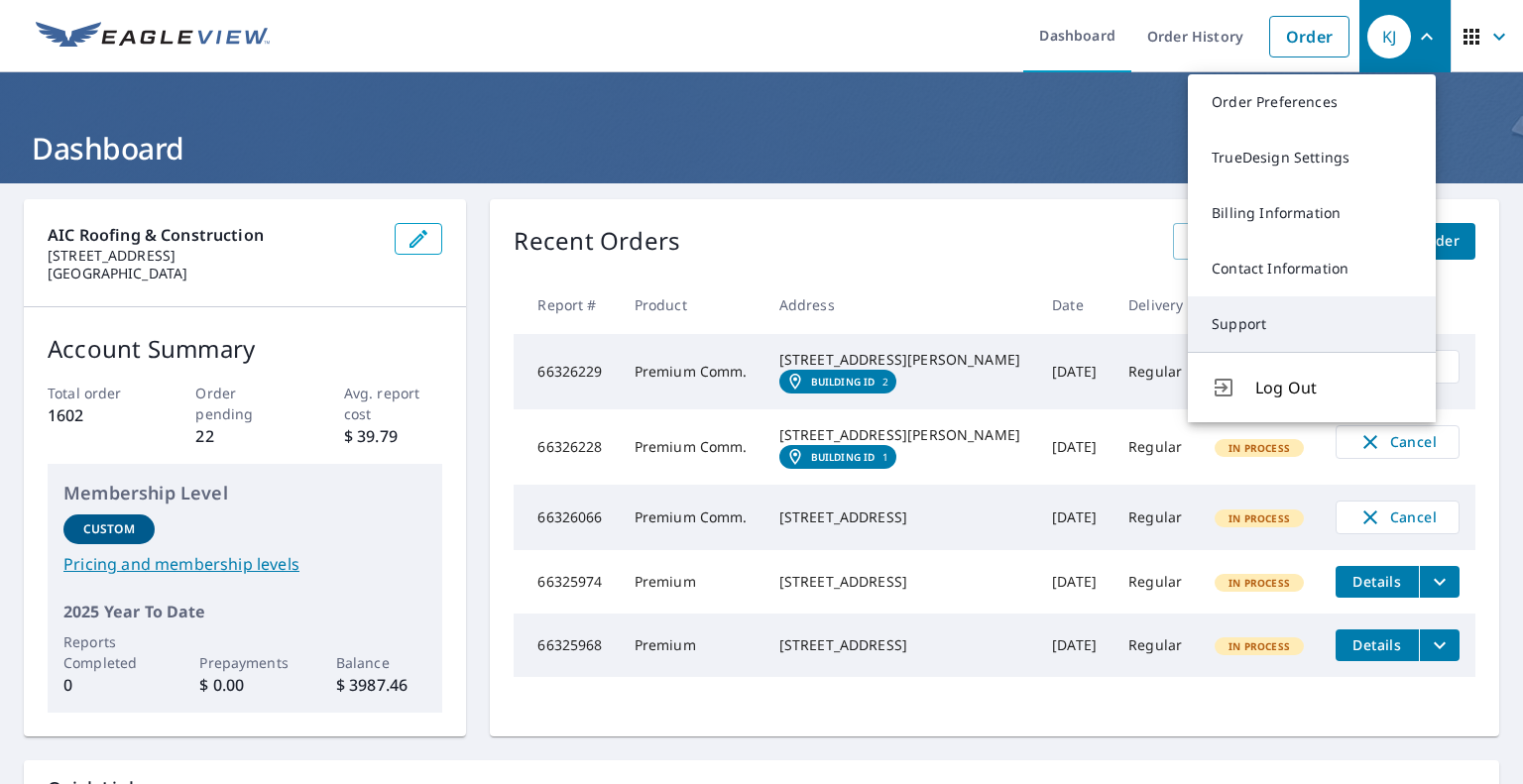 click on "Support" at bounding box center (1312, 324) 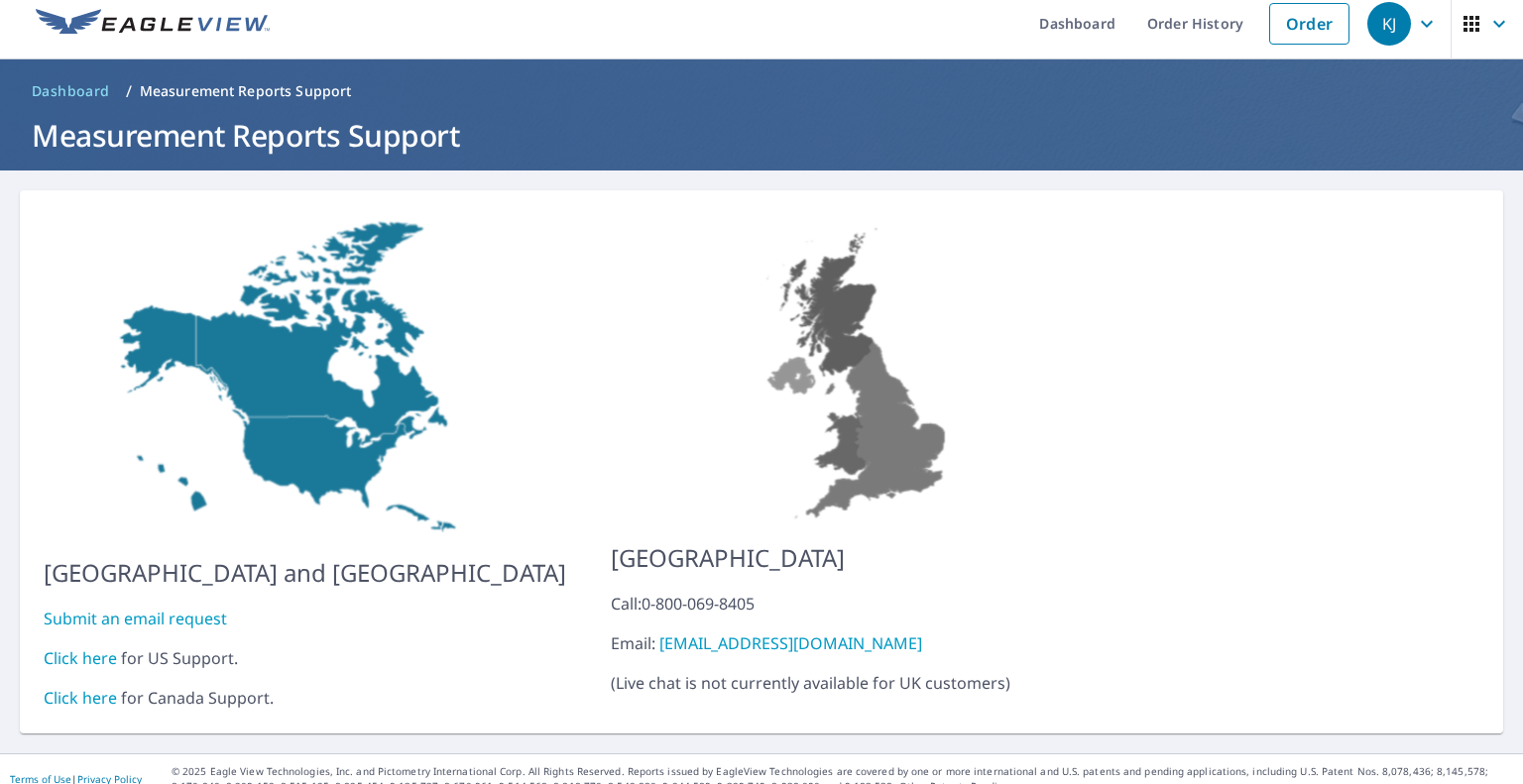 scroll, scrollTop: 17, scrollLeft: 0, axis: vertical 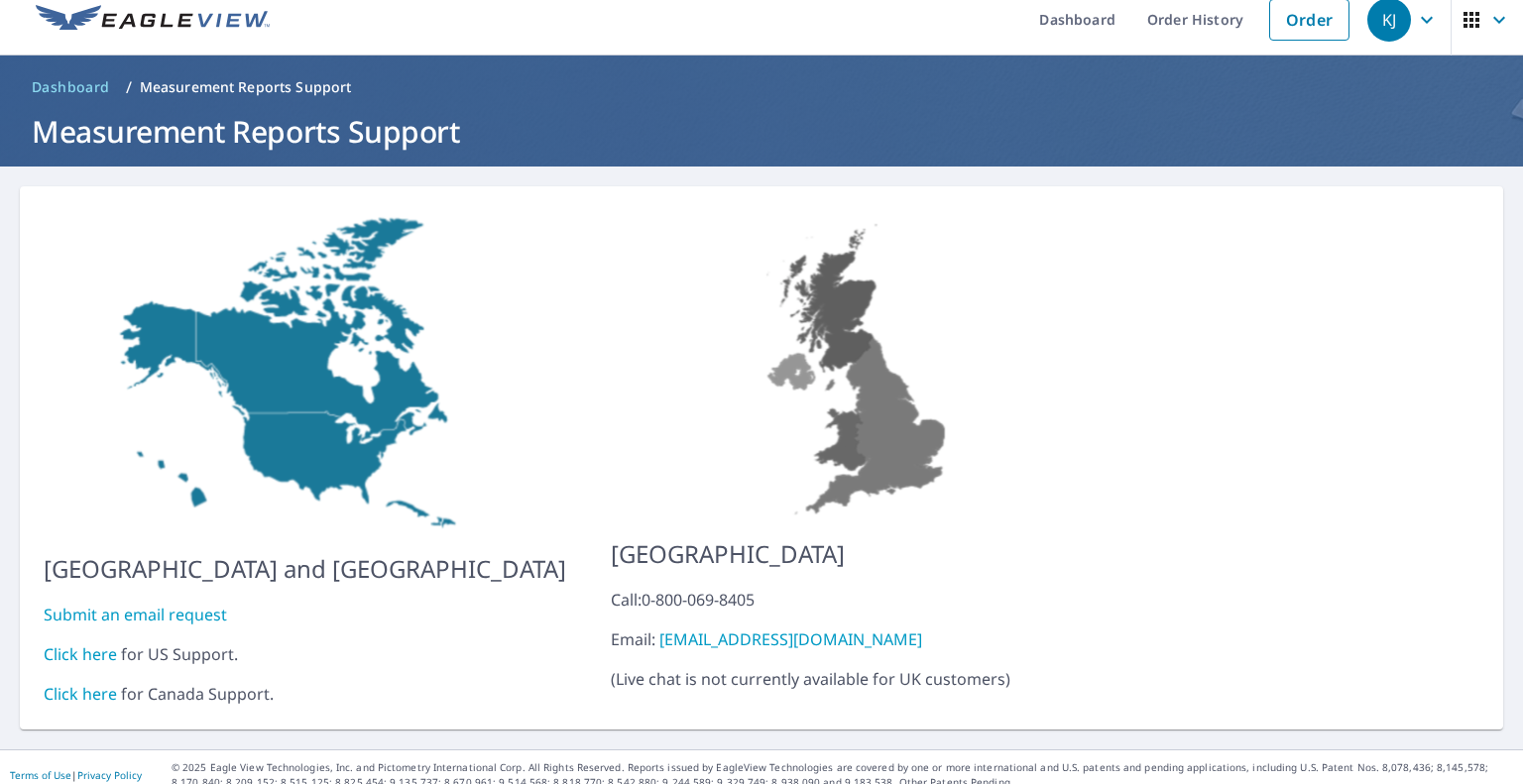 click on "Click here" at bounding box center [80, 654] 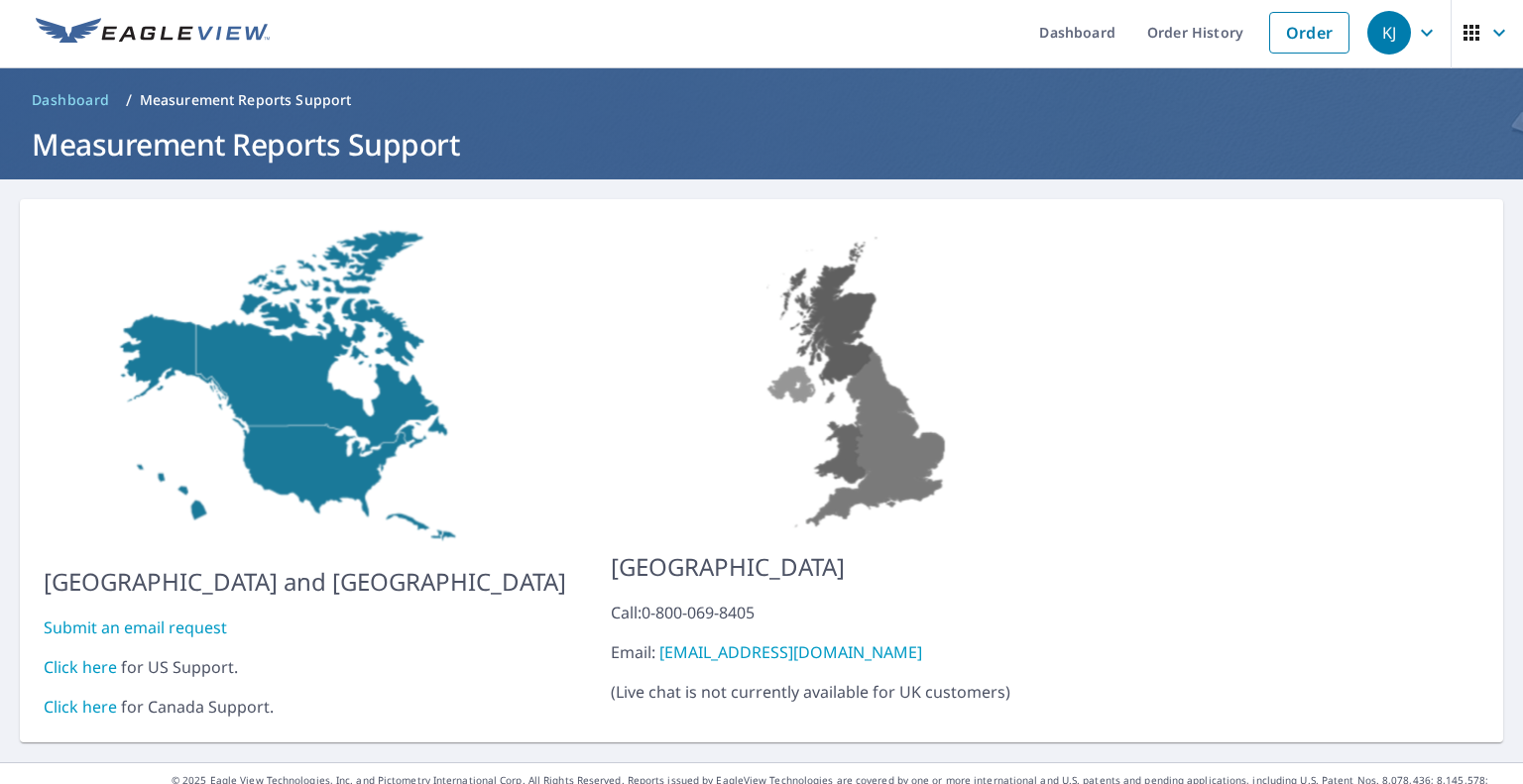 scroll, scrollTop: 0, scrollLeft: 0, axis: both 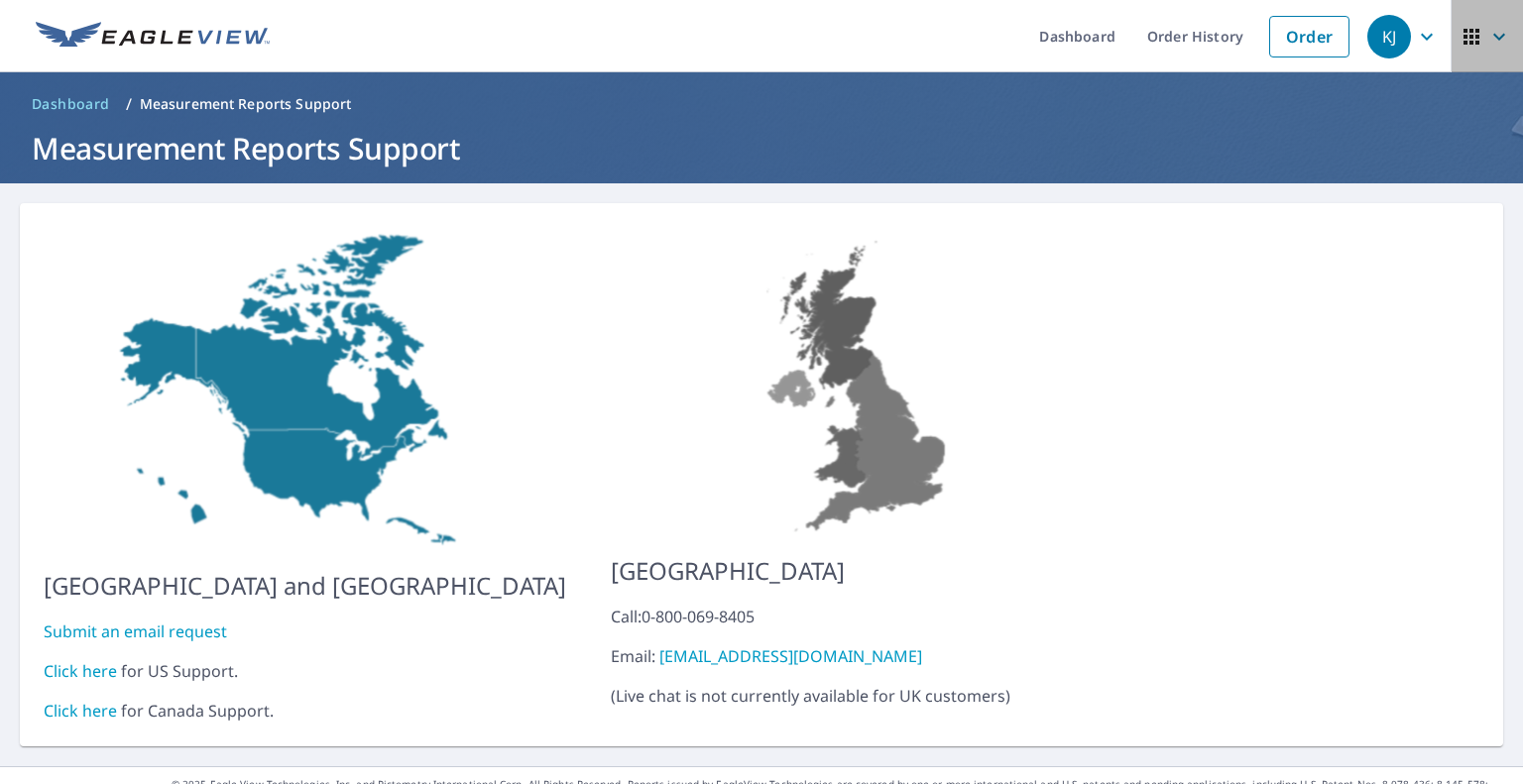click at bounding box center (1487, 37) 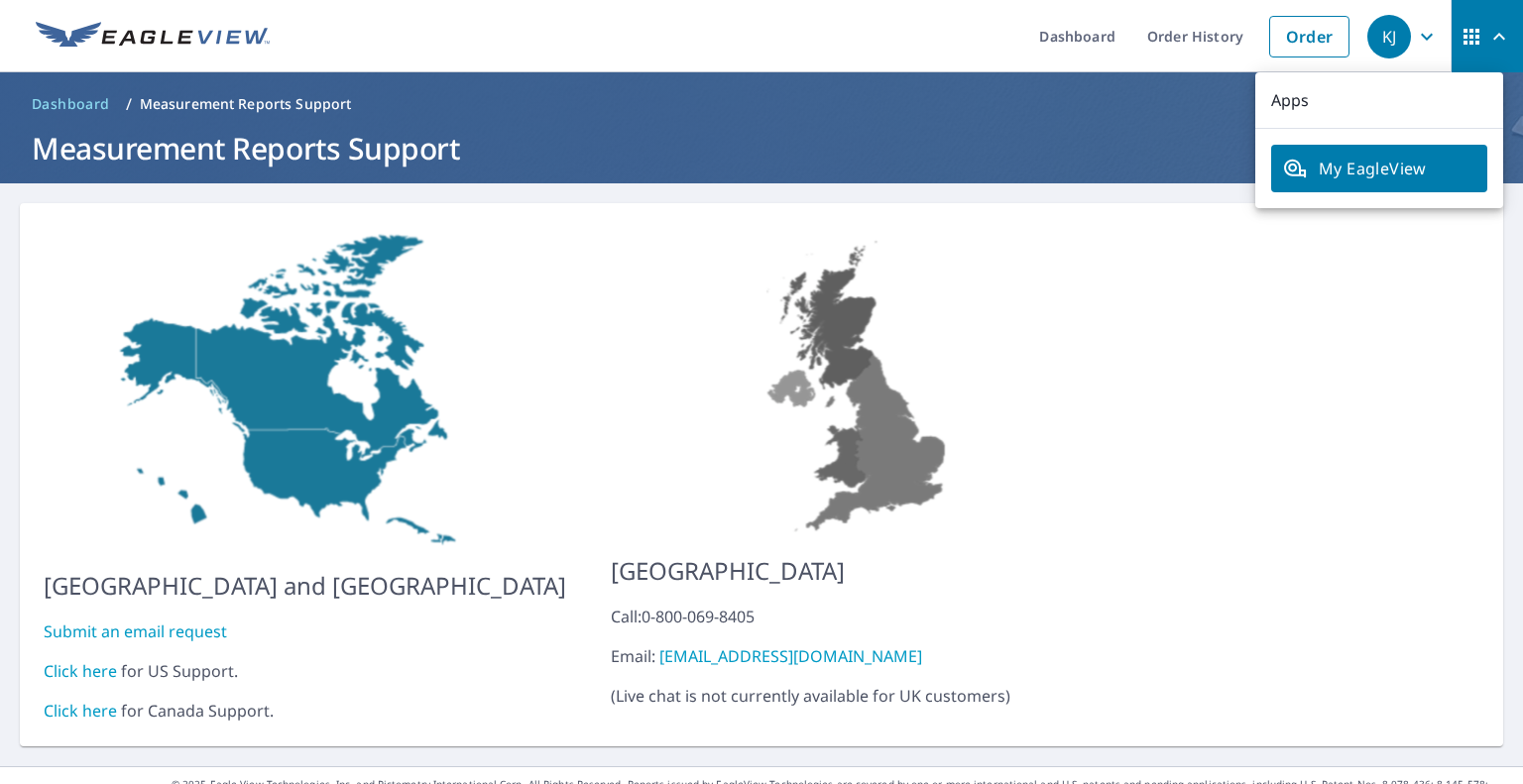 click on "KJ" at bounding box center [1405, 37] 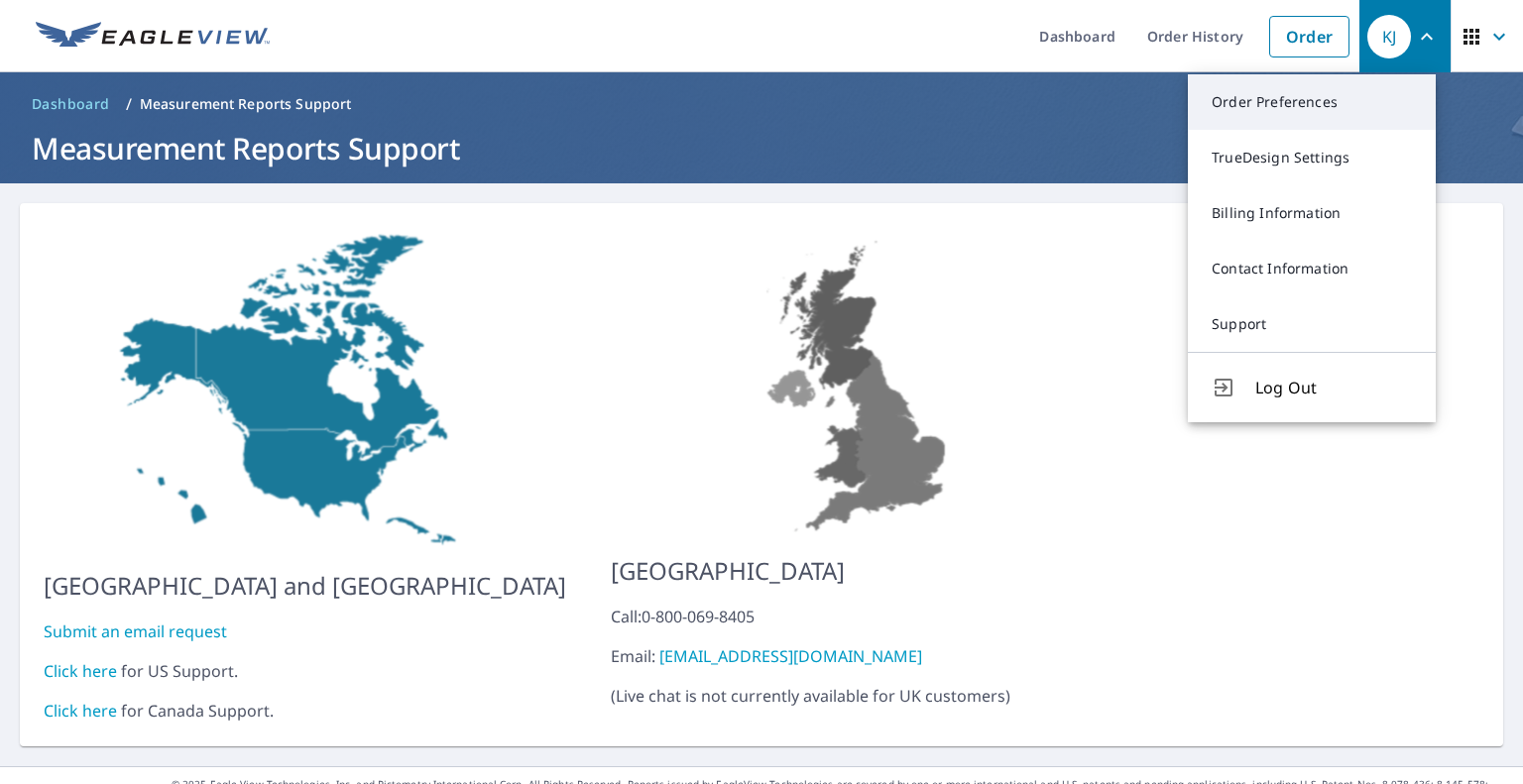 click on "Order Preferences" at bounding box center (1312, 102) 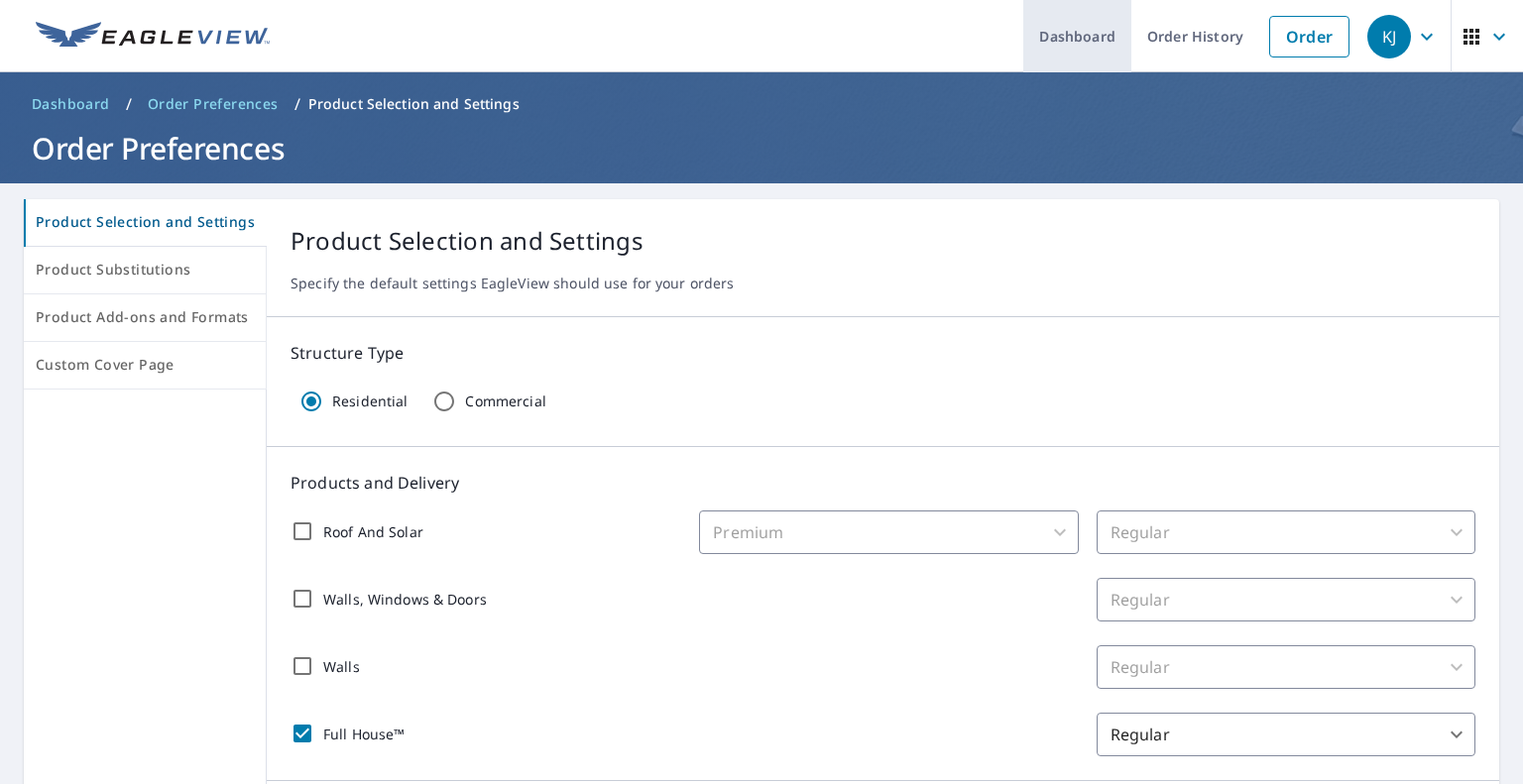click on "Dashboard" at bounding box center [1077, 36] 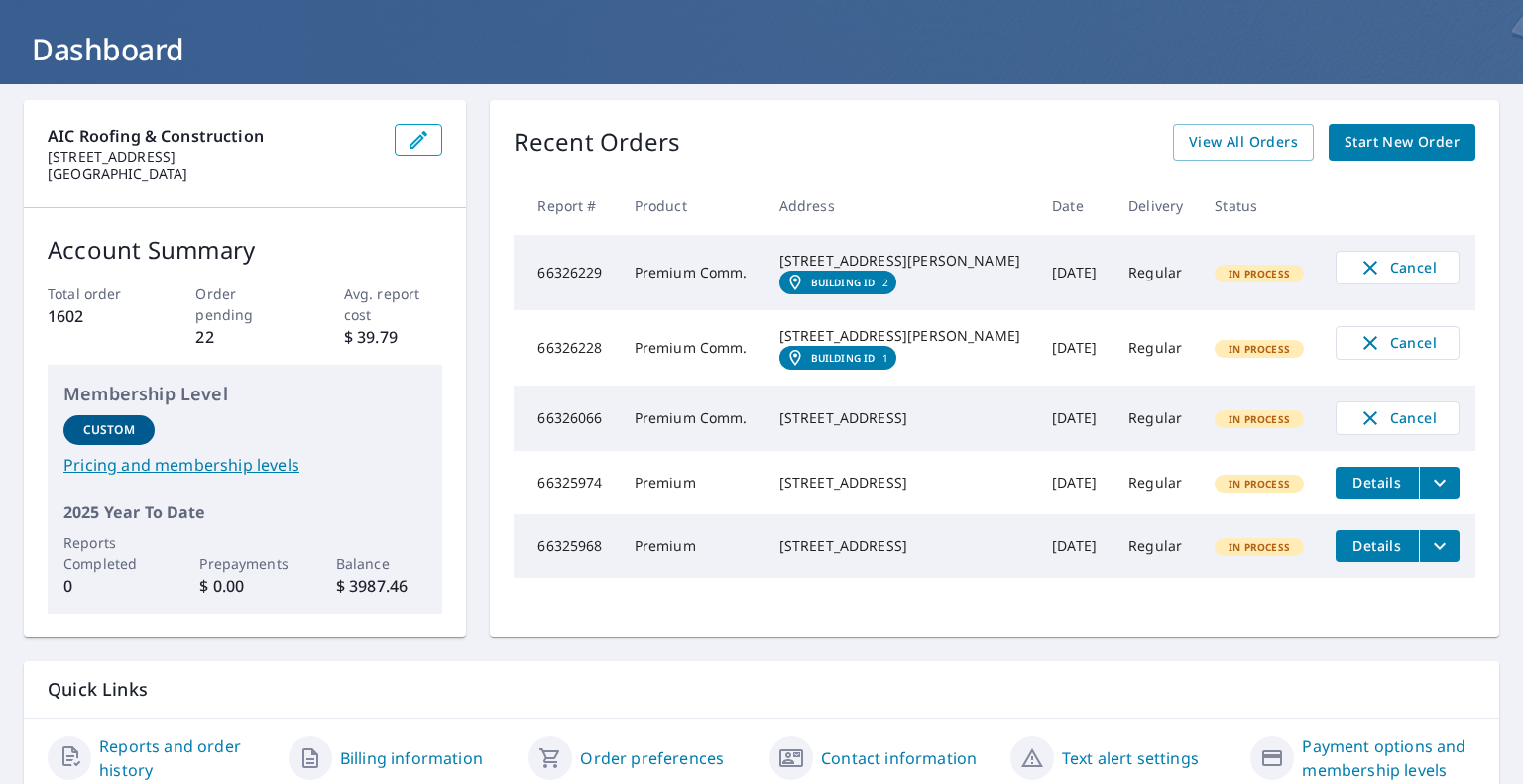 scroll, scrollTop: 0, scrollLeft: 0, axis: both 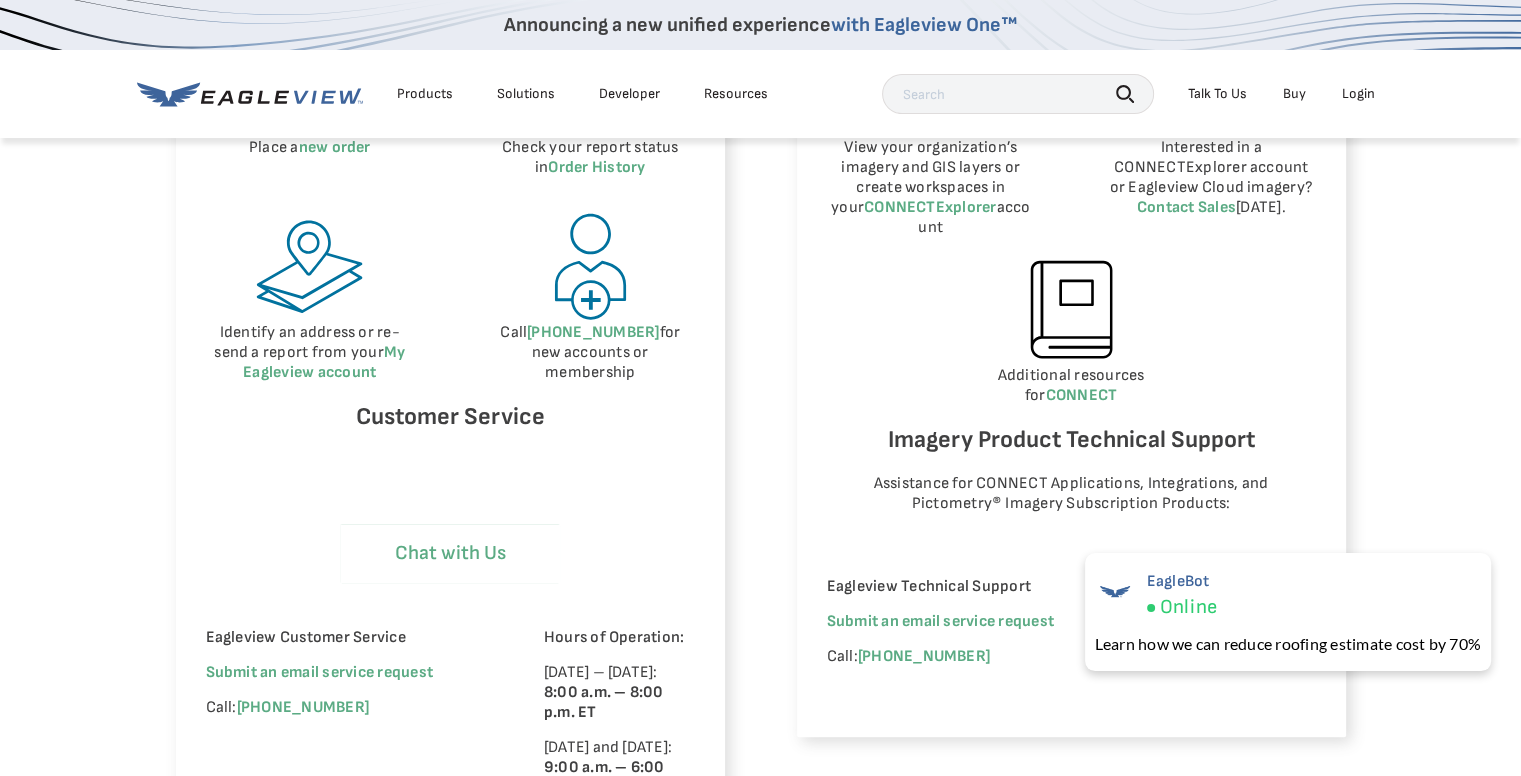 click on "Chat with Us" at bounding box center (450, 553) 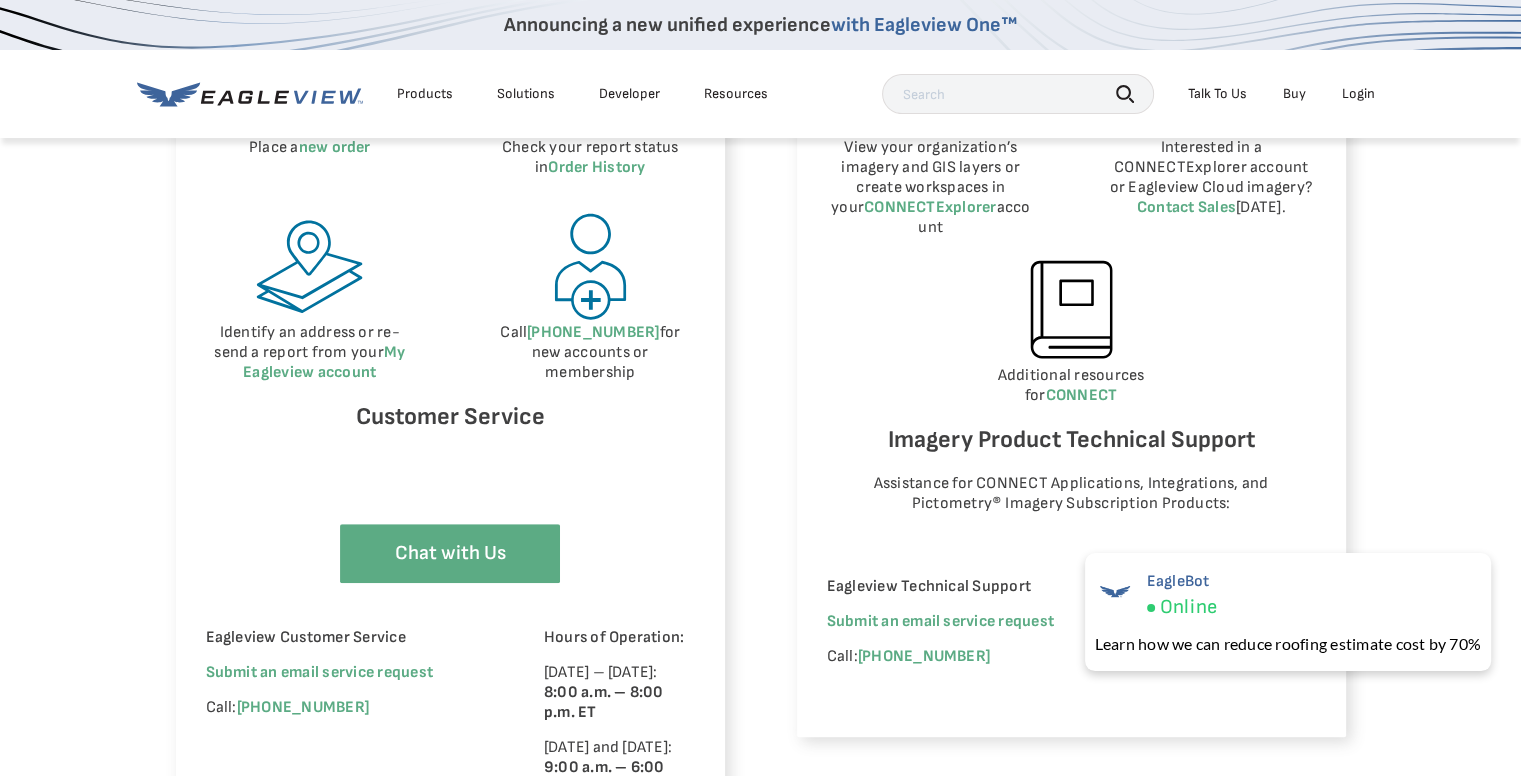select on "Cancel_Roof_Wall_Report" 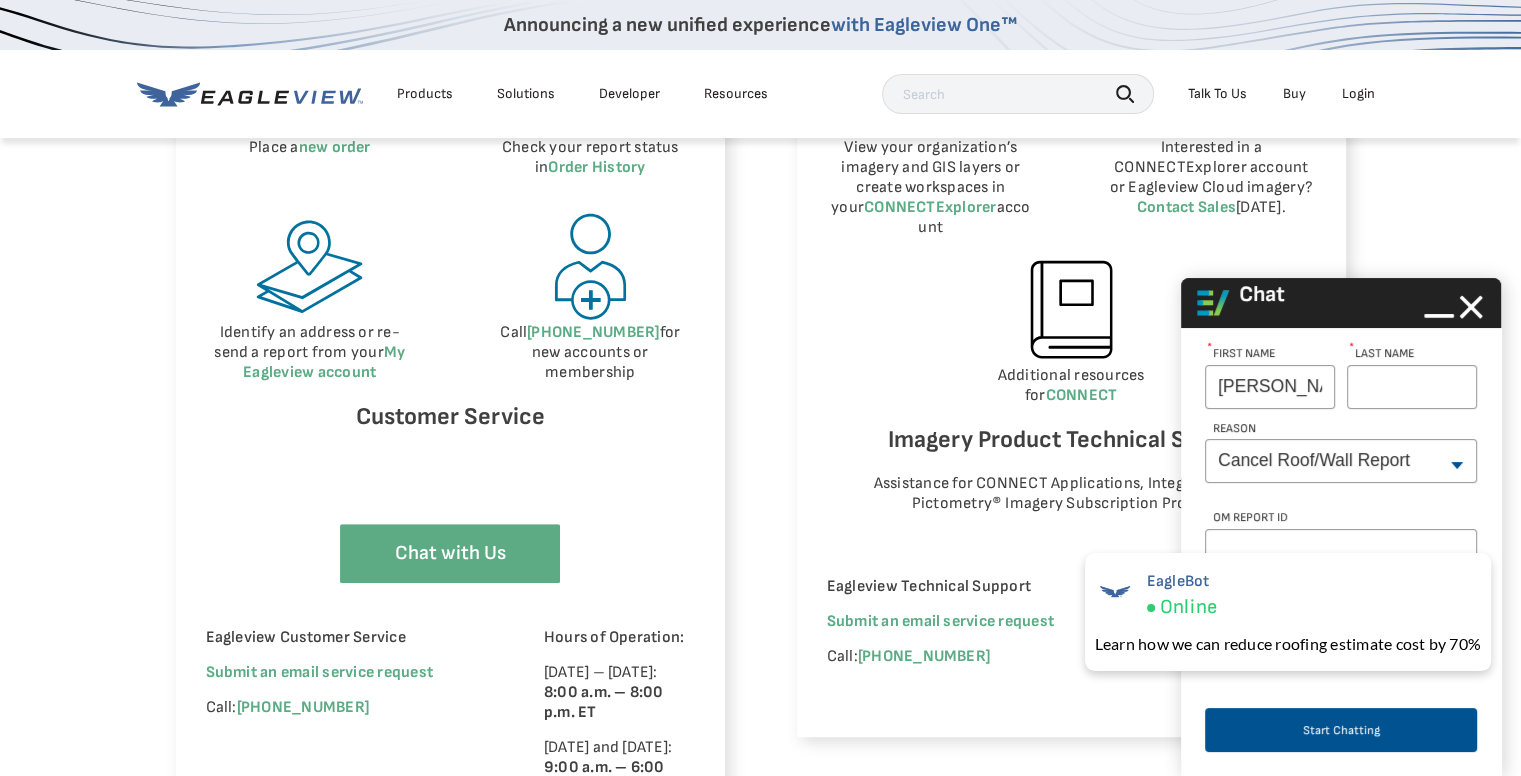 type on "Kristina" 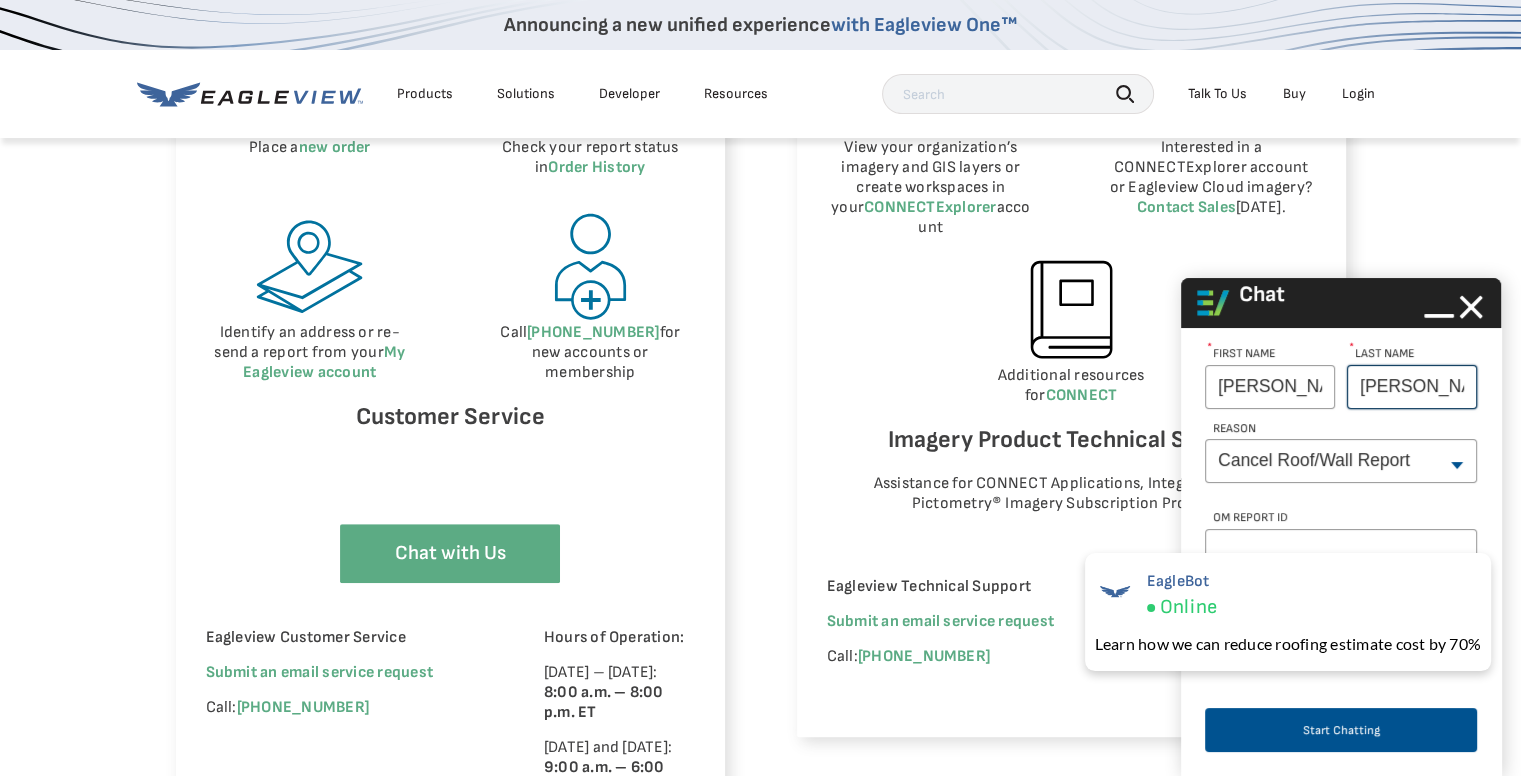 type on "Jones" 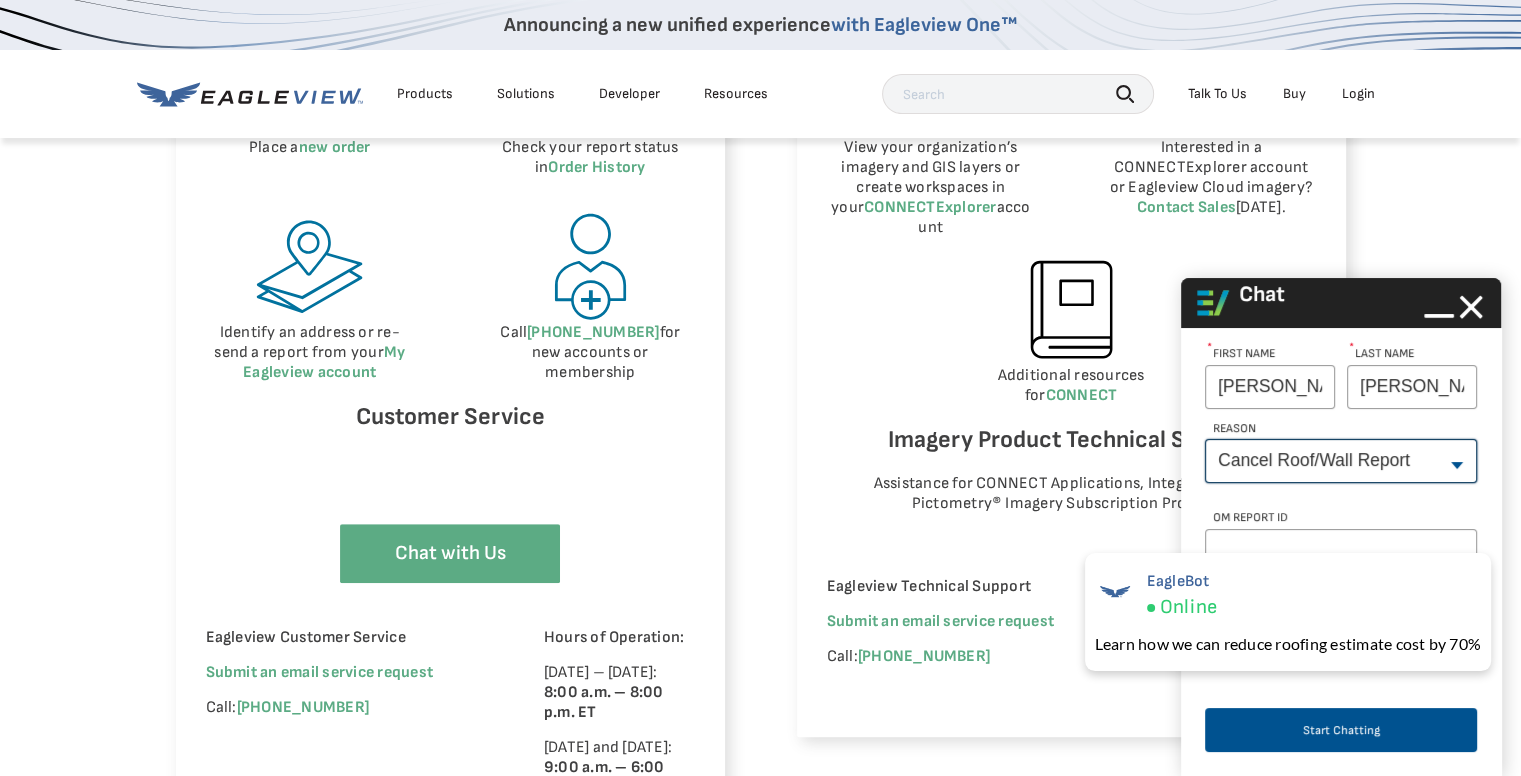 click on "--None-- Cancel Roof/Wall Report Document Request Invoice Request Missing Additional Structure Password Reset Pricing Question Refund Request Roof/Wall Report Status Sitemap Request Update Roof/Wall Report Address Wrong House on Report Xactimate Other Reason Xactimate Integration" at bounding box center (1341, 461) 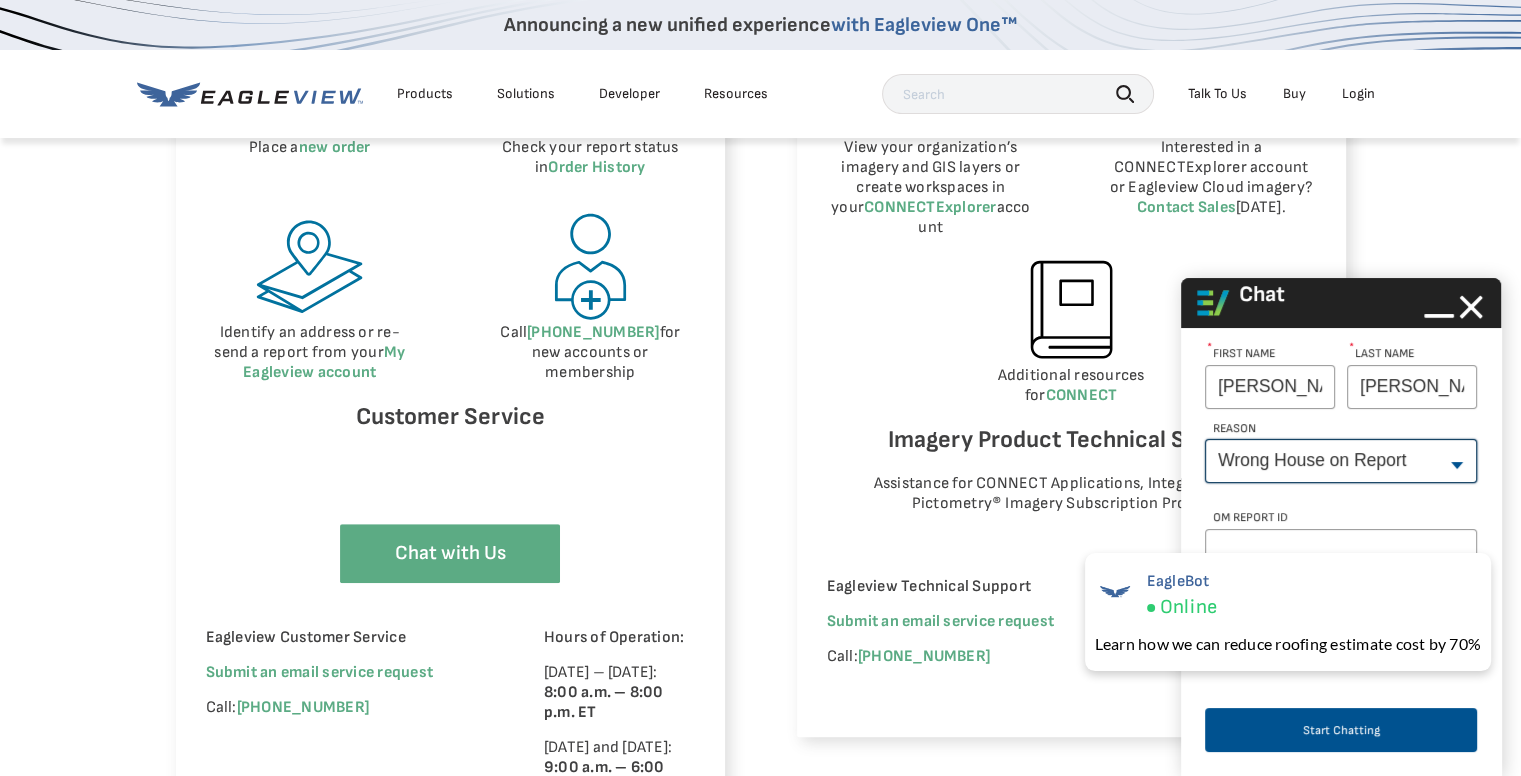 click on "--None-- Cancel Roof/Wall Report Document Request Invoice Request Missing Additional Structure Password Reset Pricing Question Refund Request Roof/Wall Report Status Sitemap Request Update Roof/Wall Report Address Wrong House on Report Xactimate Other Reason Xactimate Integration" at bounding box center [1341, 461] 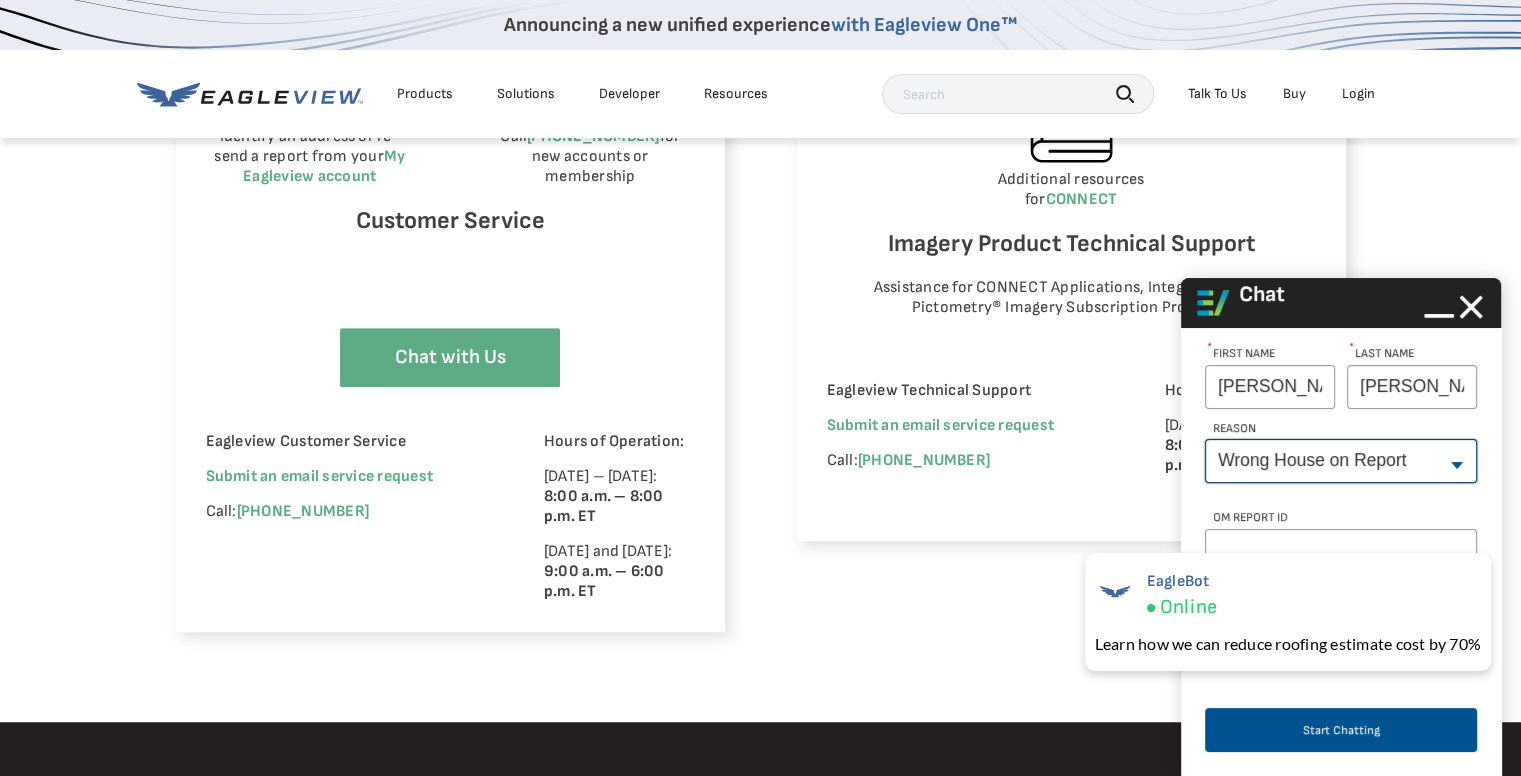 scroll, scrollTop: 1300, scrollLeft: 0, axis: vertical 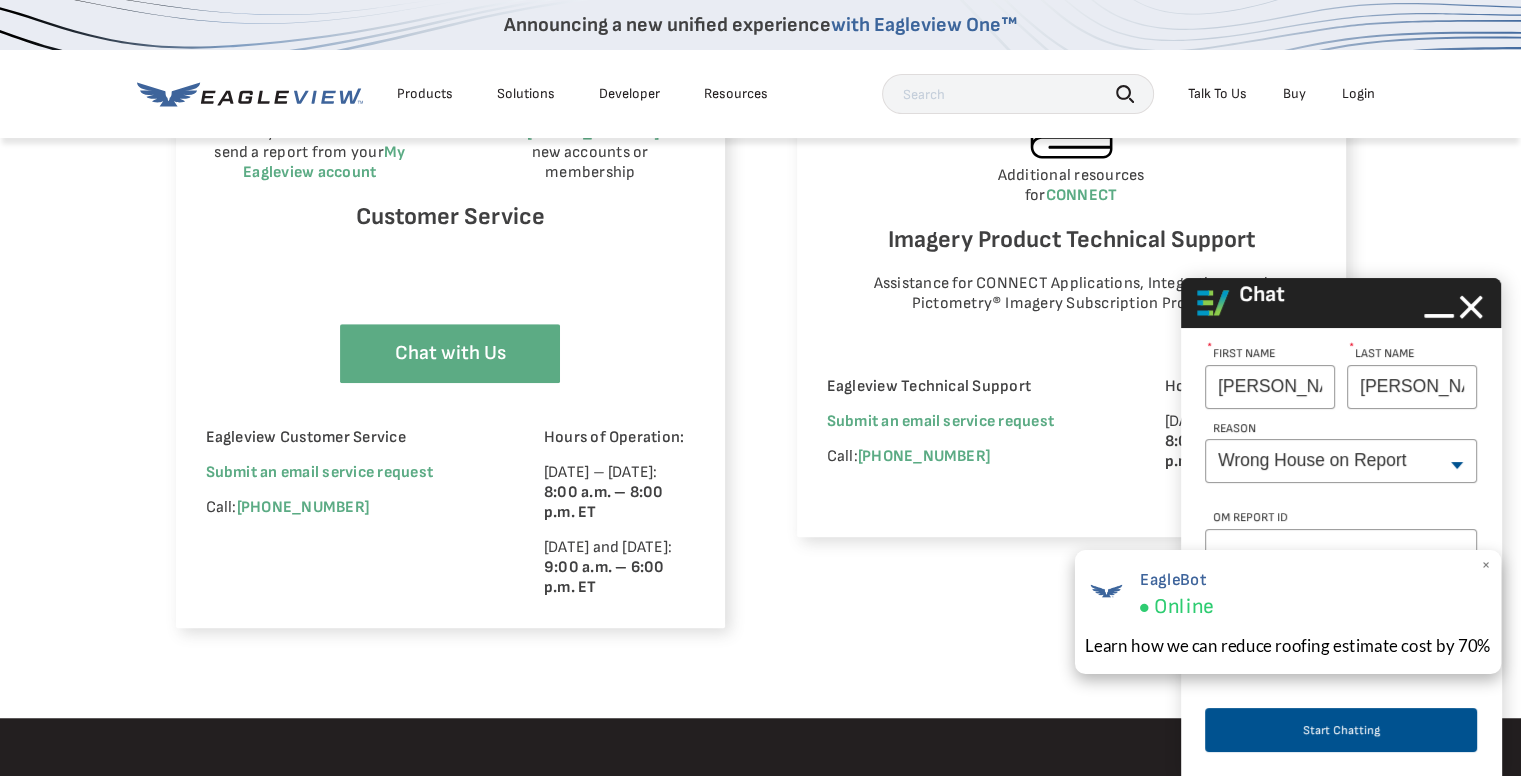 click on "×" at bounding box center (1485, 565) 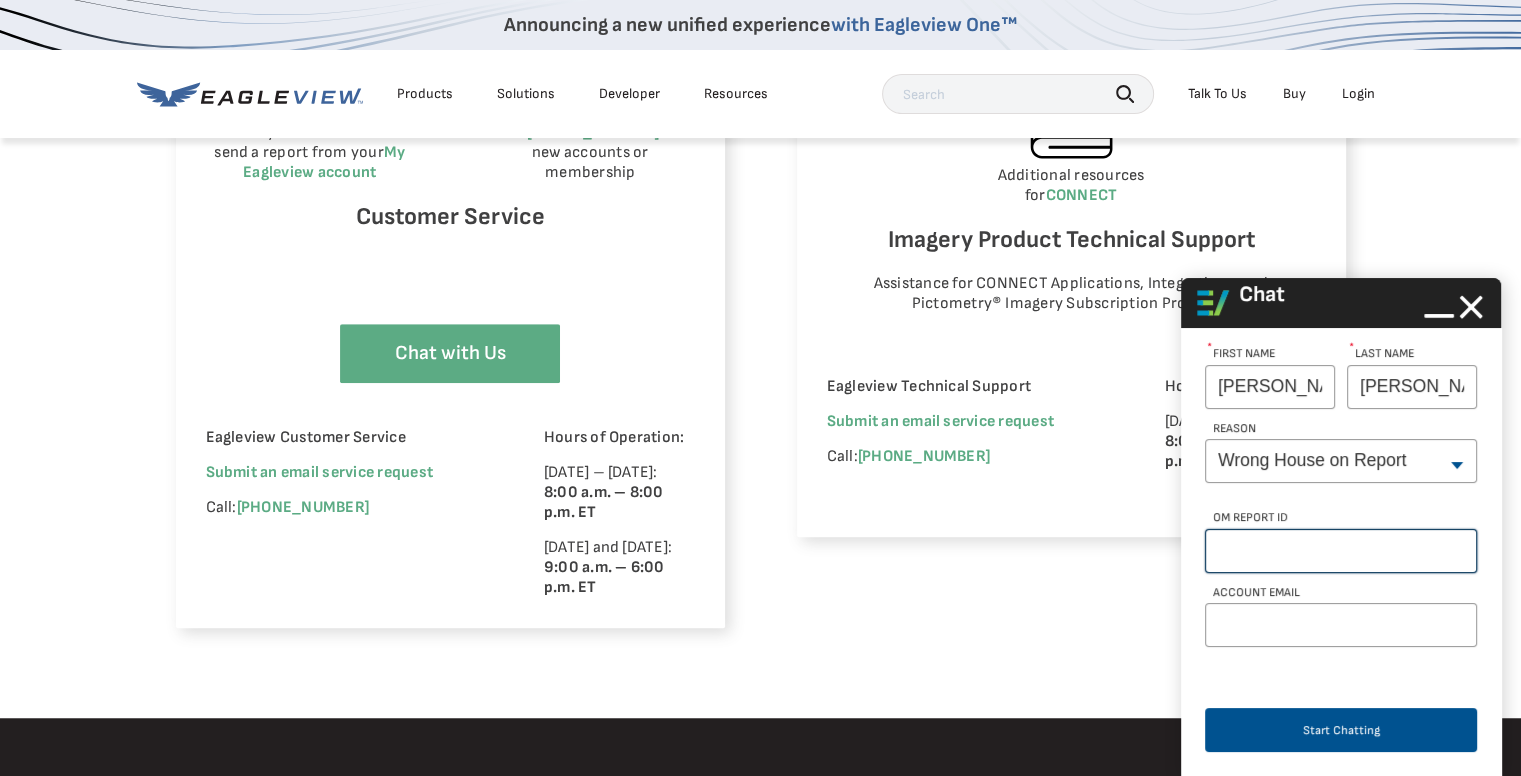 click on "OM Report Id" at bounding box center [1341, 551] 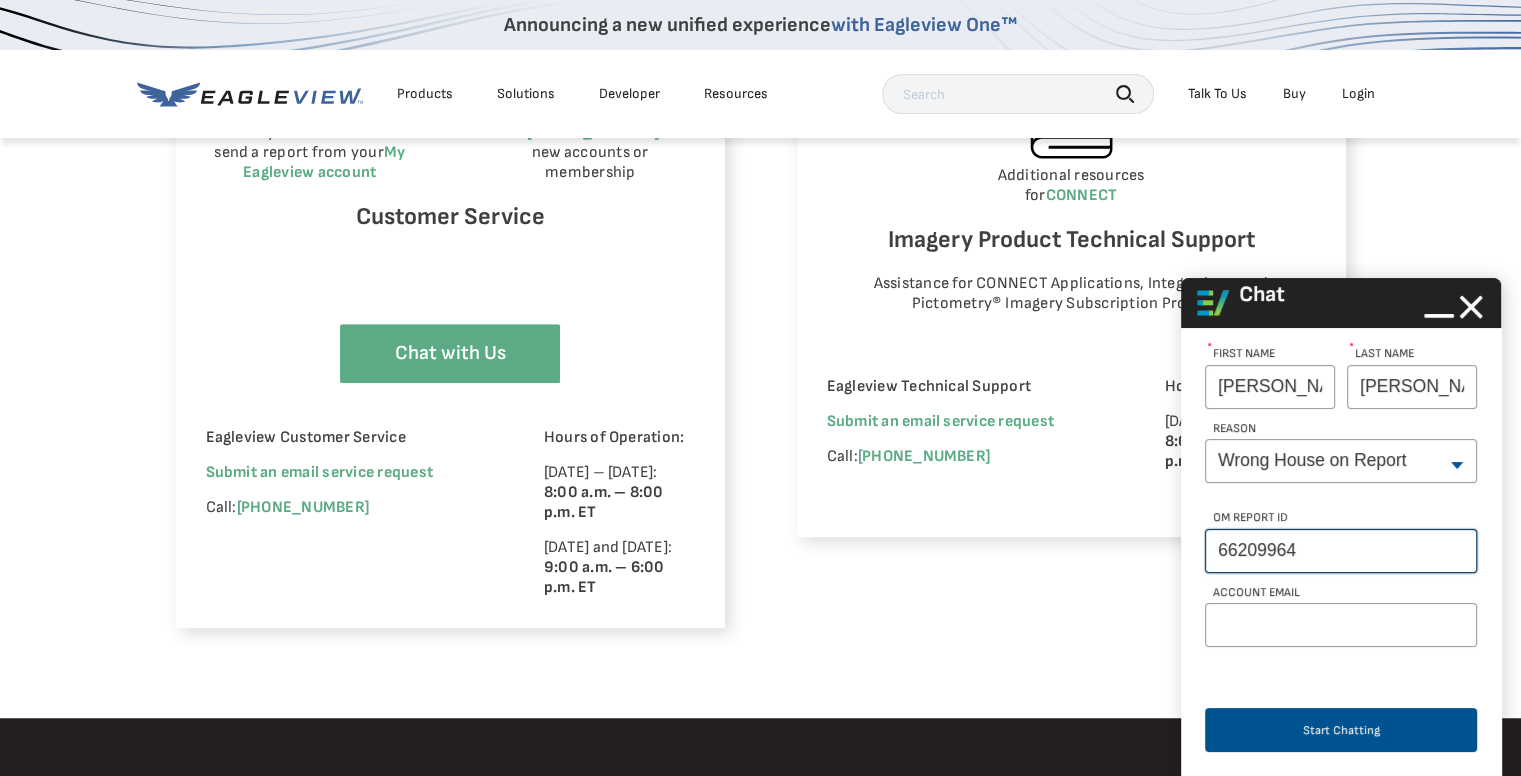 type on "66209964" 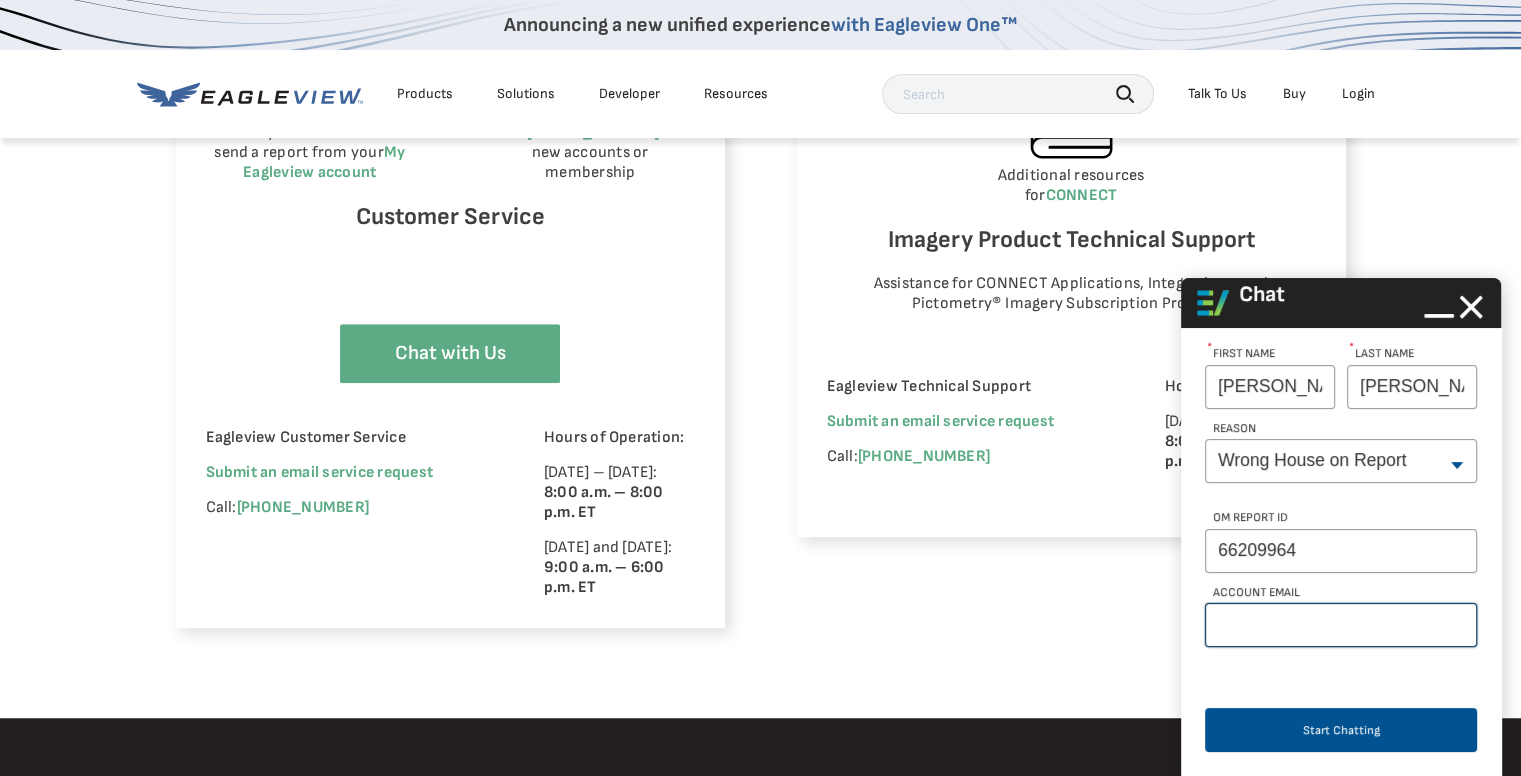 click on "Account Email" at bounding box center (1341, 625) 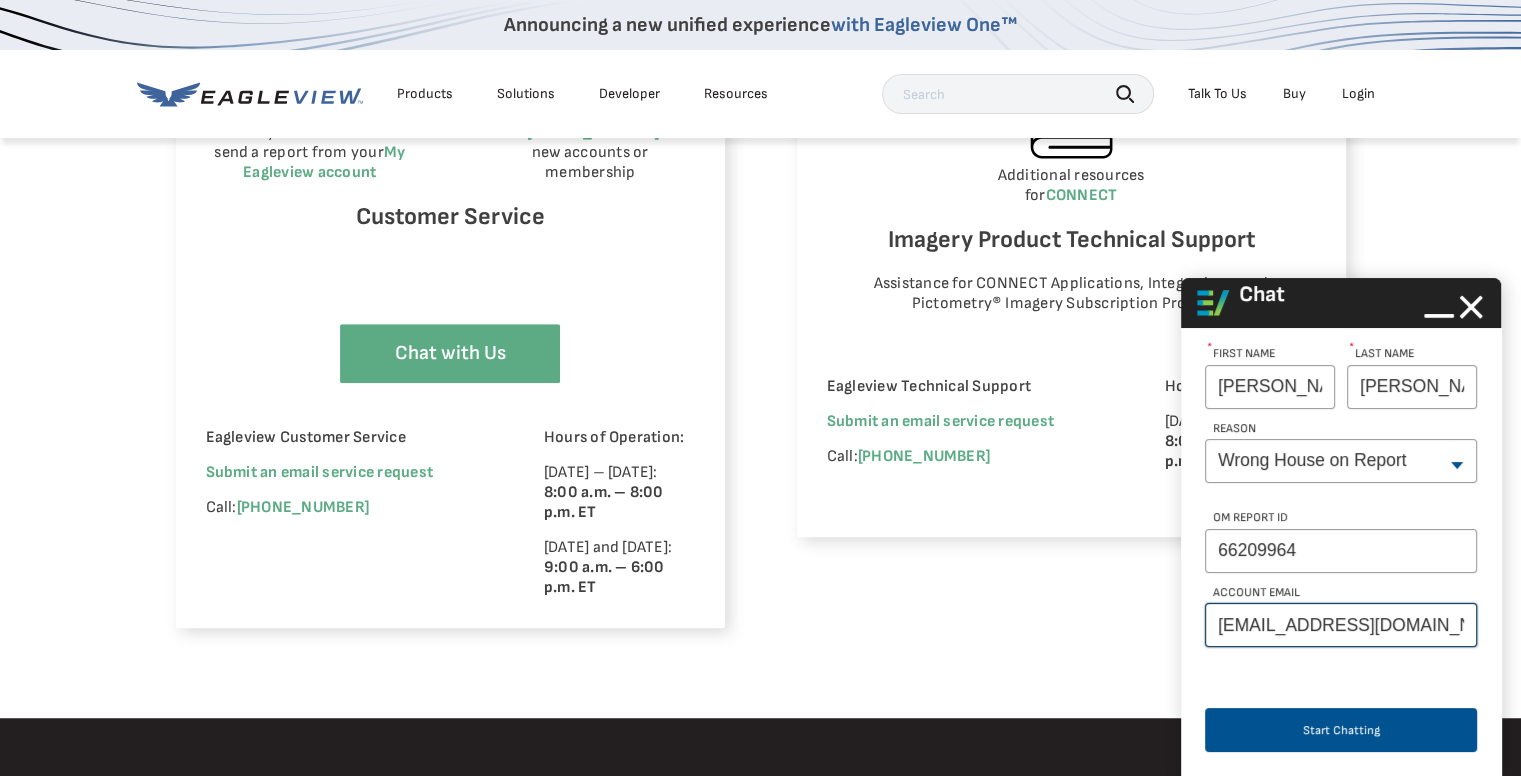 type on "kristinajones@aicroofing.com" 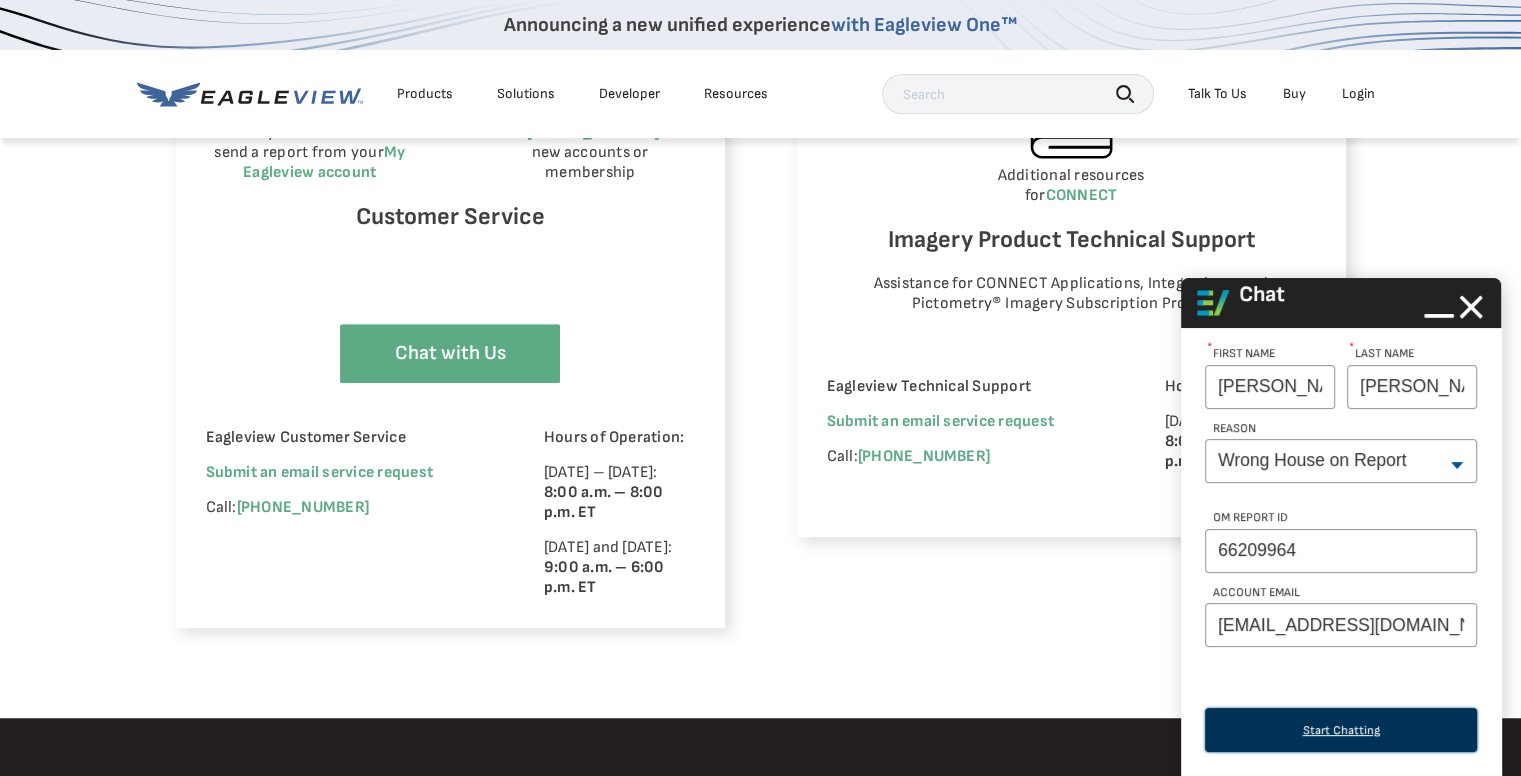 click on "Start Chatting" at bounding box center [1341, 730] 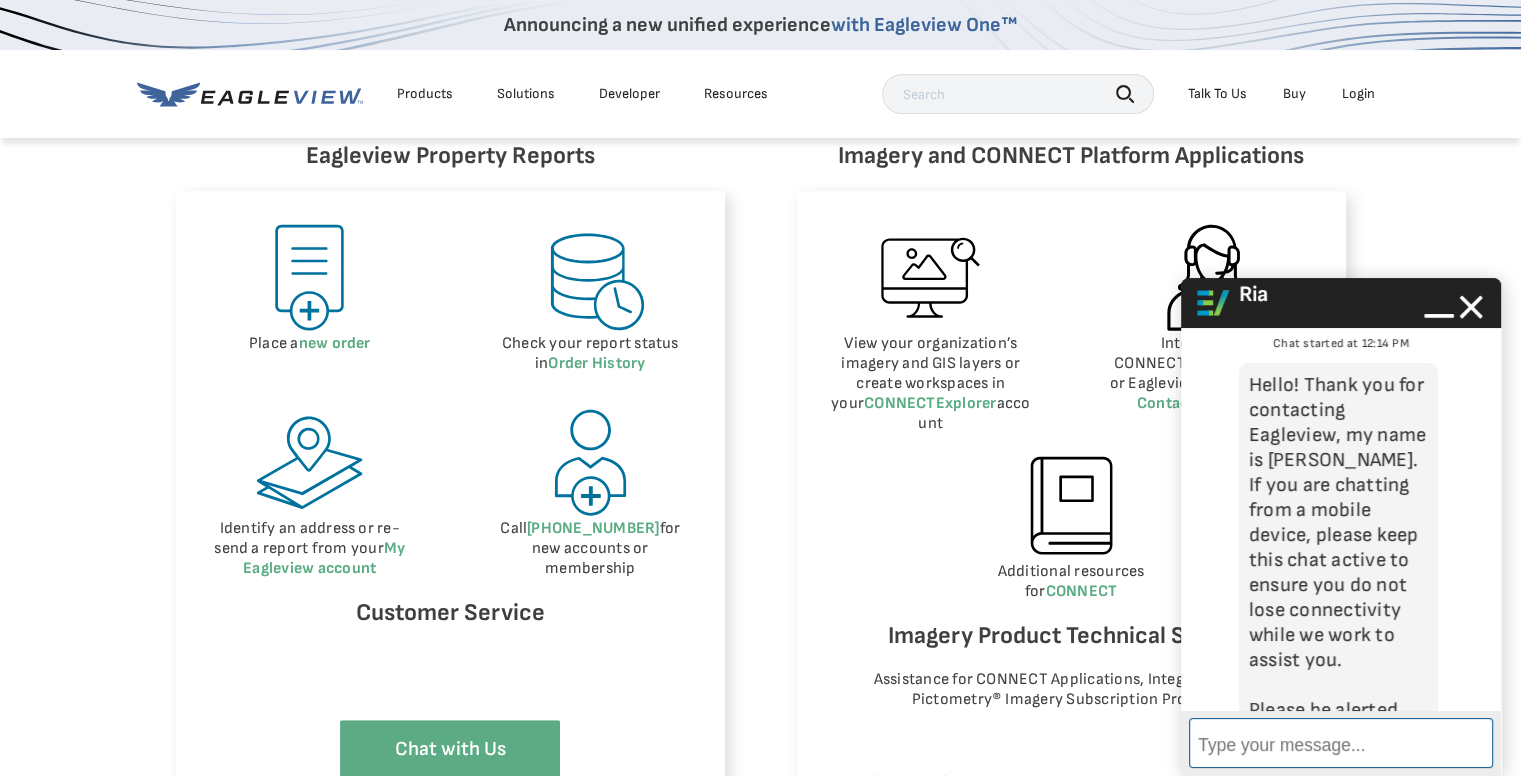scroll, scrollTop: 900, scrollLeft: 0, axis: vertical 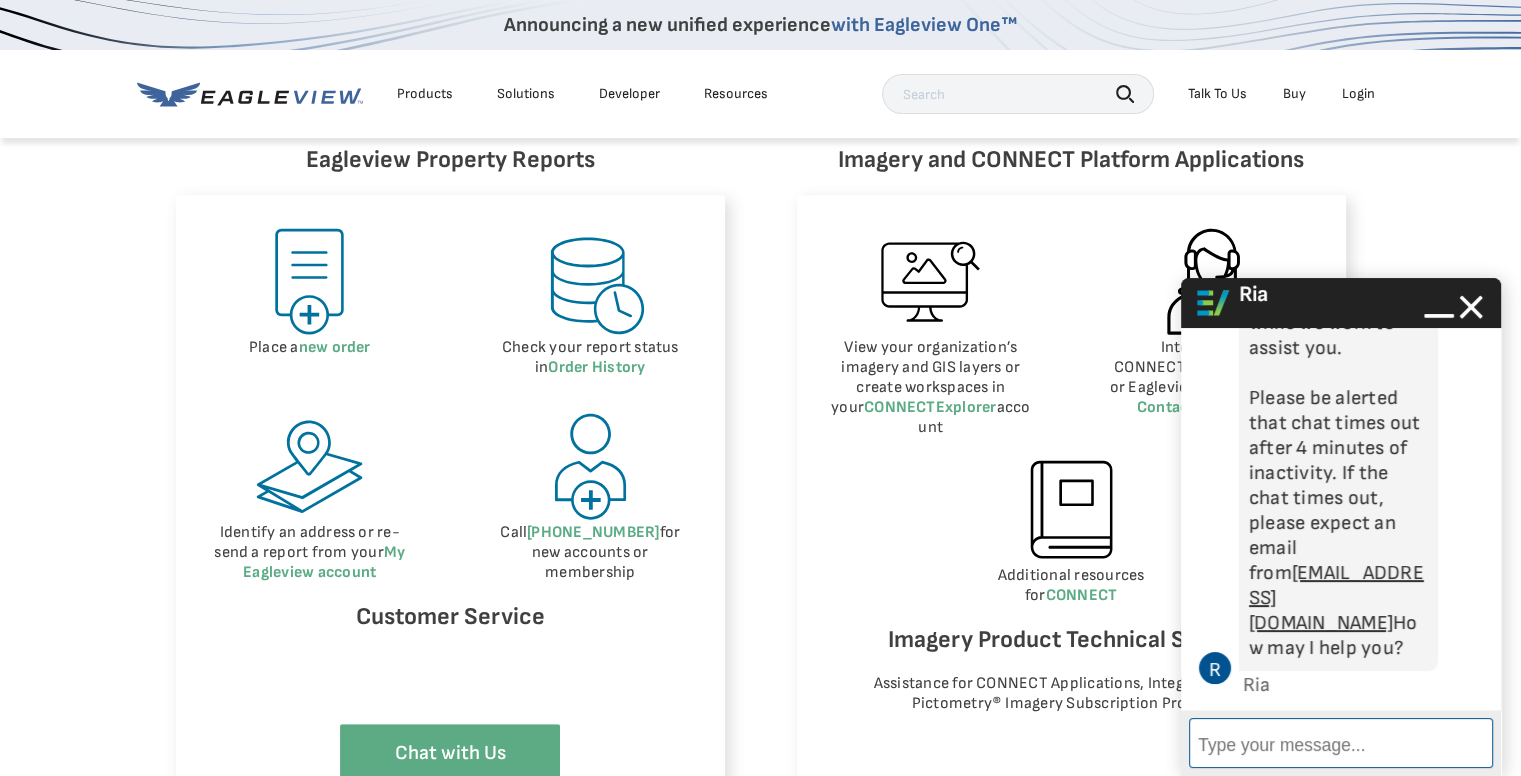 click on "Enter Message" at bounding box center (1341, 743) 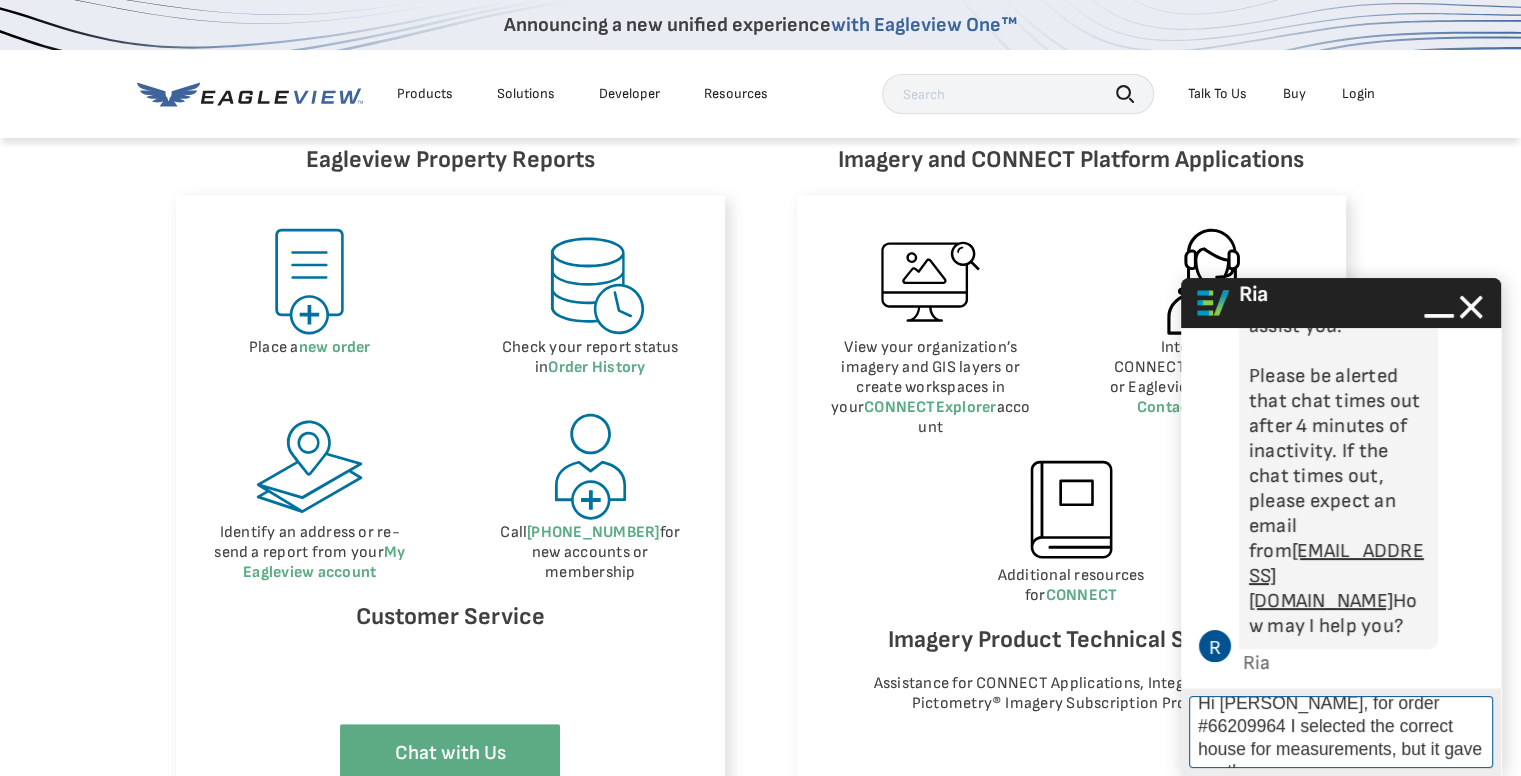 scroll, scrollTop: 27, scrollLeft: 0, axis: vertical 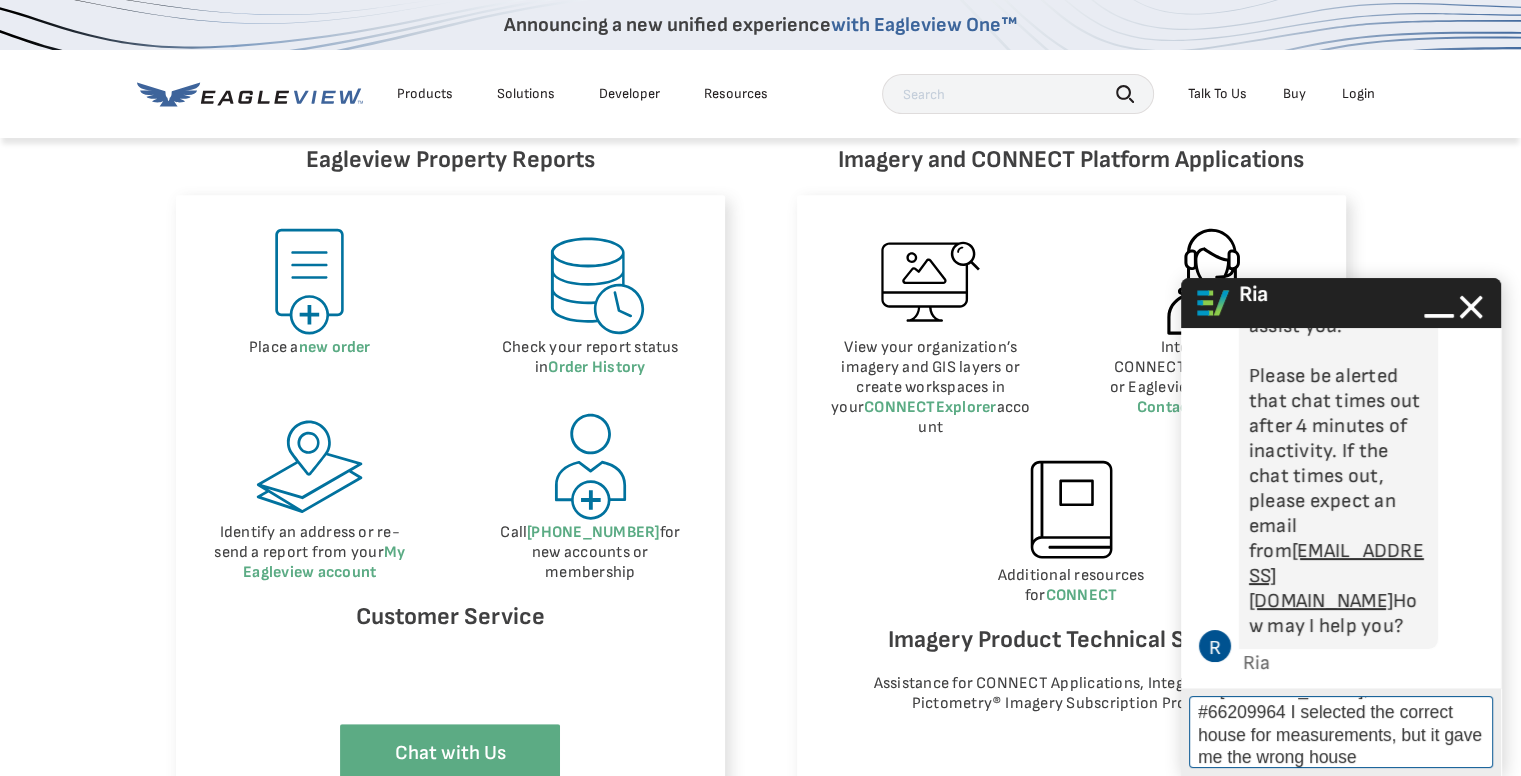 type on "Hi Ria, for order #66209964 I selected the correct house for measurements, but it gave me the wrong house." 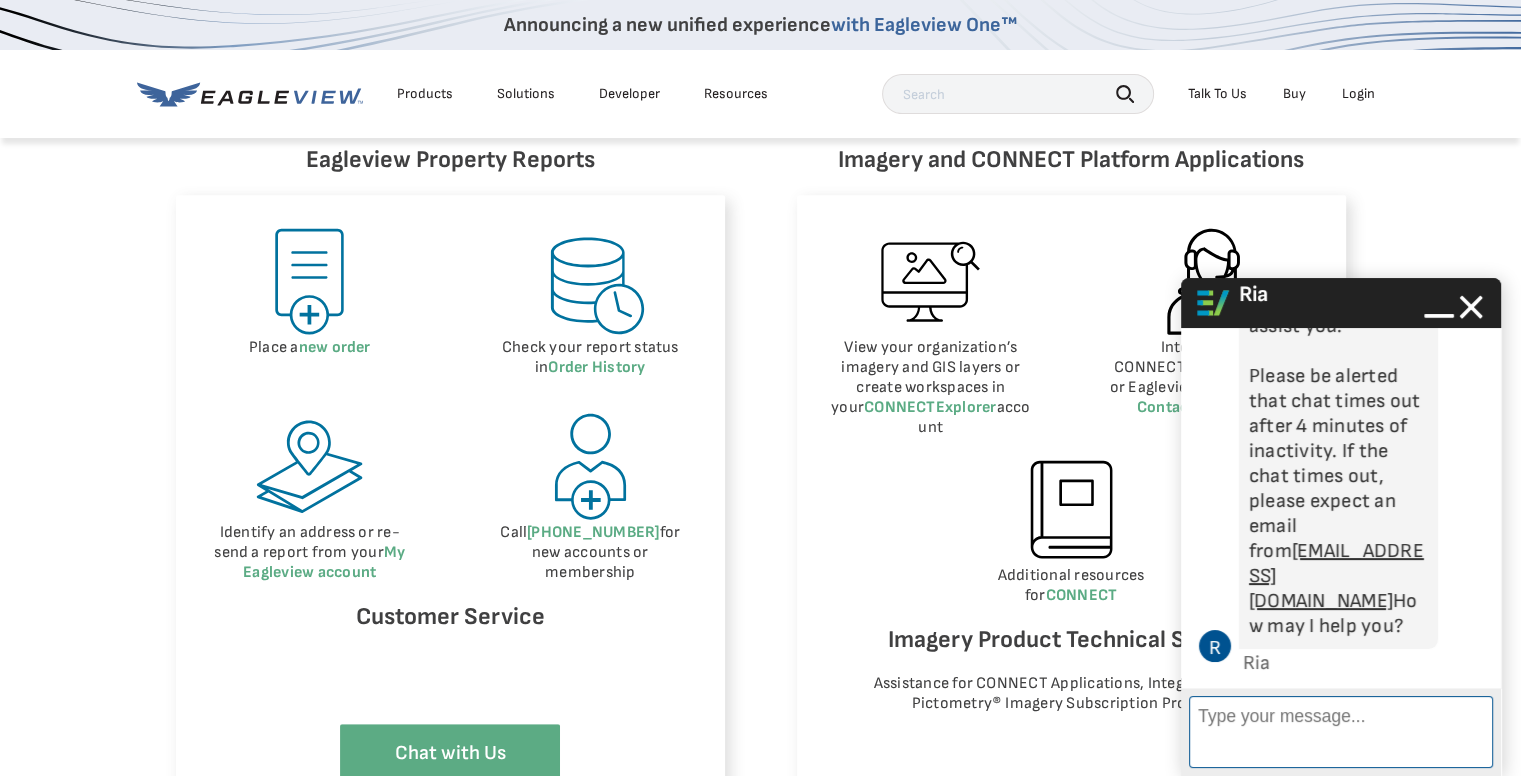 scroll, scrollTop: 4, scrollLeft: 0, axis: vertical 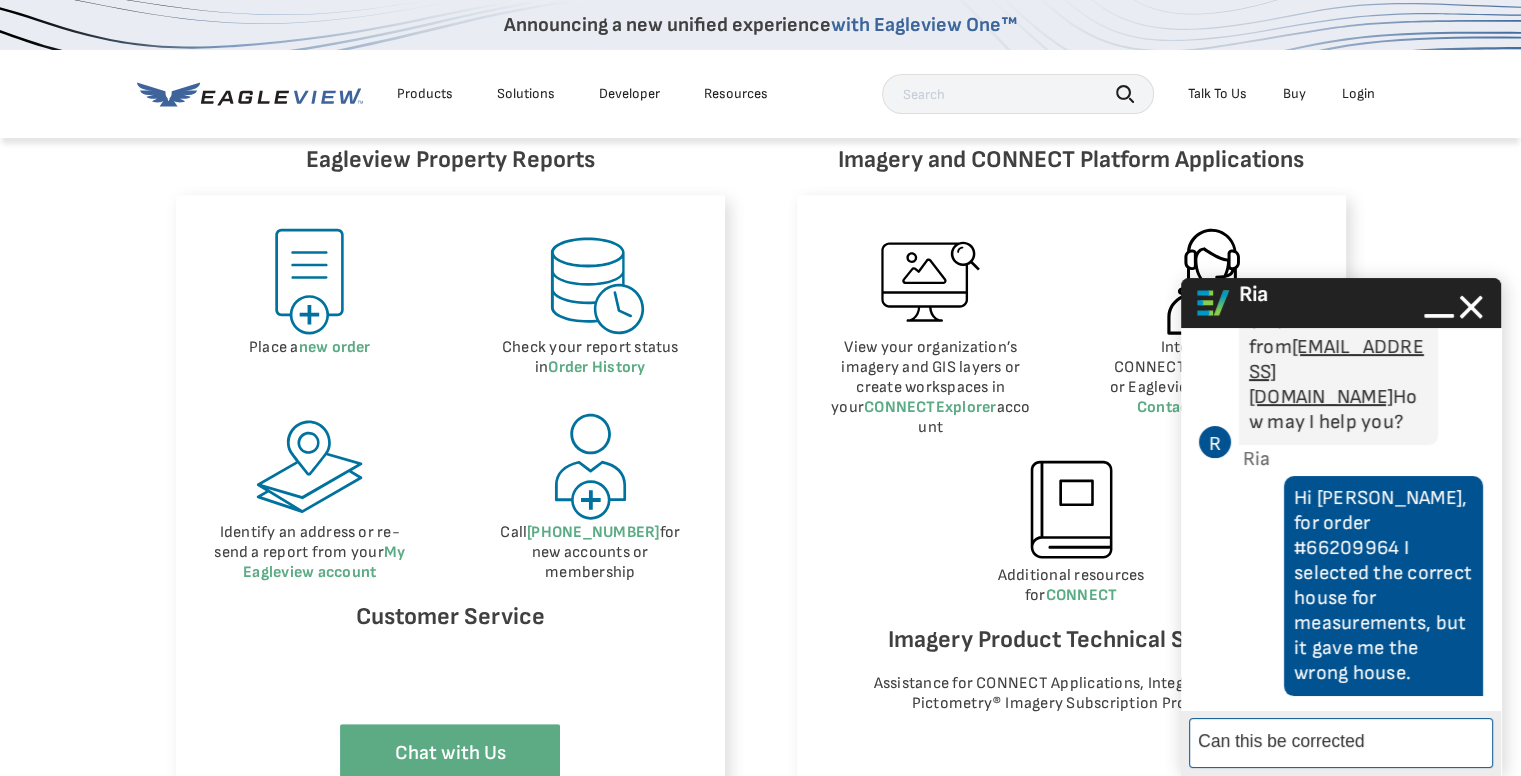 type on "Can this be corrected?" 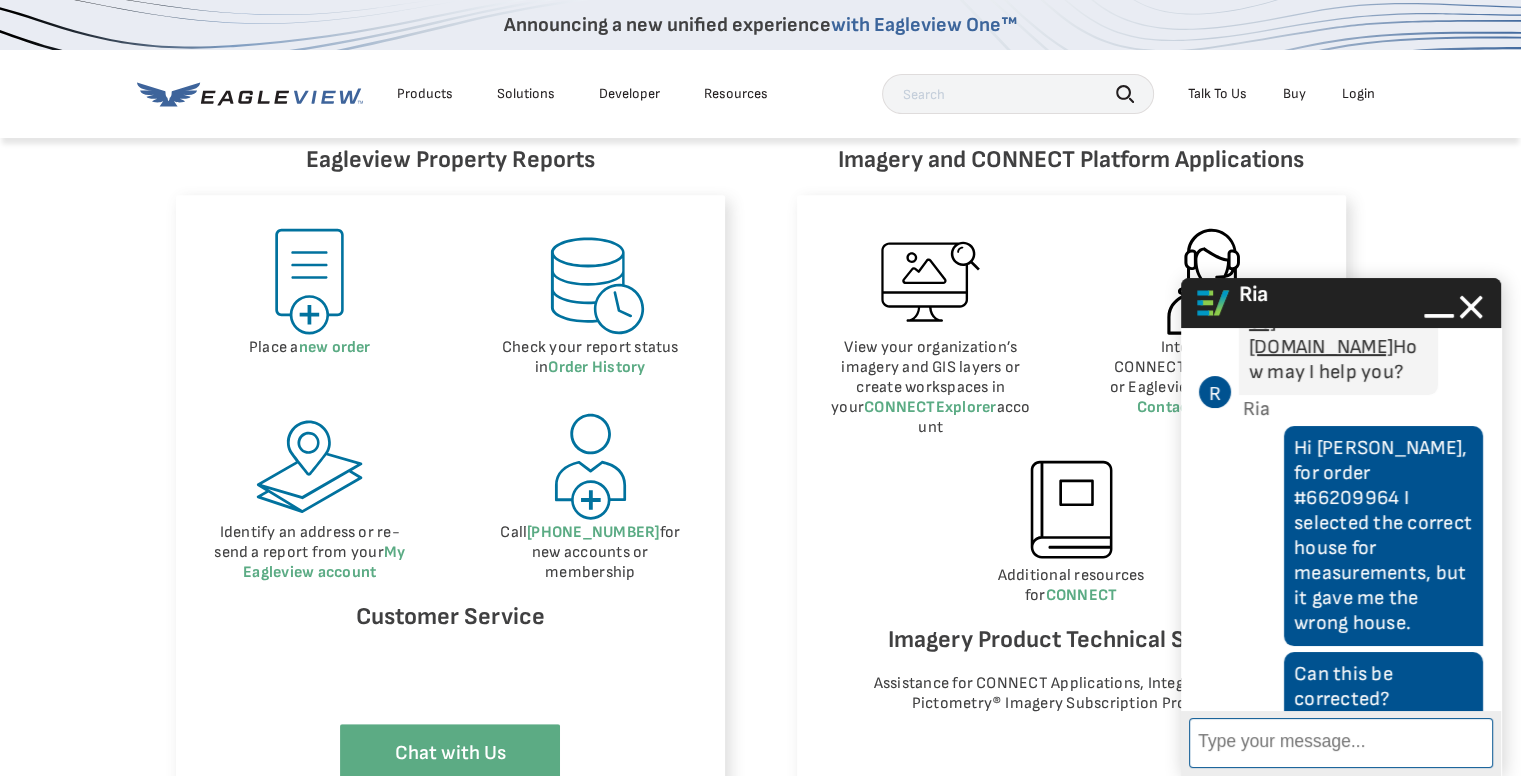 scroll, scrollTop: 664, scrollLeft: 0, axis: vertical 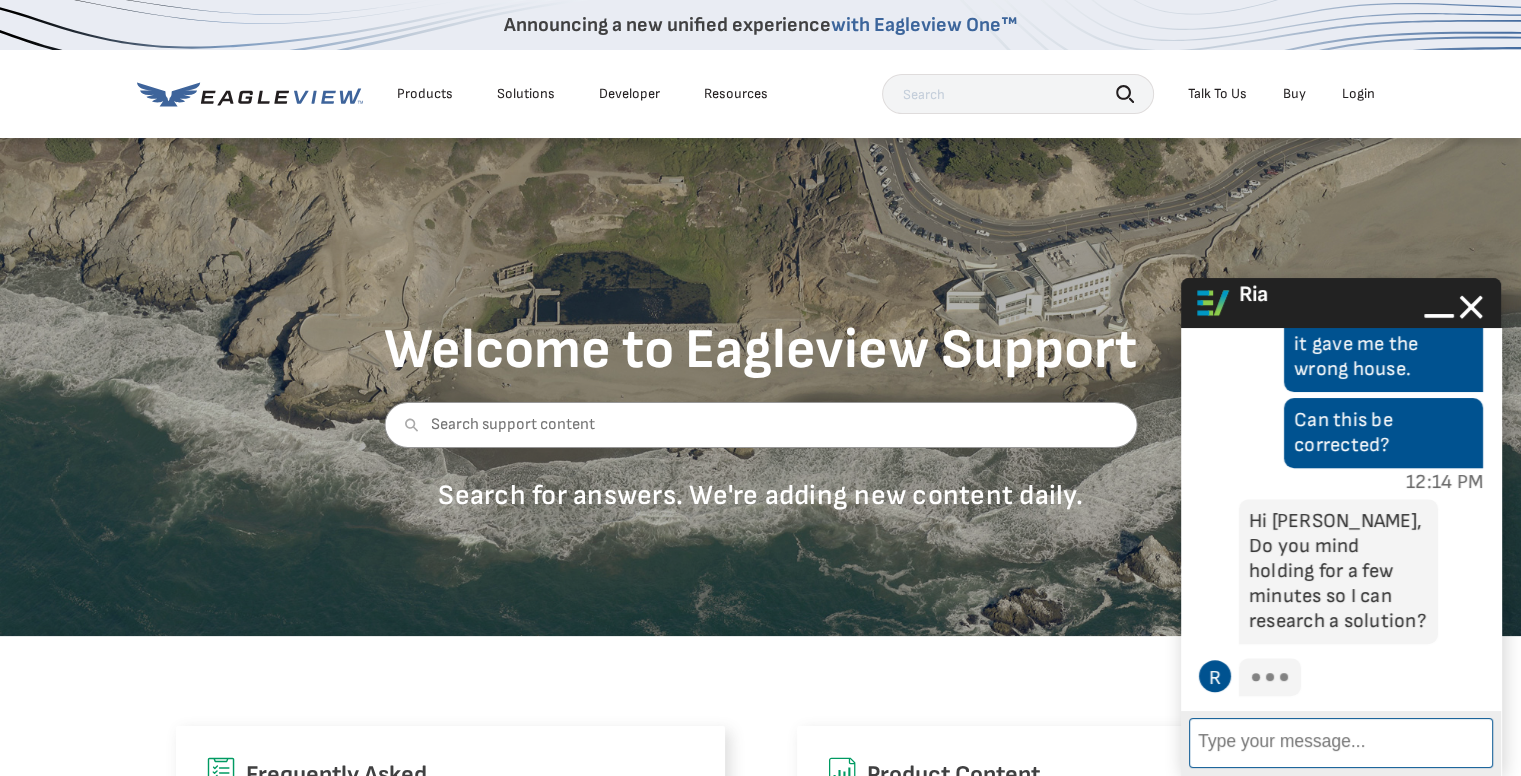 click on "Enter Message" at bounding box center [1341, 743] 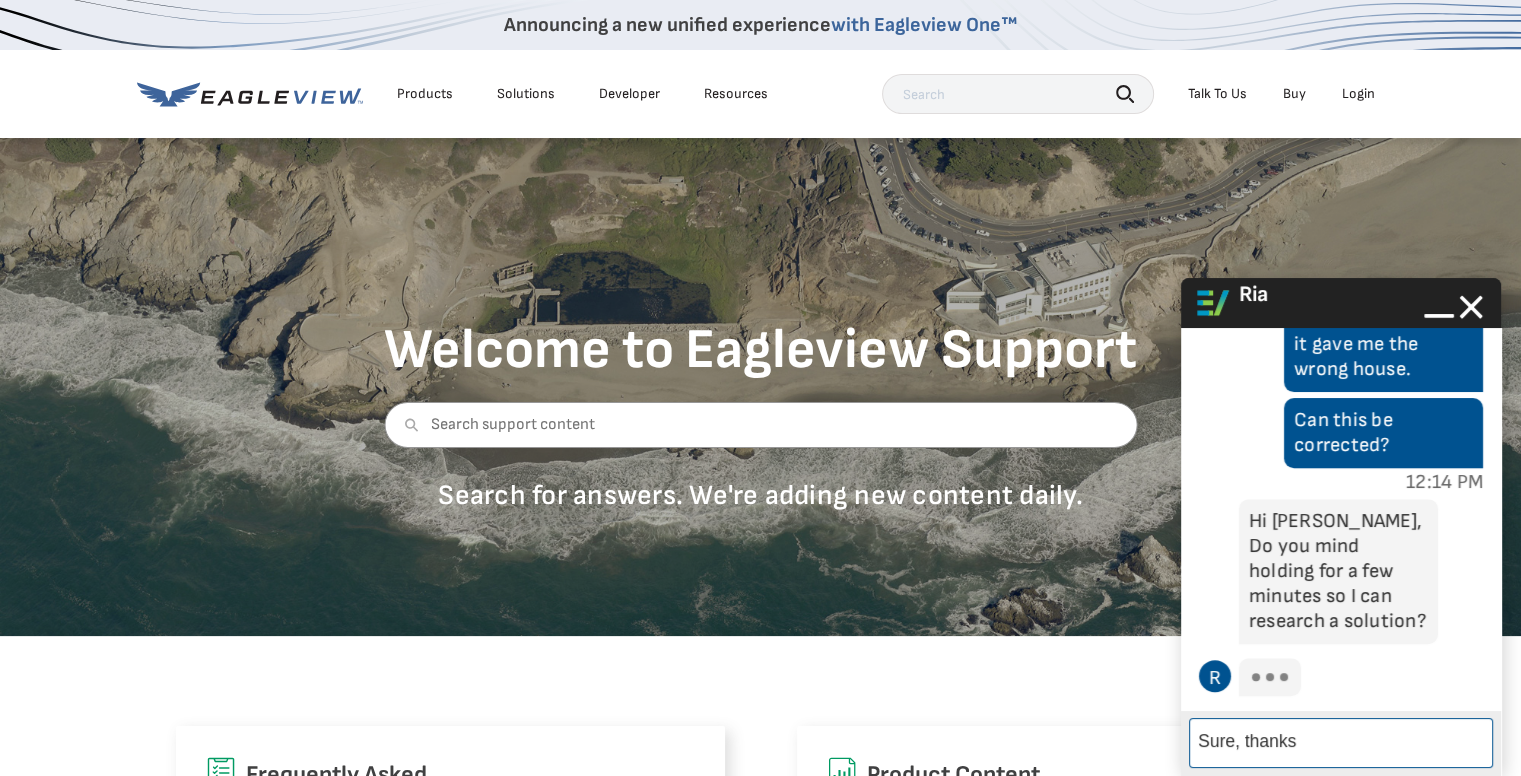 type on "Sure, thanks!" 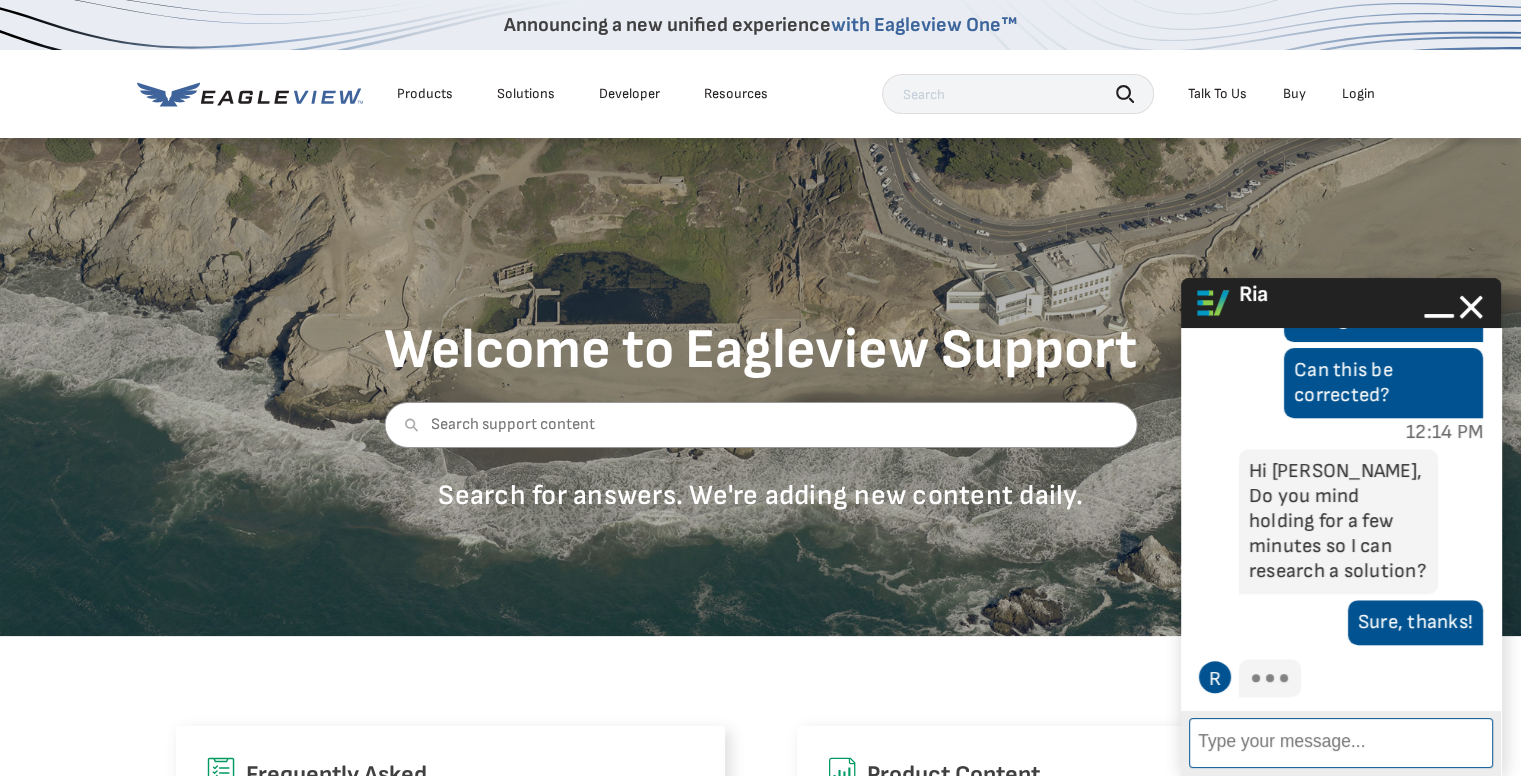 scroll, scrollTop: 942, scrollLeft: 0, axis: vertical 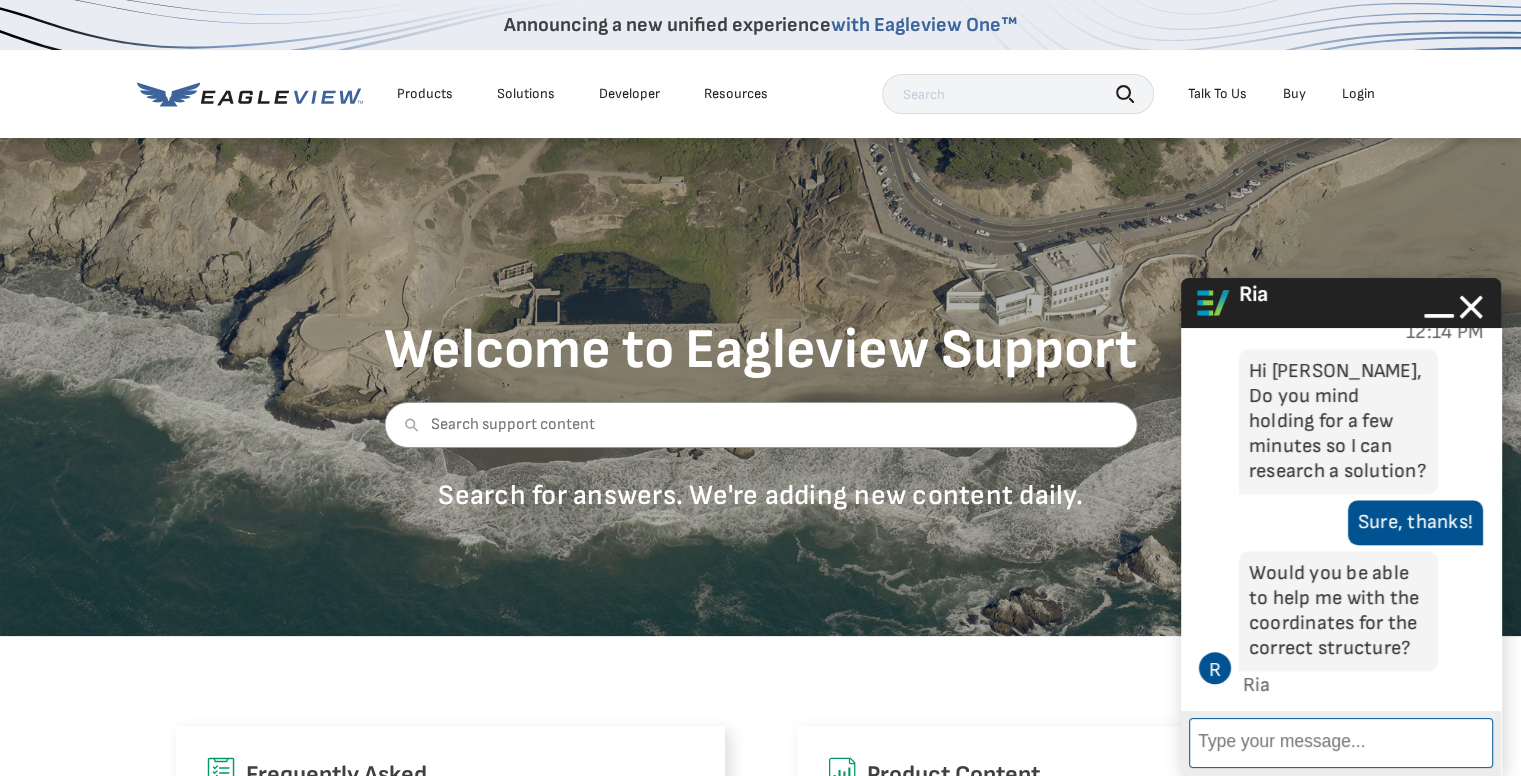 click on "Enter Message" at bounding box center [1341, 743] 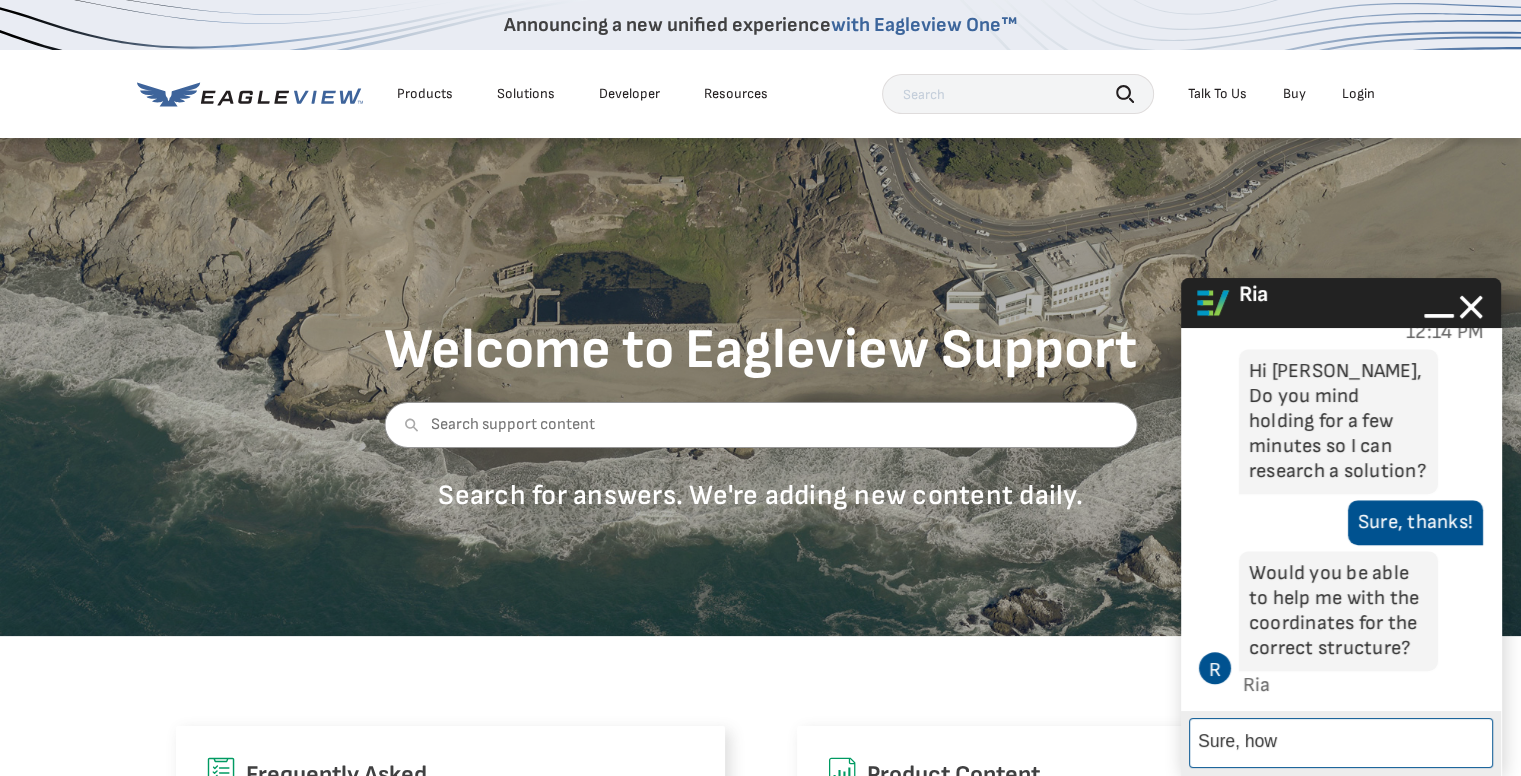 scroll, scrollTop: 1092, scrollLeft: 0, axis: vertical 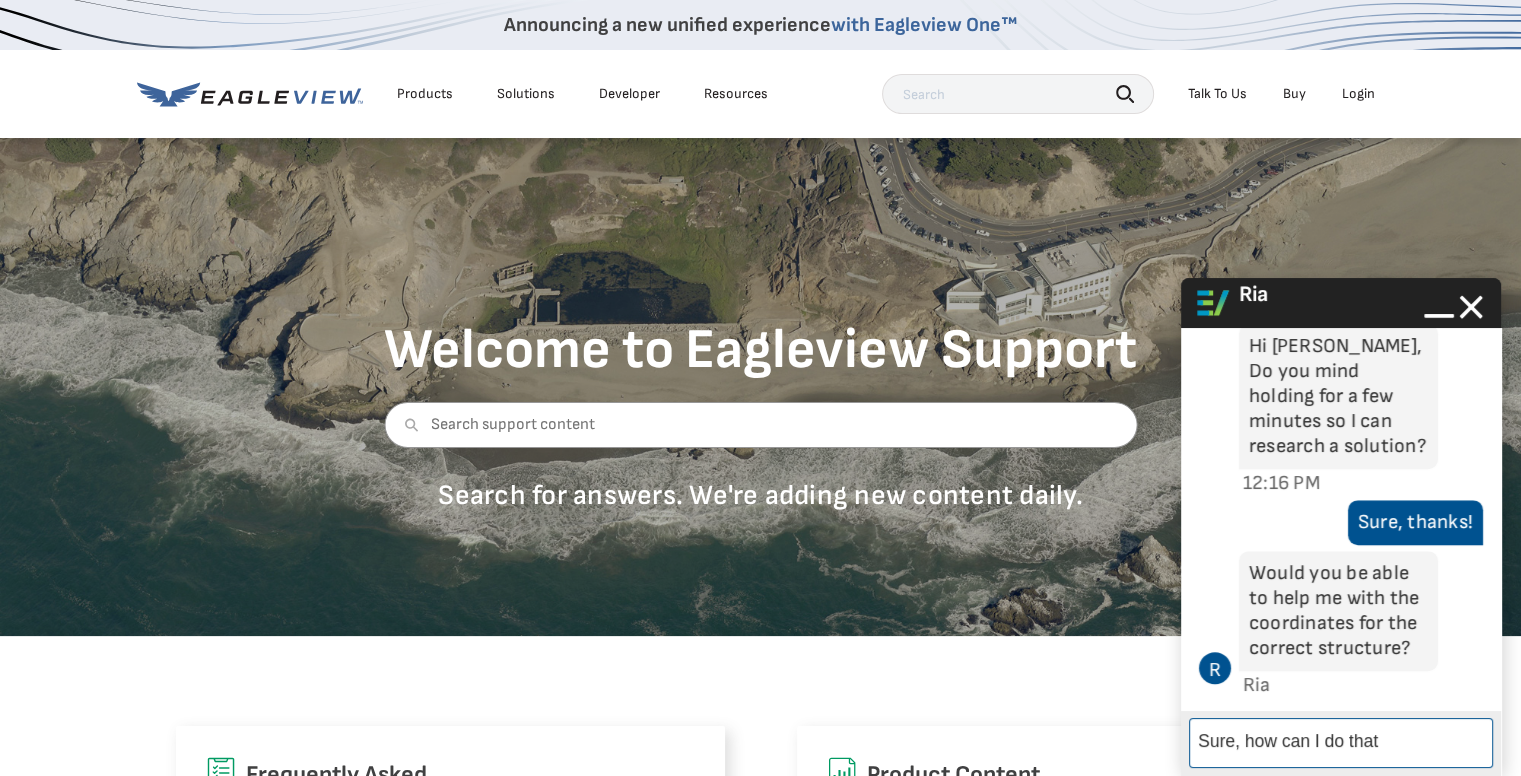 type on "Sure, how can I do that?" 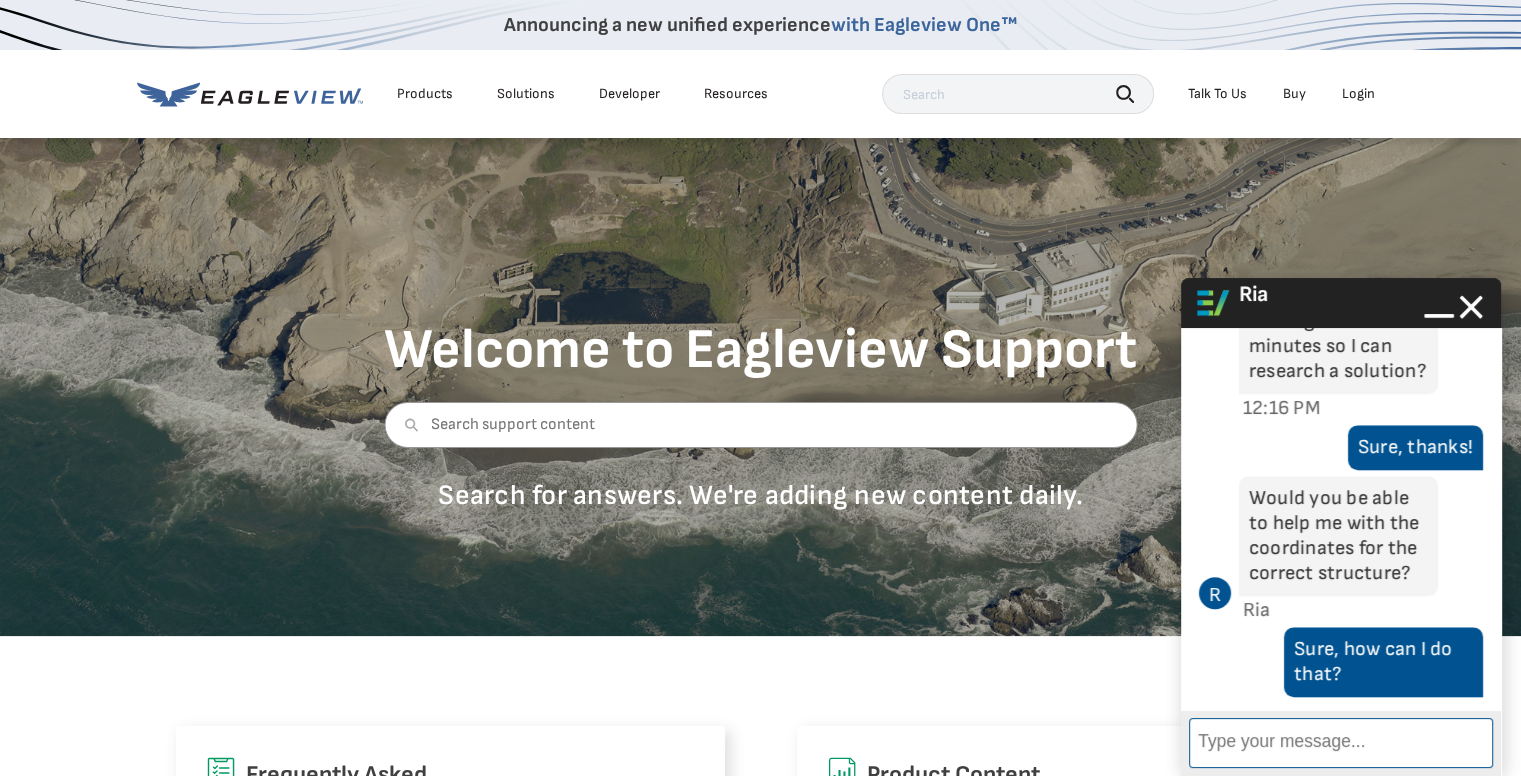 scroll, scrollTop: 1168, scrollLeft: 0, axis: vertical 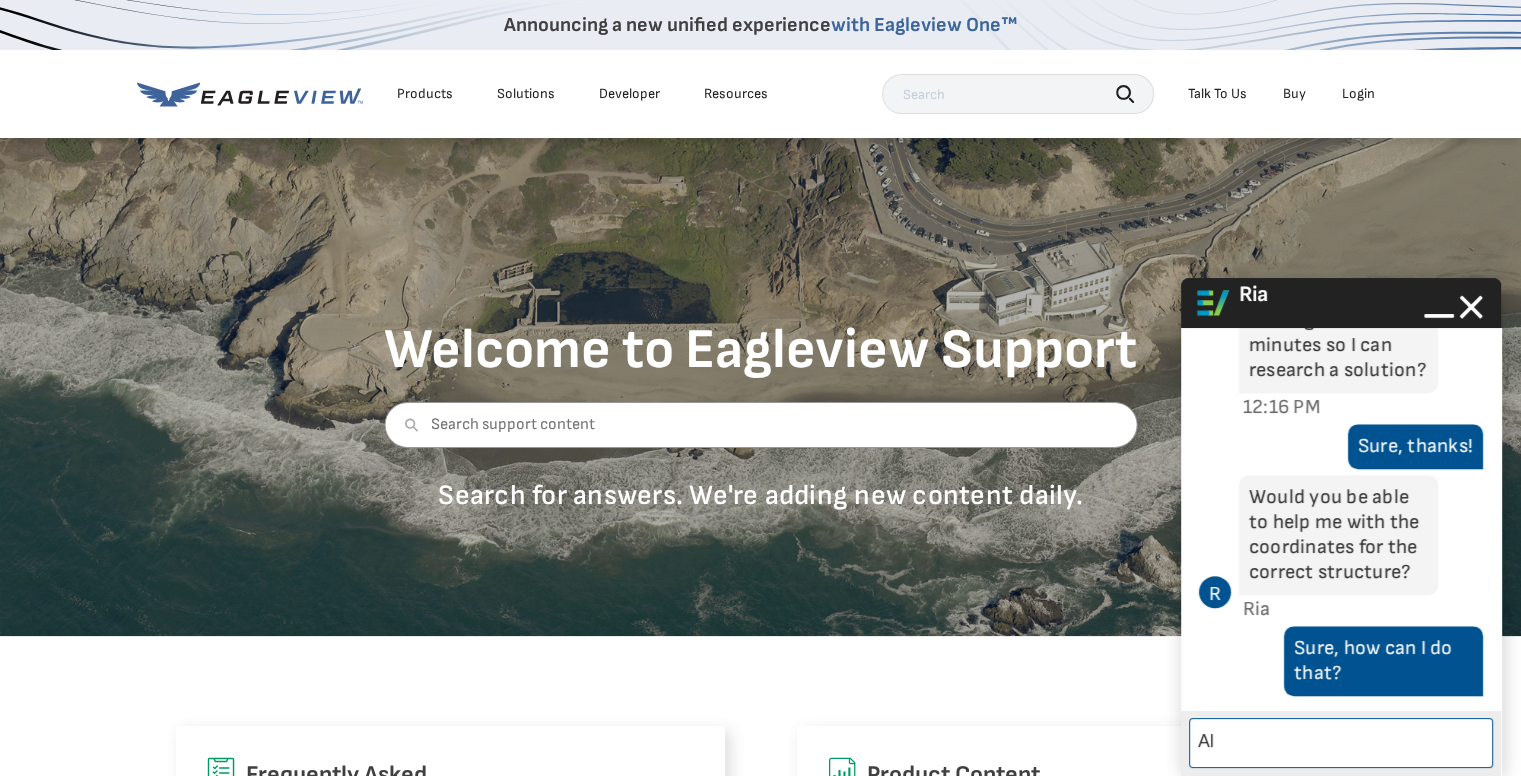 type on "A" 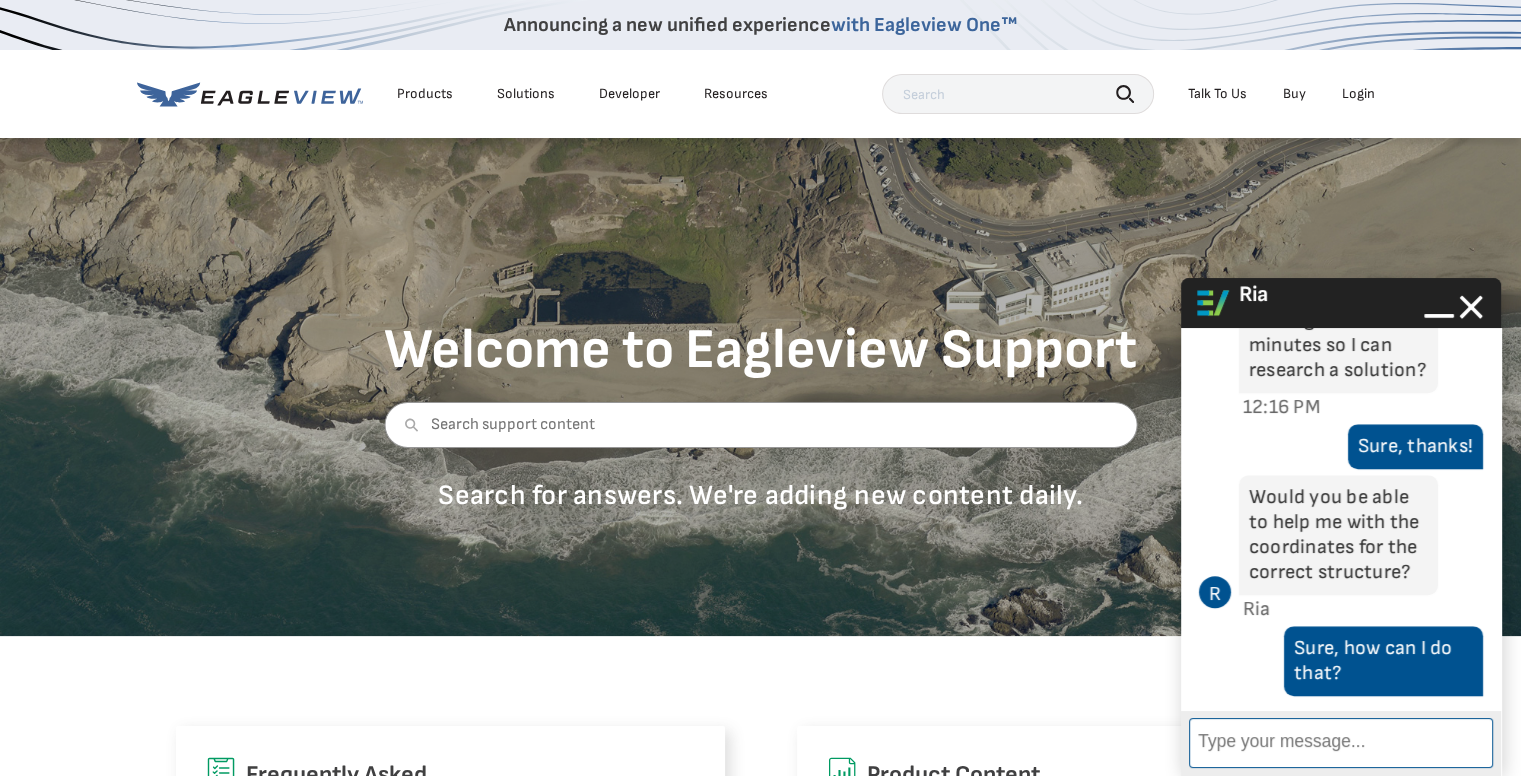 scroll, scrollTop: 0, scrollLeft: 0, axis: both 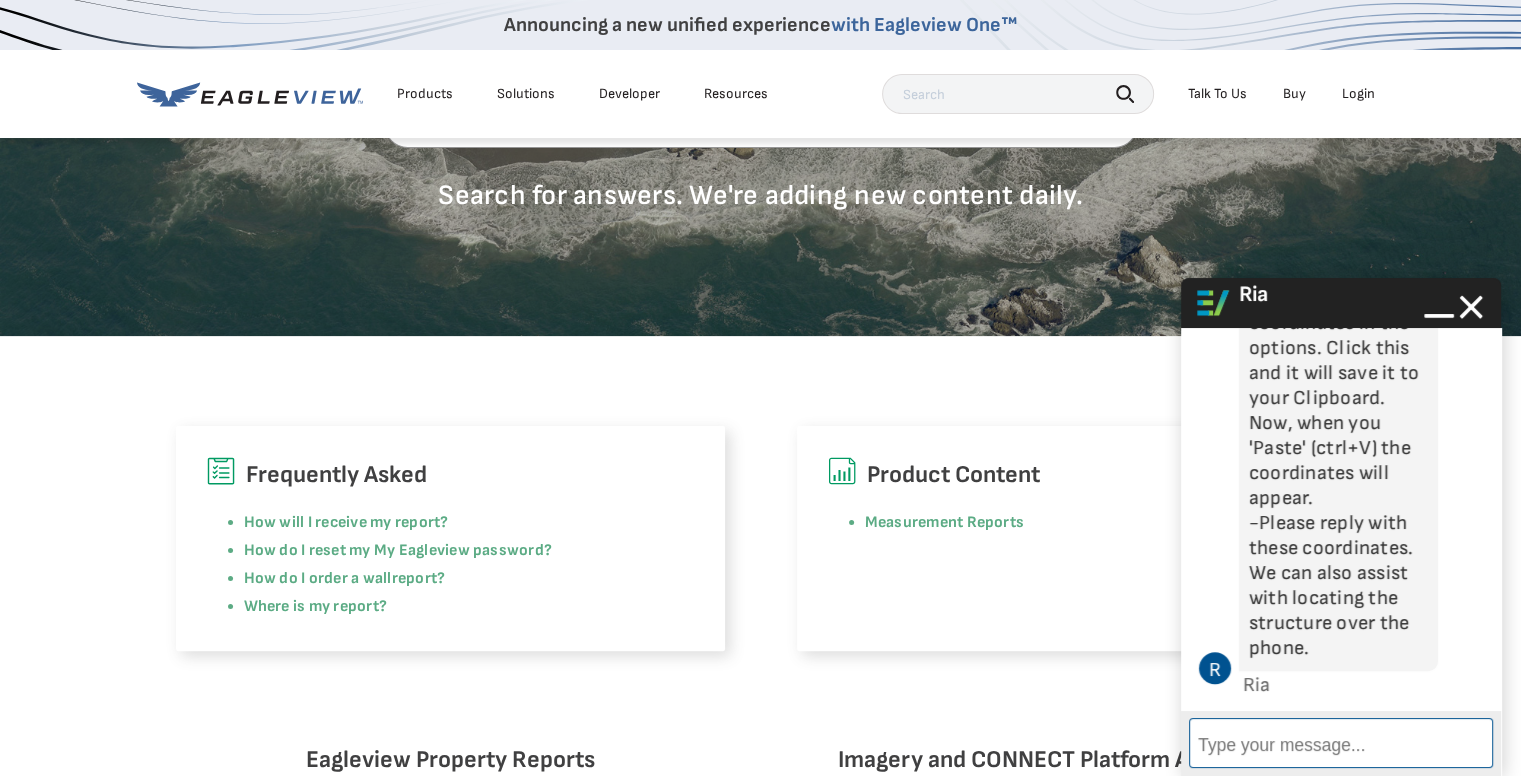 click on "Enter Message" at bounding box center (1341, 743) 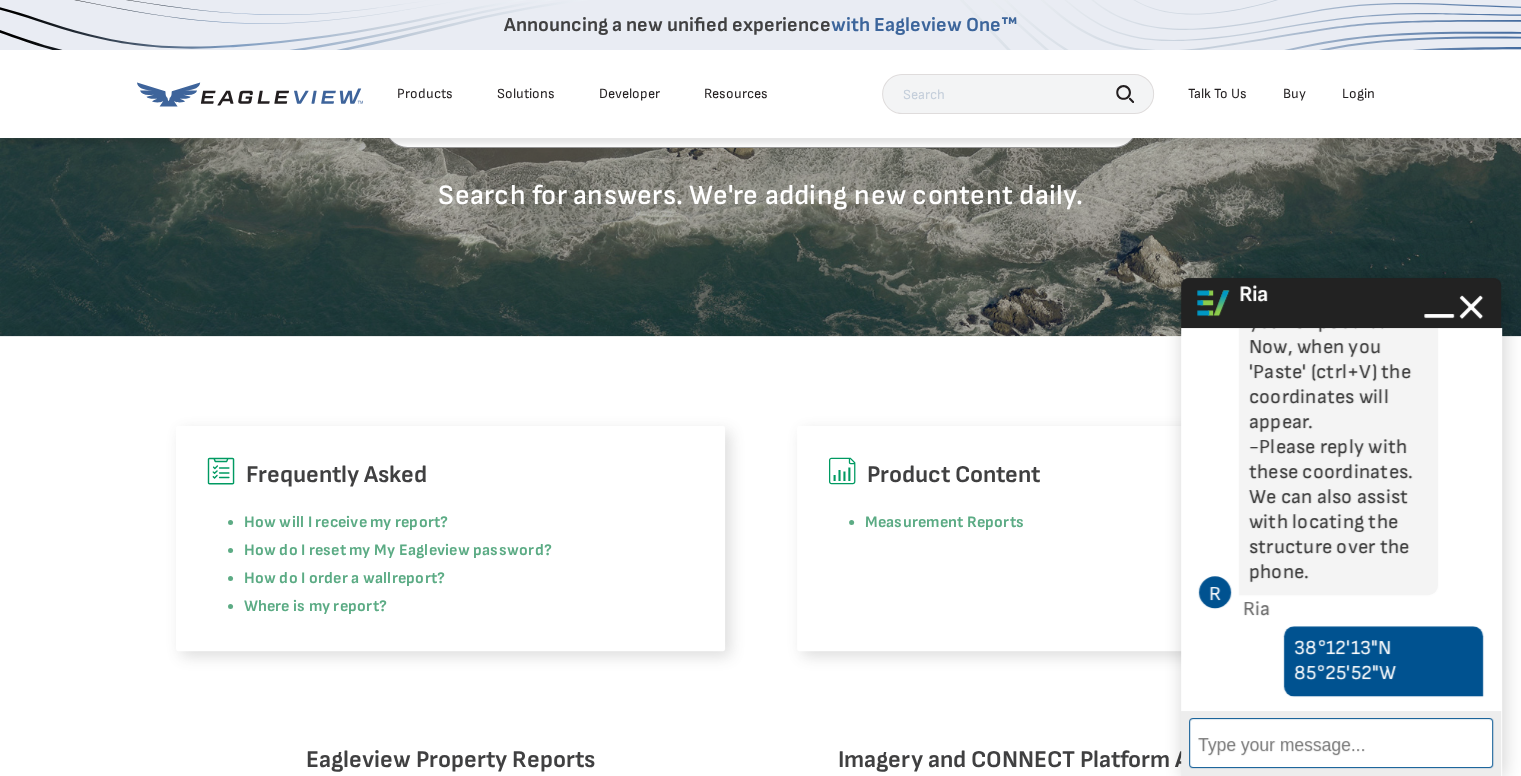 scroll, scrollTop: 2144, scrollLeft: 0, axis: vertical 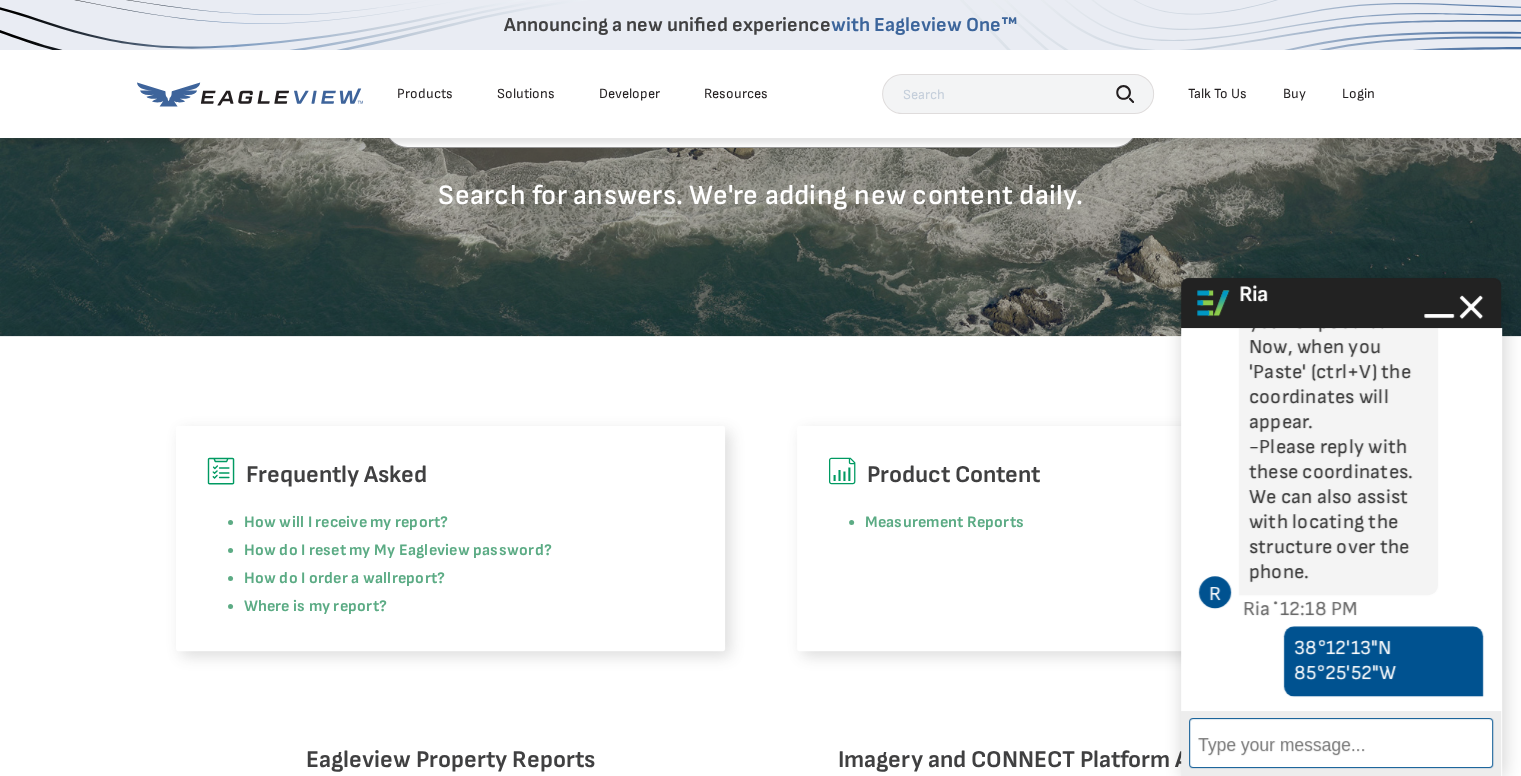 click on "Enter Message" at bounding box center [1341, 743] 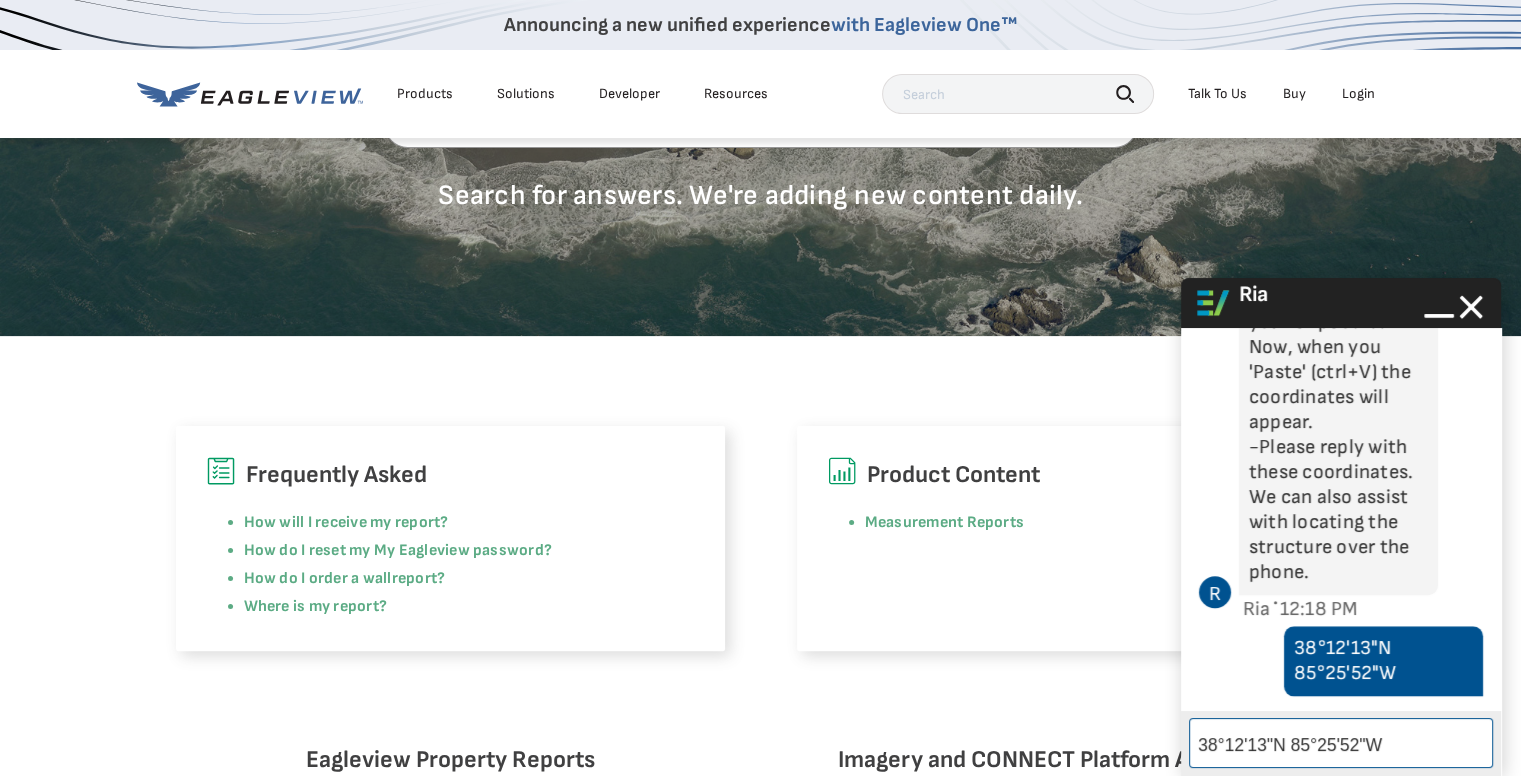 drag, startPoint x: 1408, startPoint y: 747, endPoint x: 1105, endPoint y: 708, distance: 305.4996 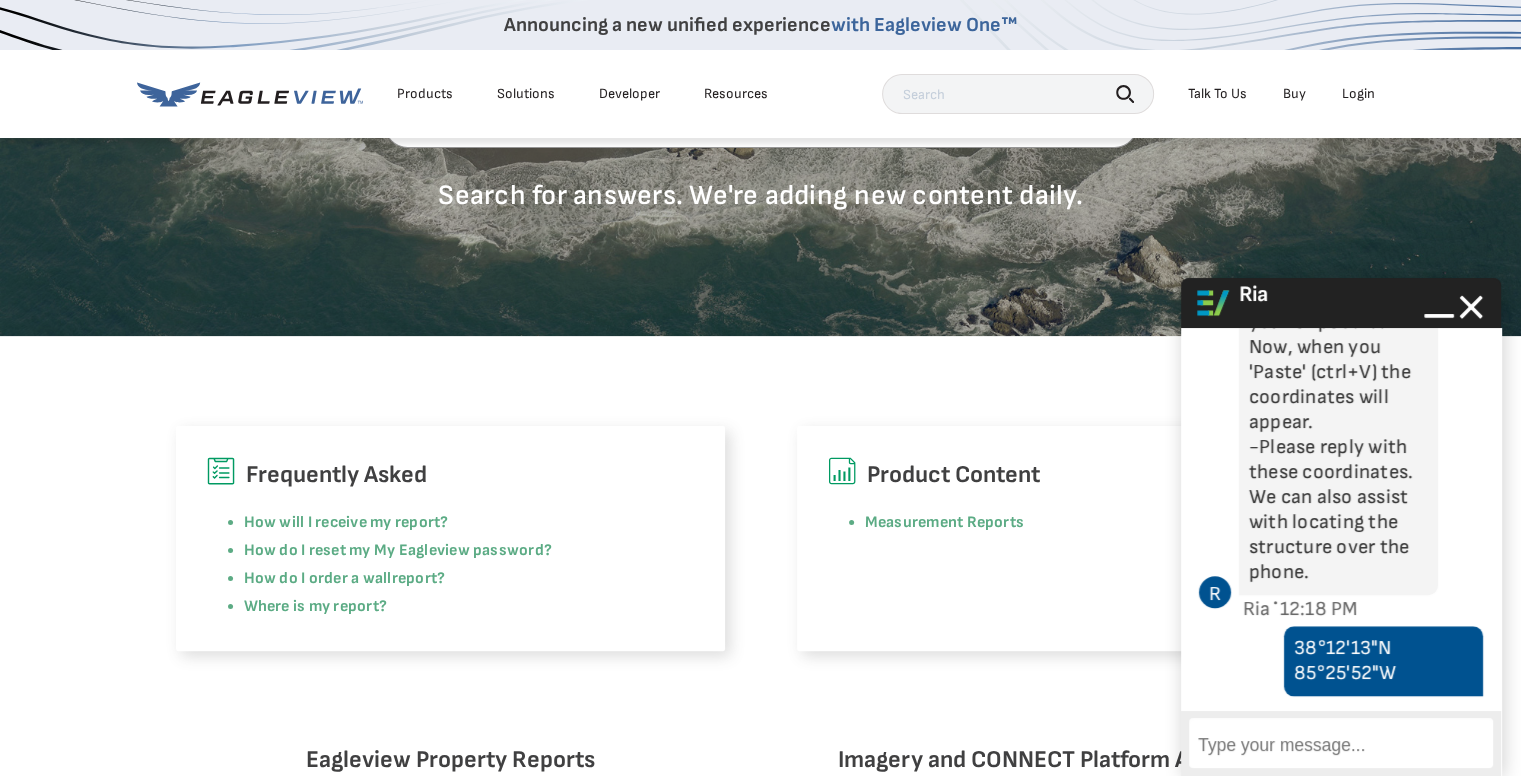 click on "Eagleview Property Reports
Place a  new order
Check your report status in  Order History
Identify an address or re-send a report from your  My Eagleview account
Call  (866) 659-8439  for new accounts or membership
Customer Service
Chat with Us
No Agent Available
Our support team is busy helping other customers, or it is outside of working hours.             Please submit a service request here.
Eagleview Customer Service
Submit an email service request
Call:  (866) 659-8439
Hours of Operation:
Monday – Friday:  8:00 a.m. – 8:00 p.m. ET
Saturday and Sunday: 9:00 a.m. – 6:00 p.m. ET
Imagery and CONNECT Platform Applications
View your organization’s imagery and GIS layers or create workspaces in your   account" at bounding box center (760, 1184) 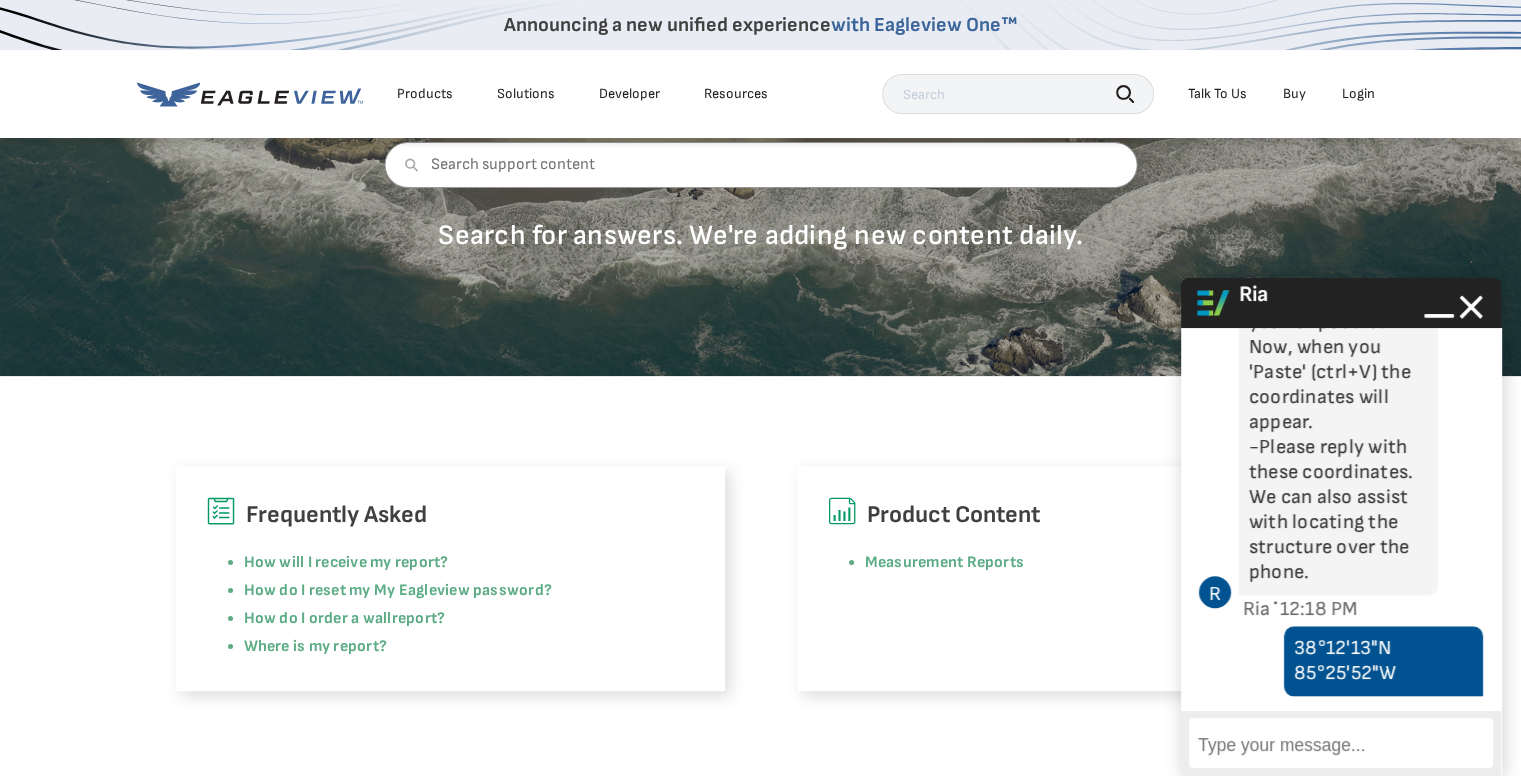 scroll, scrollTop: 0, scrollLeft: 0, axis: both 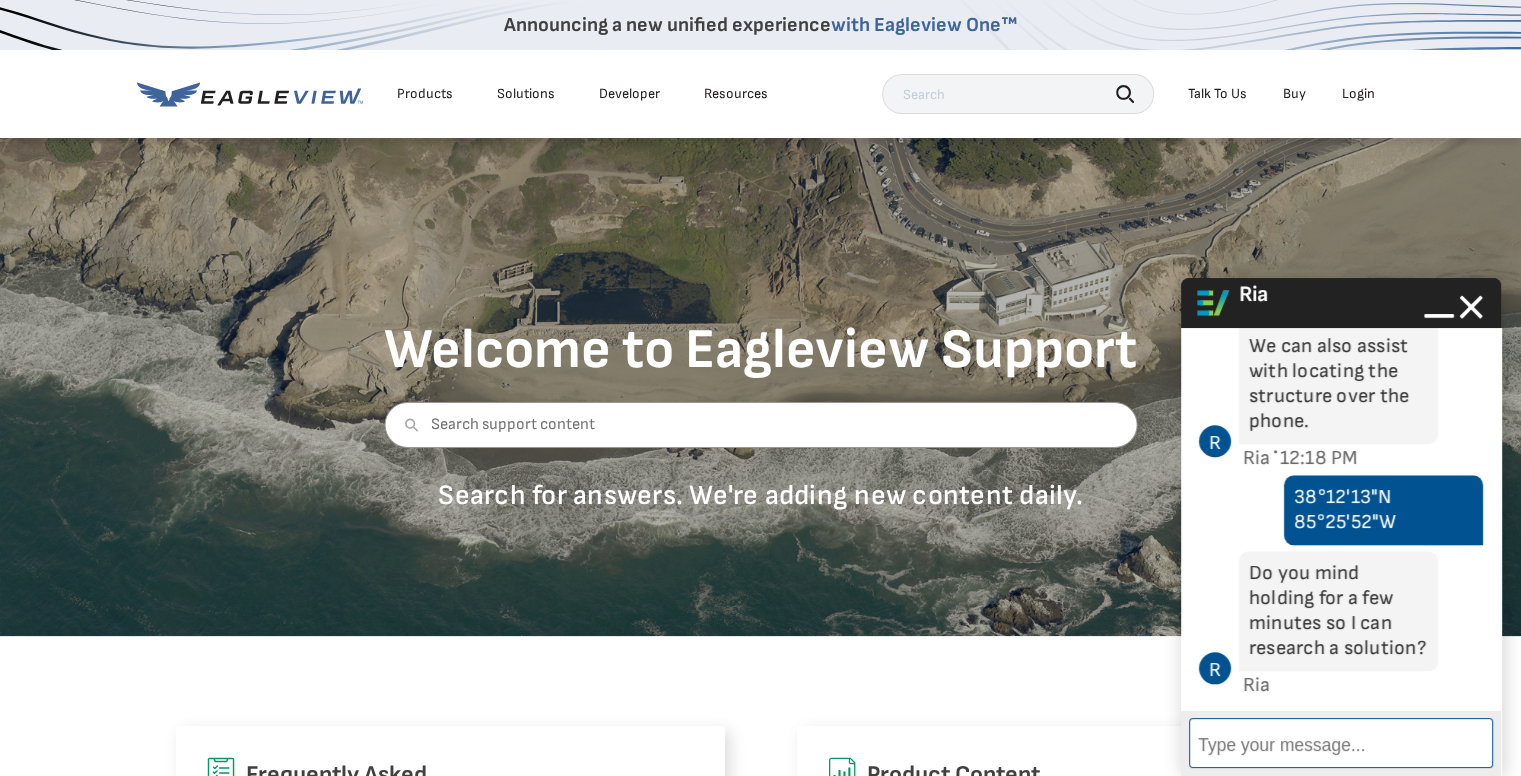 click on "Enter Message" at bounding box center (1341, 743) 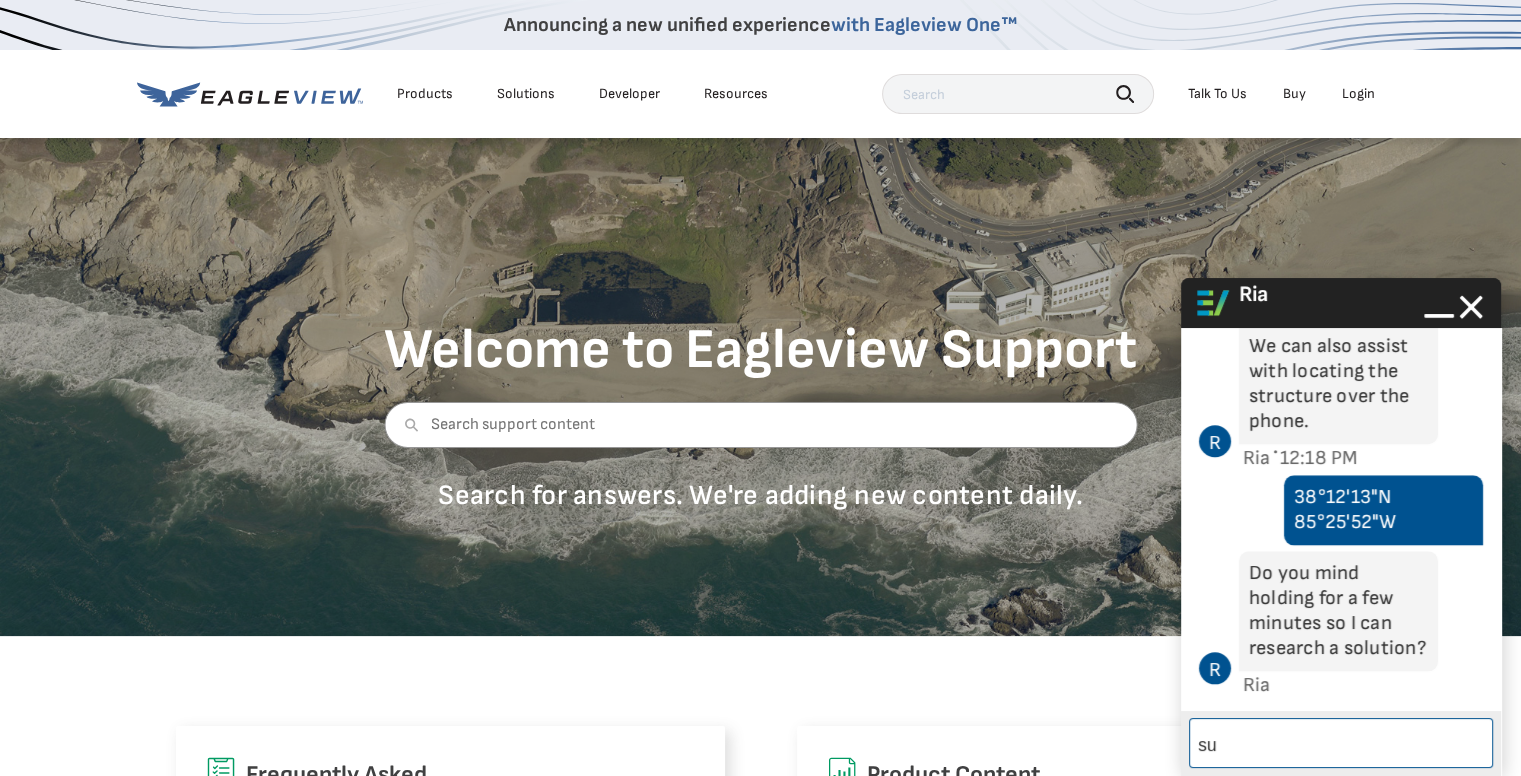 type on "s" 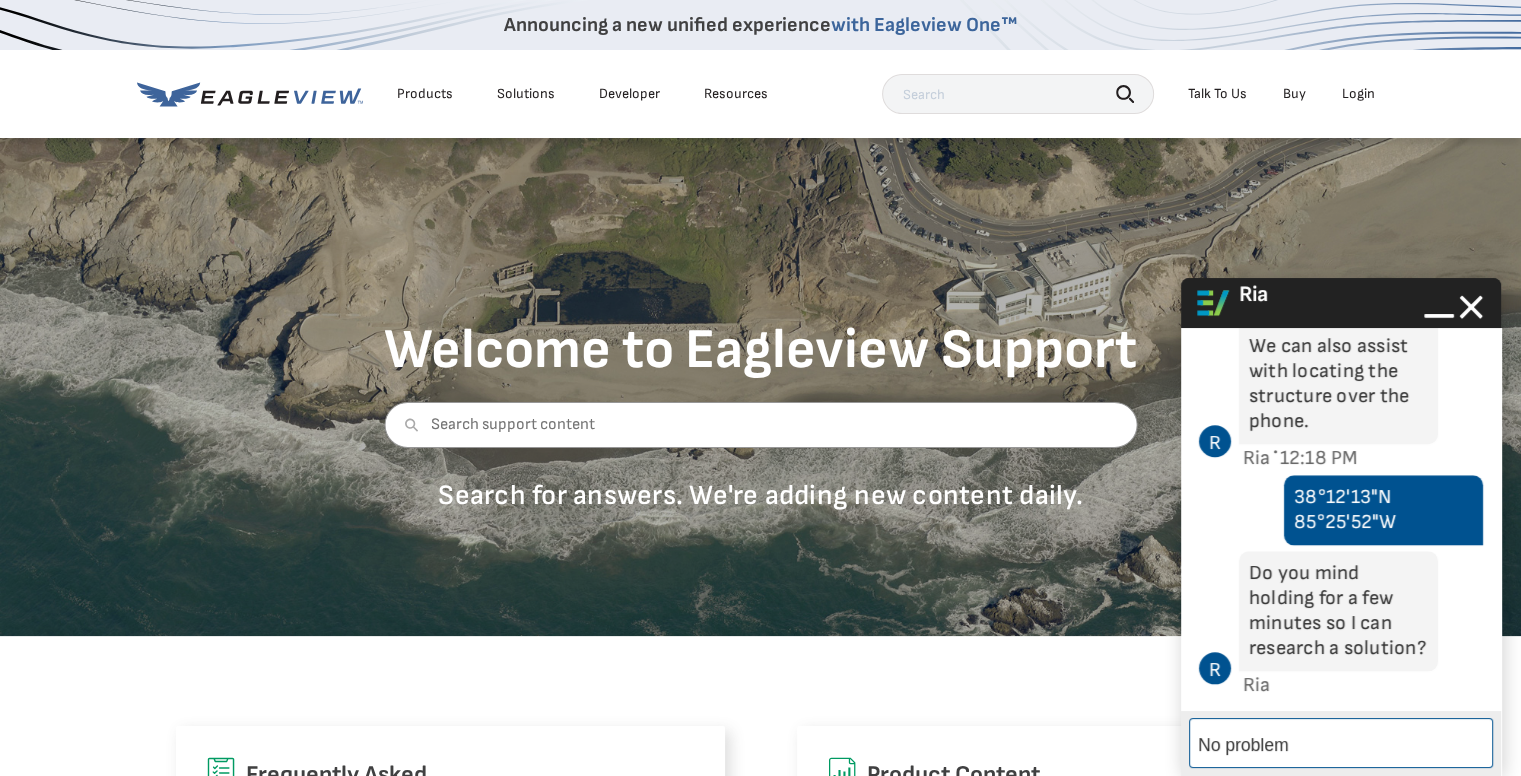type on "No problem." 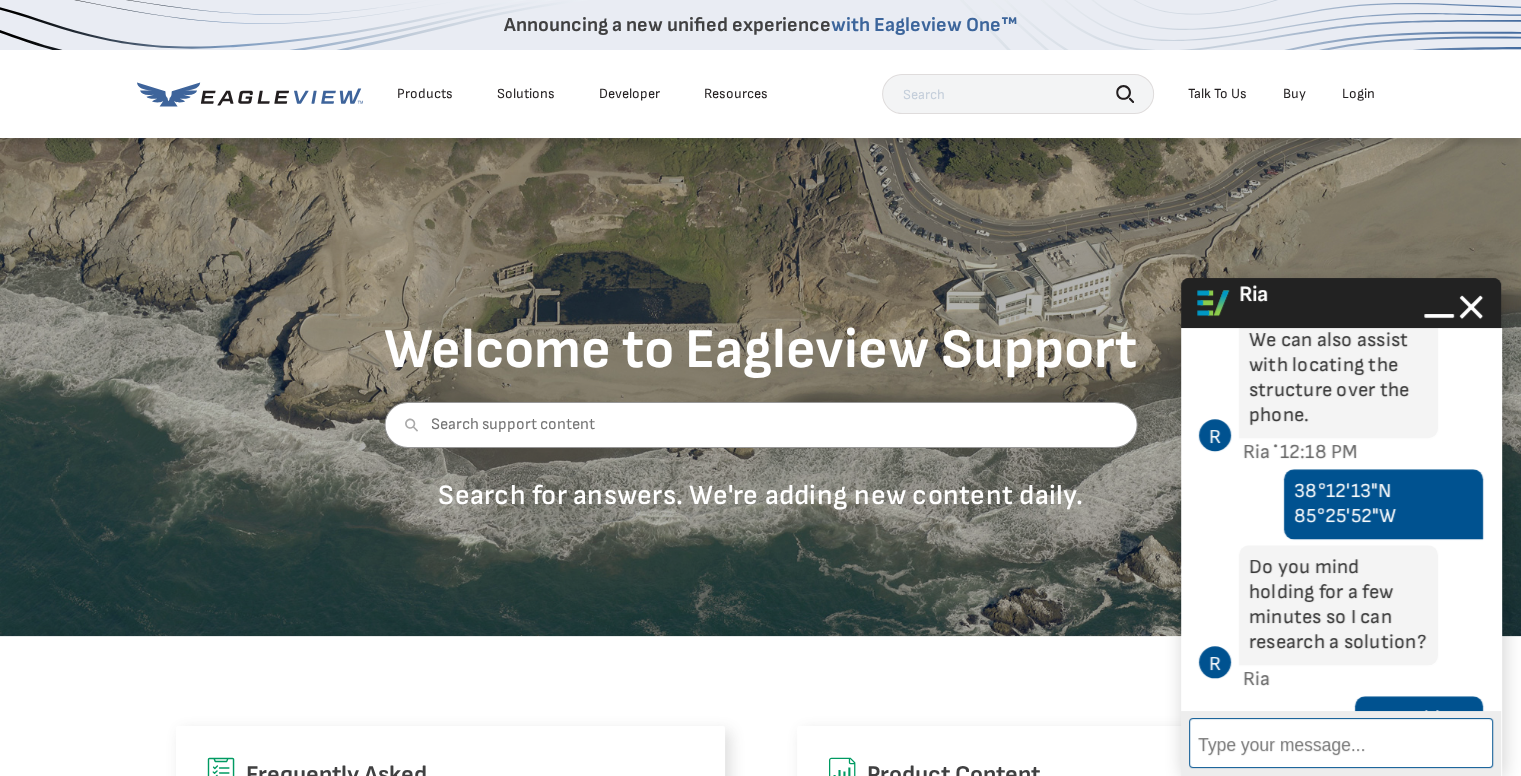 scroll, scrollTop: 2372, scrollLeft: 0, axis: vertical 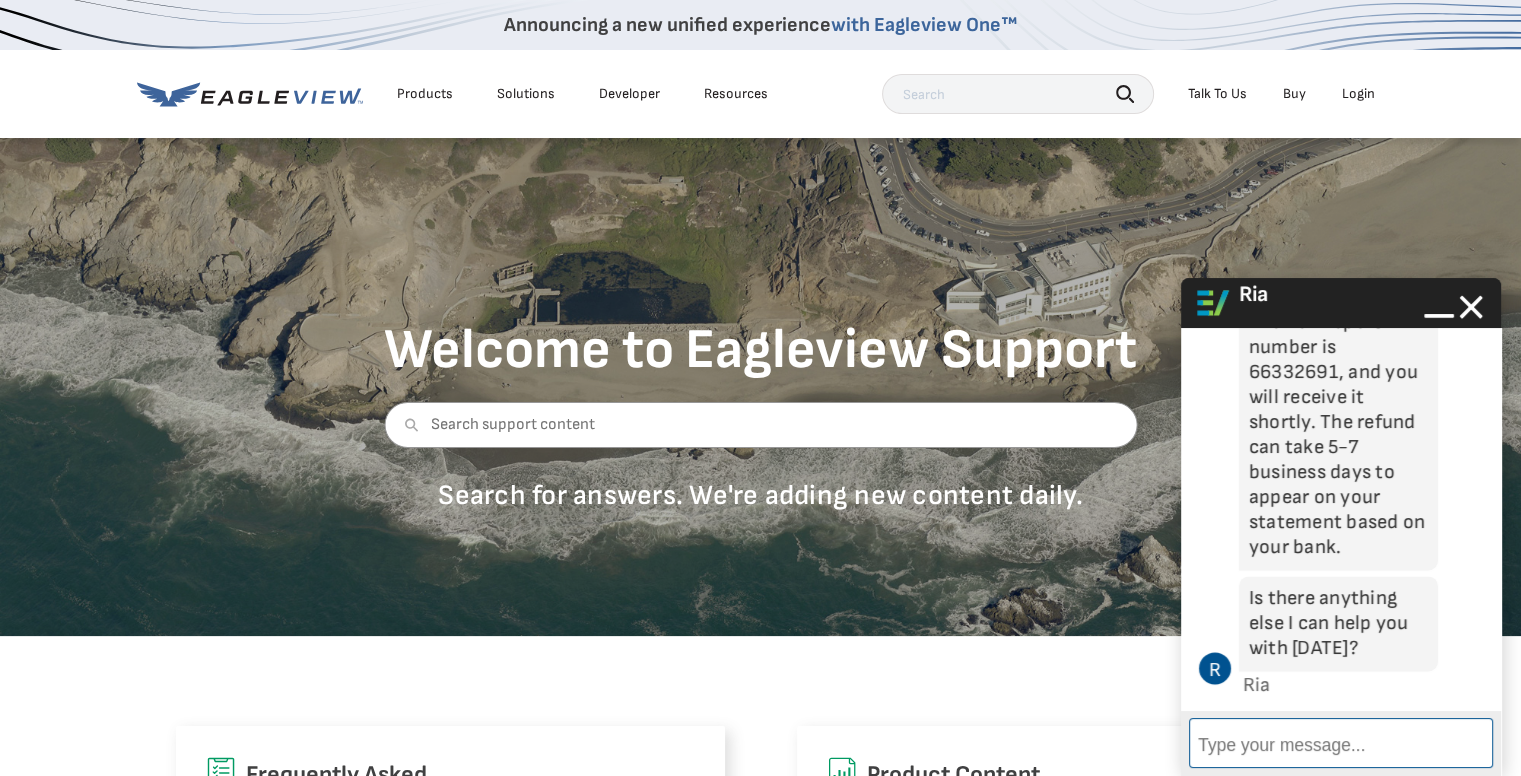 click on "Enter Message" at bounding box center [1341, 743] 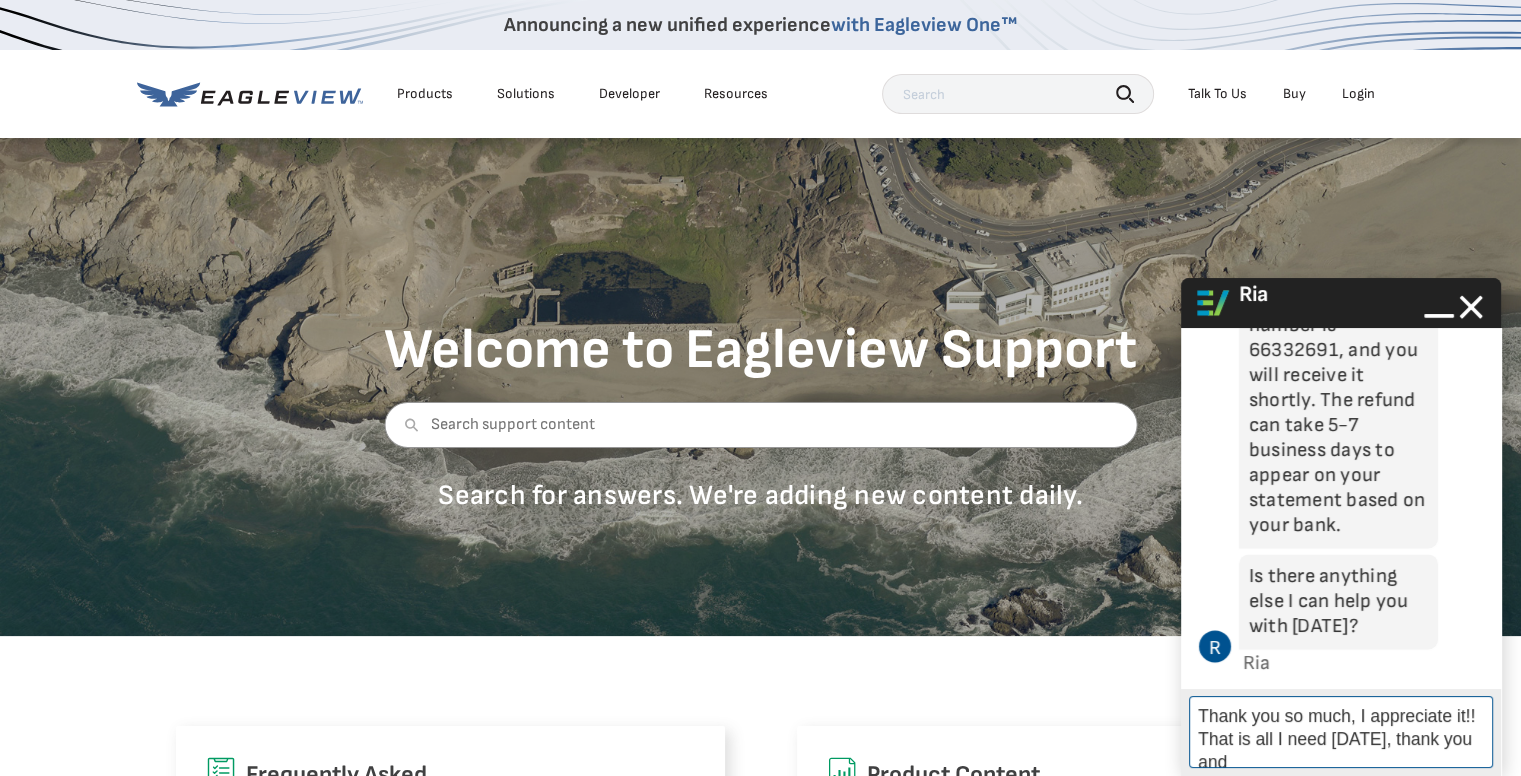 scroll, scrollTop: 4, scrollLeft: 0, axis: vertical 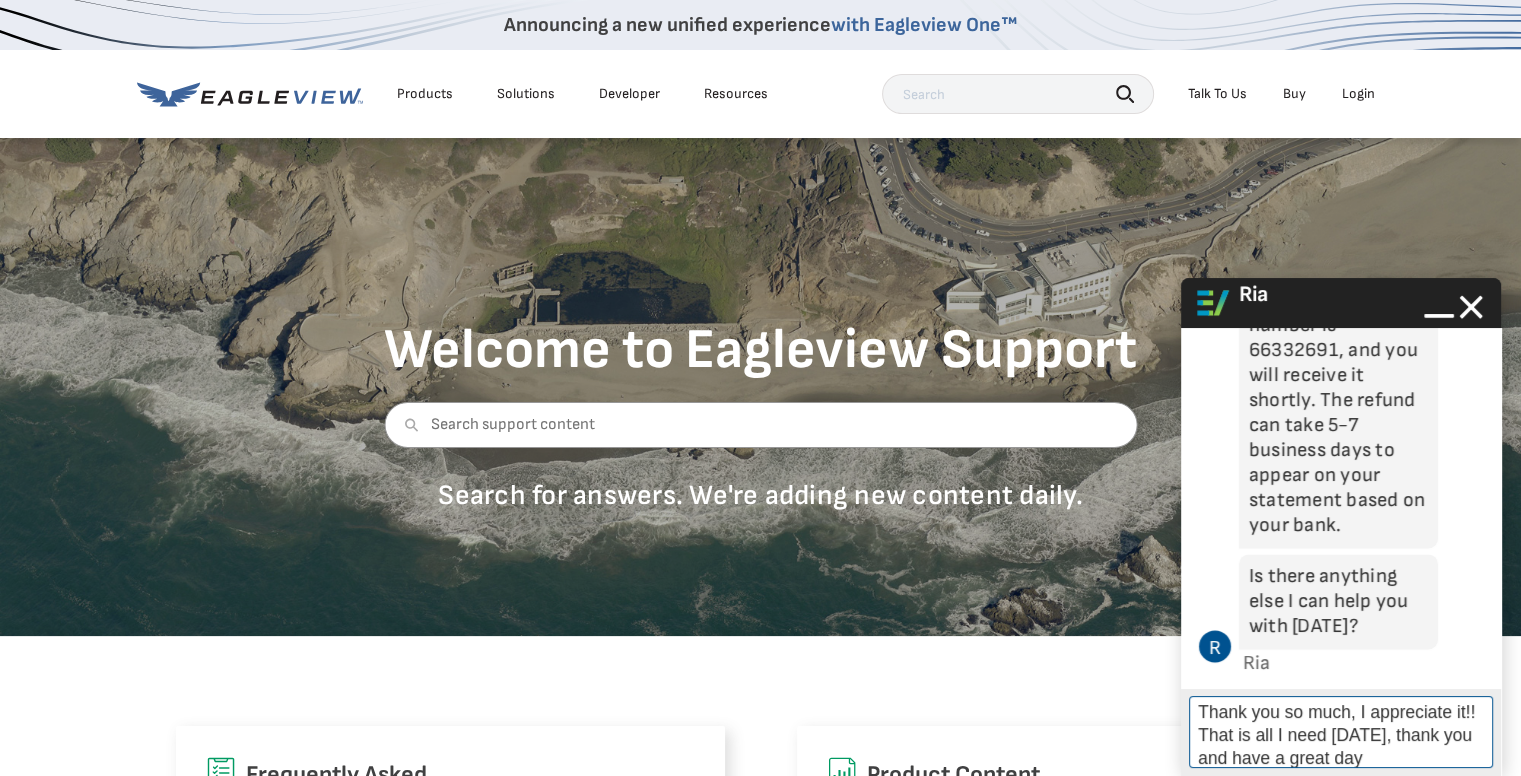 type on "Thank you so much, I appreciate it!! That is all I need today, thank you and have a great day!" 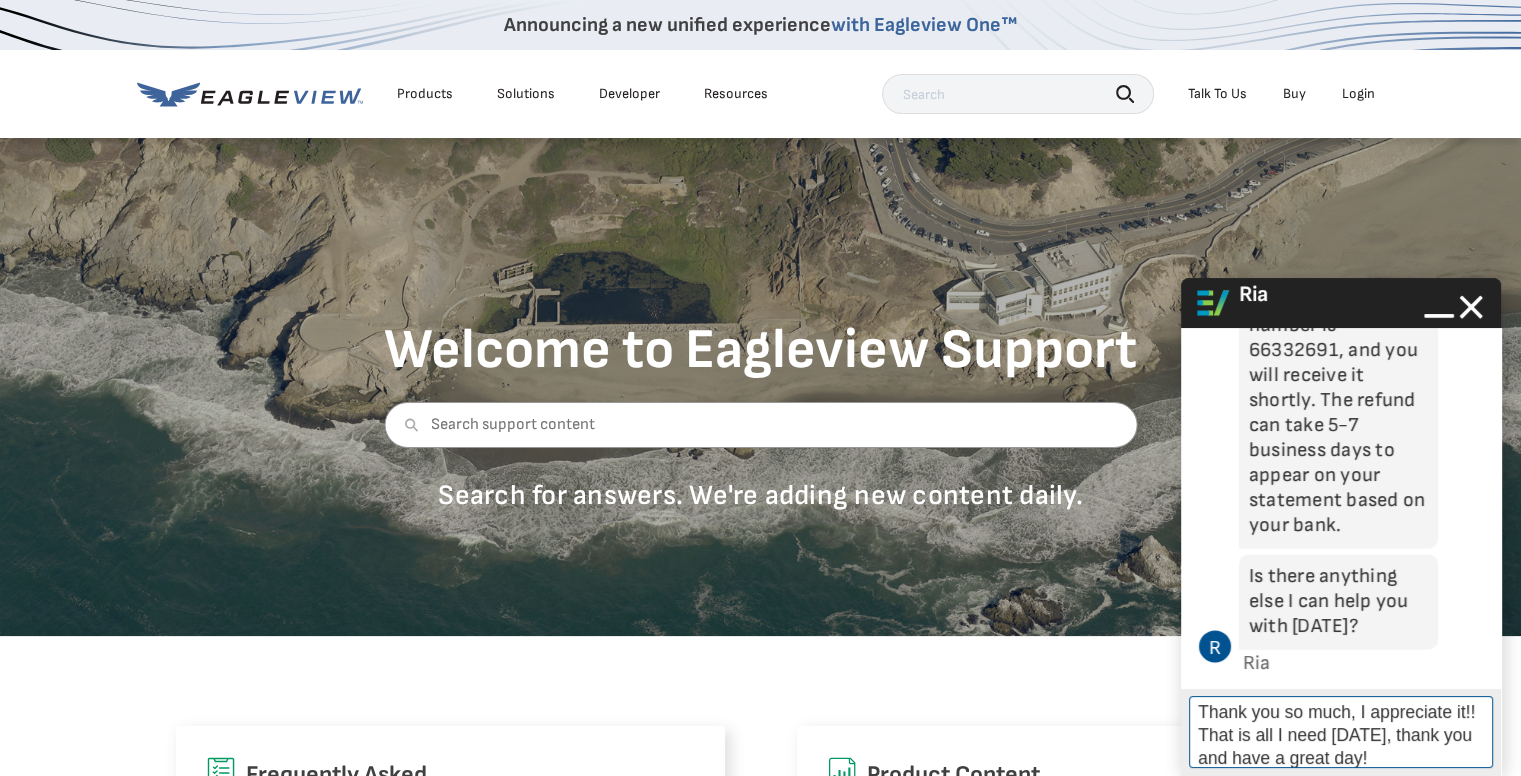 type 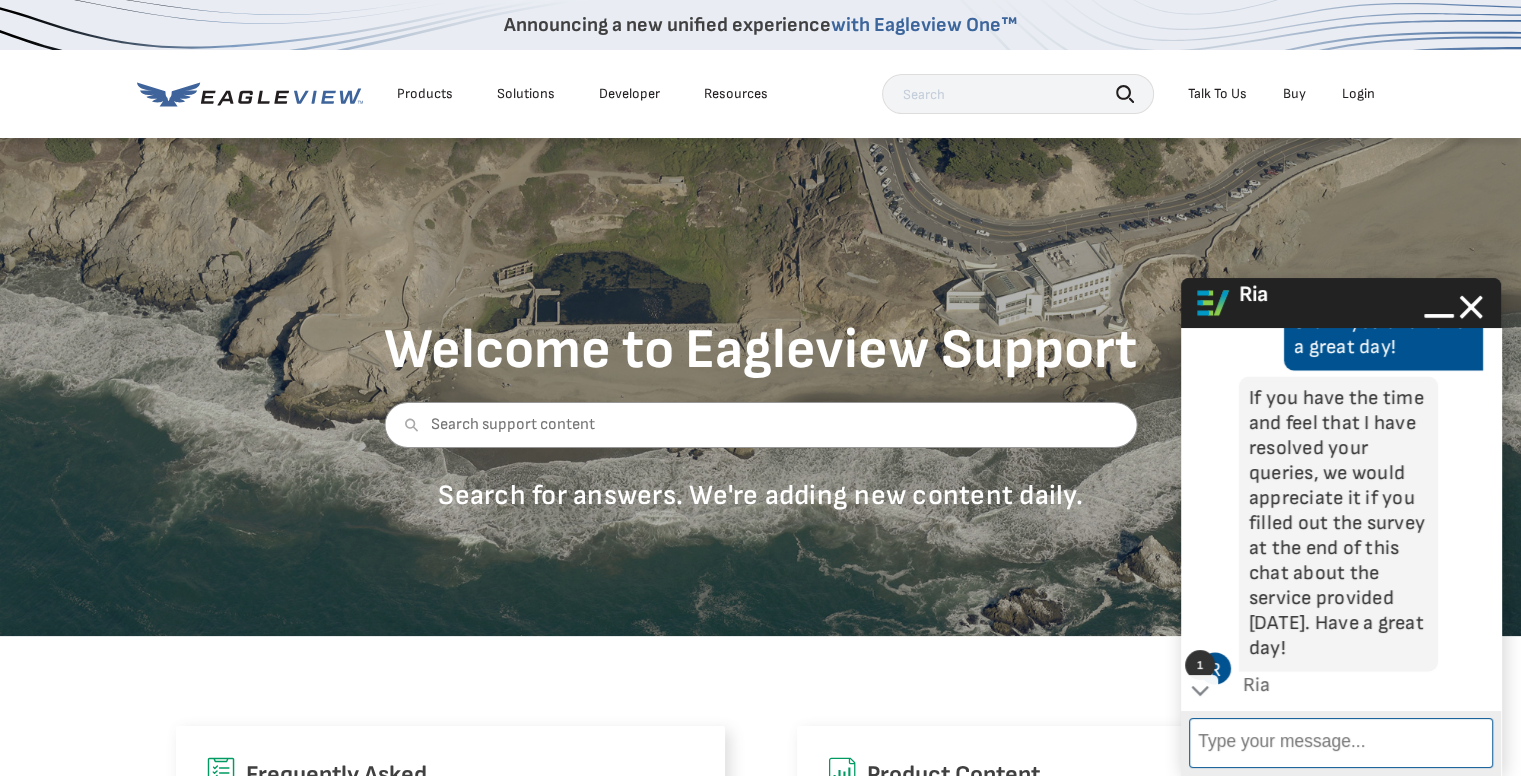 scroll, scrollTop: 3600, scrollLeft: 0, axis: vertical 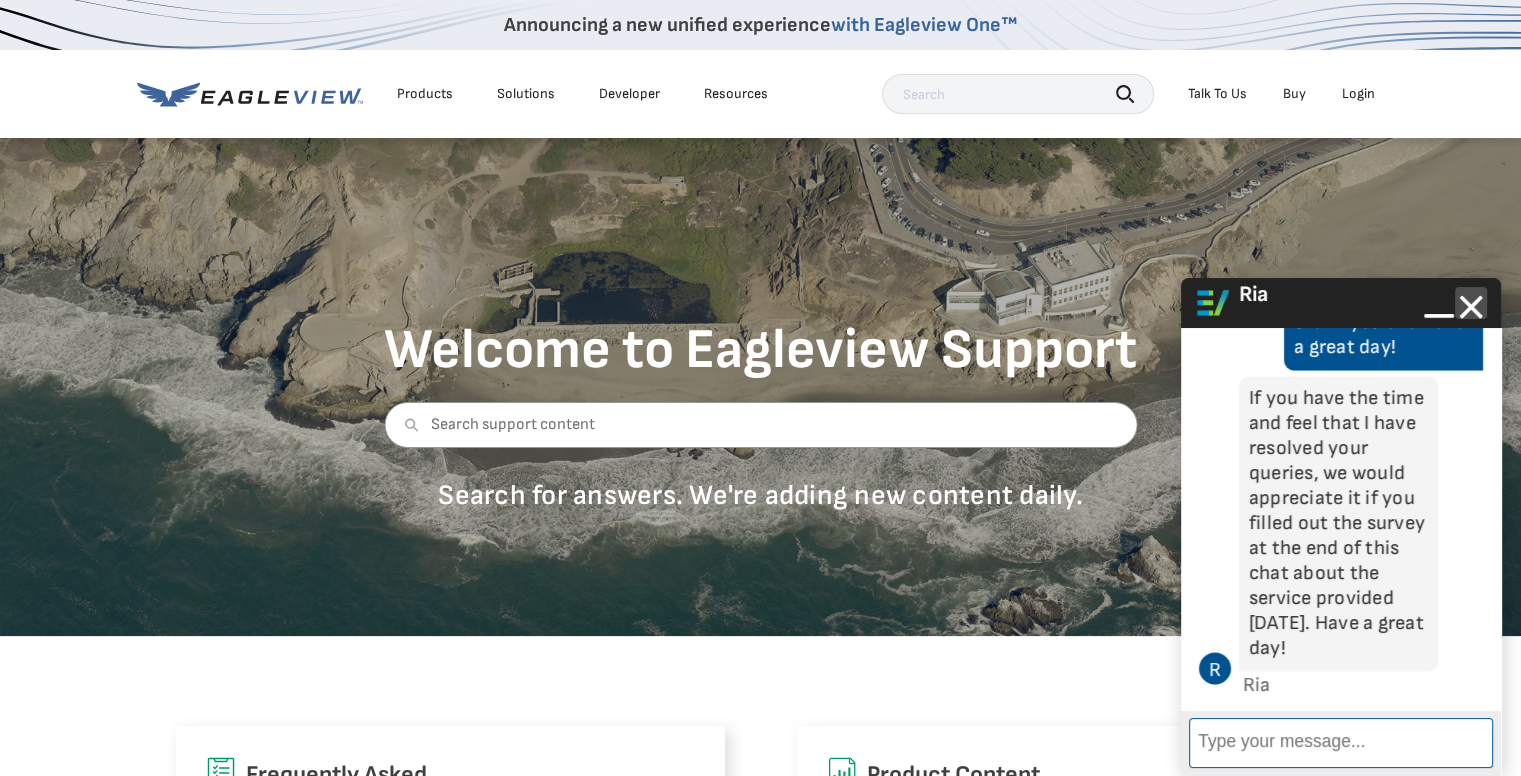 click 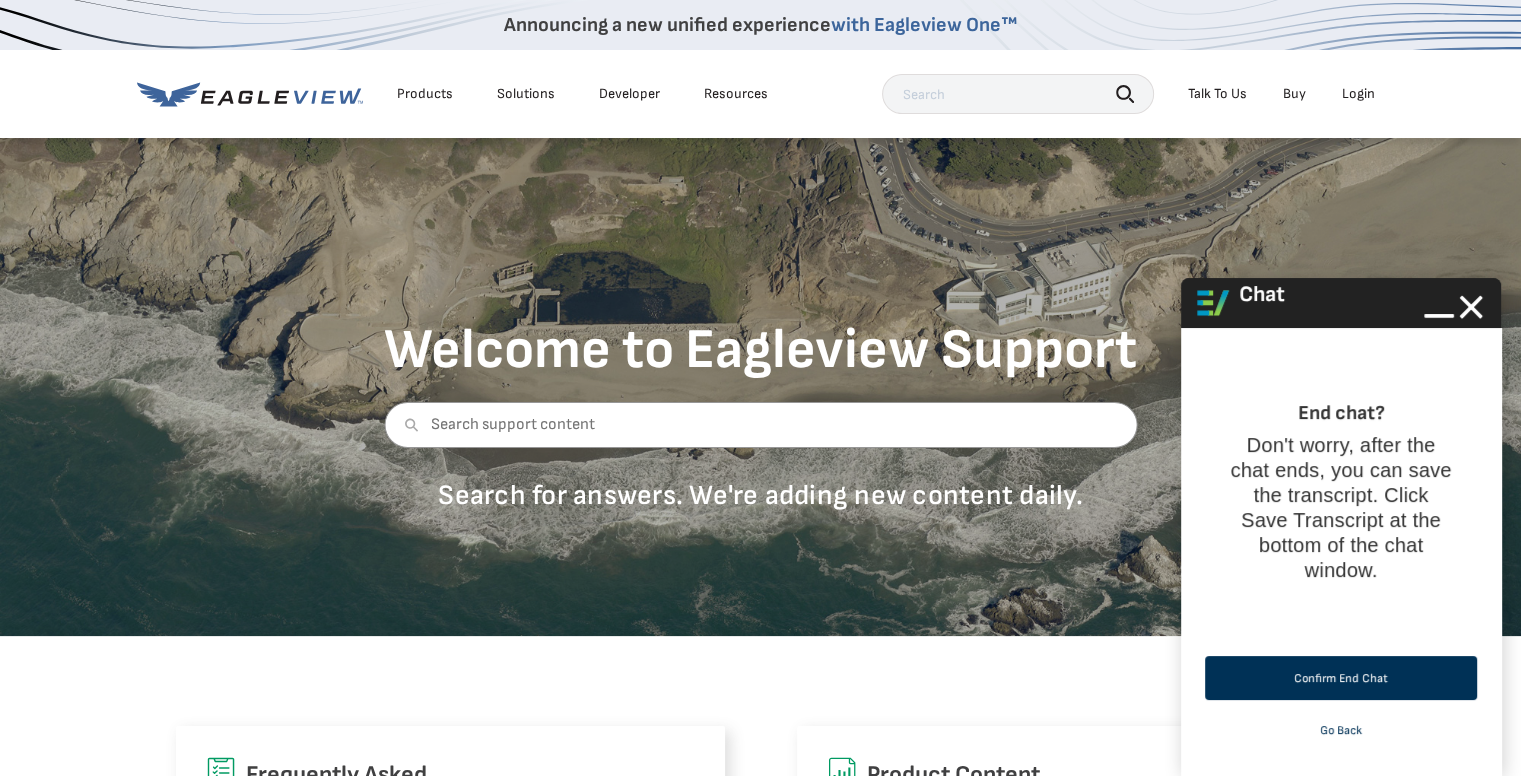 click on "Confirm End Chat" at bounding box center (1341, 678) 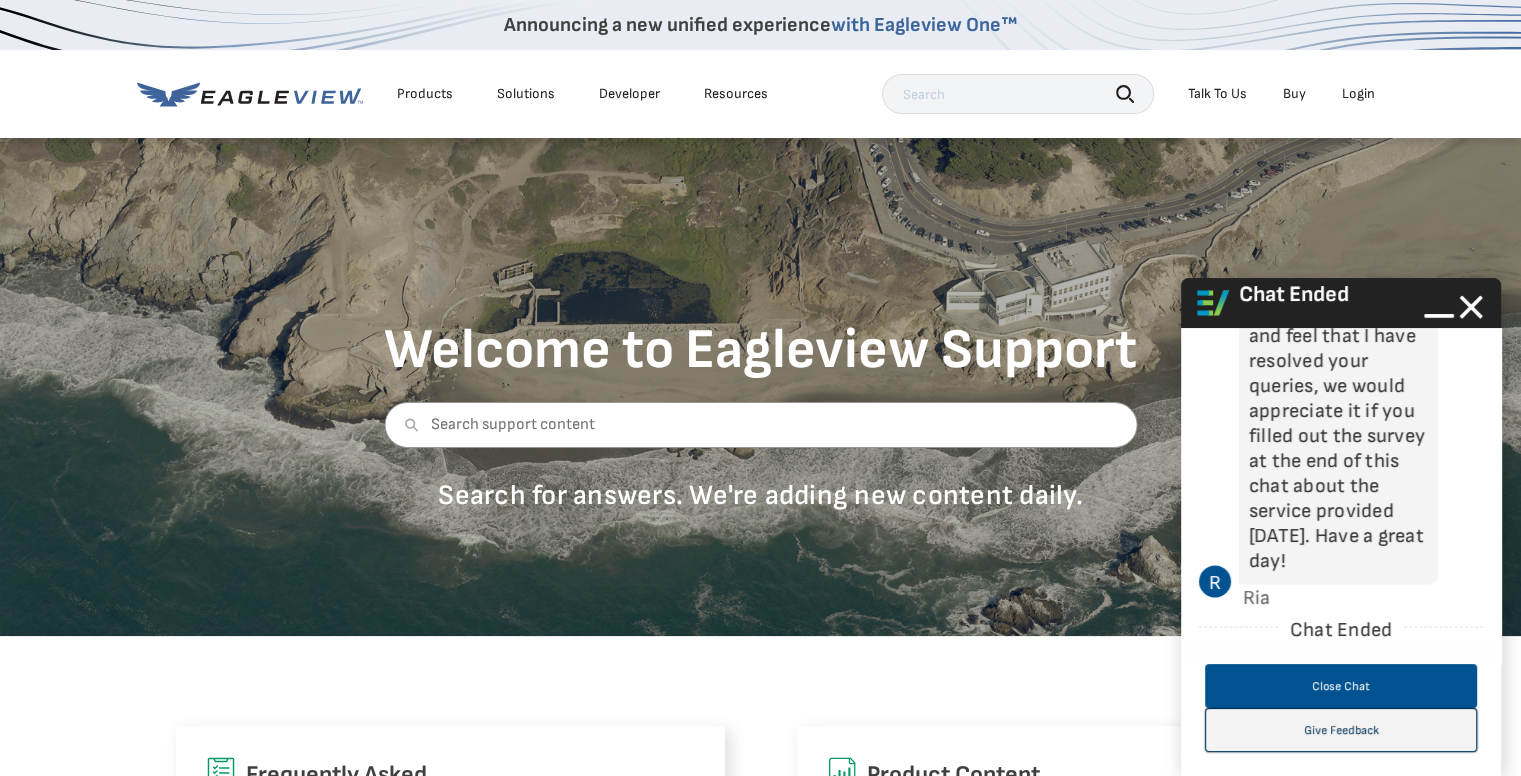 scroll, scrollTop: 3712, scrollLeft: 0, axis: vertical 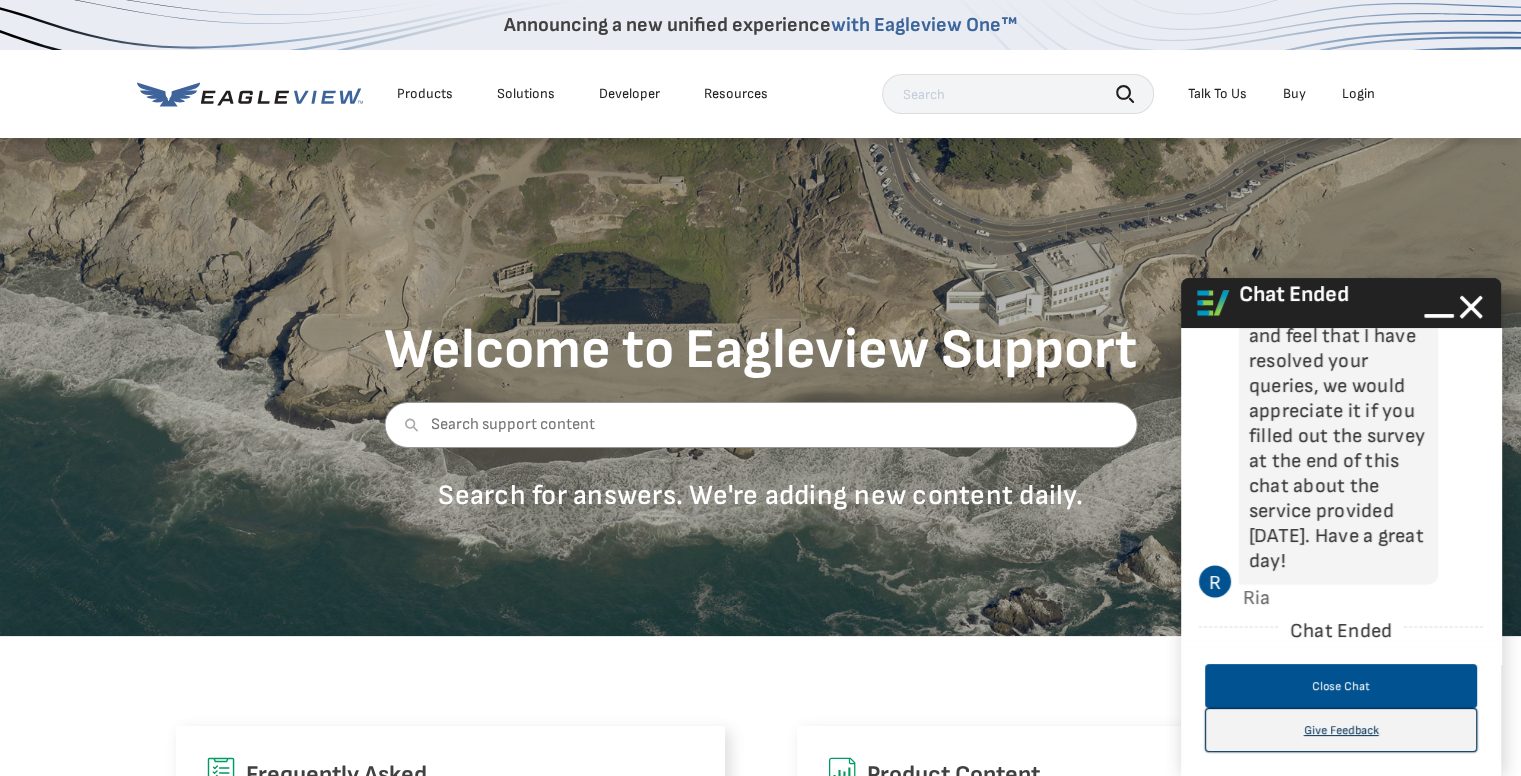 click on "Give Feedback" at bounding box center (1341, 730) 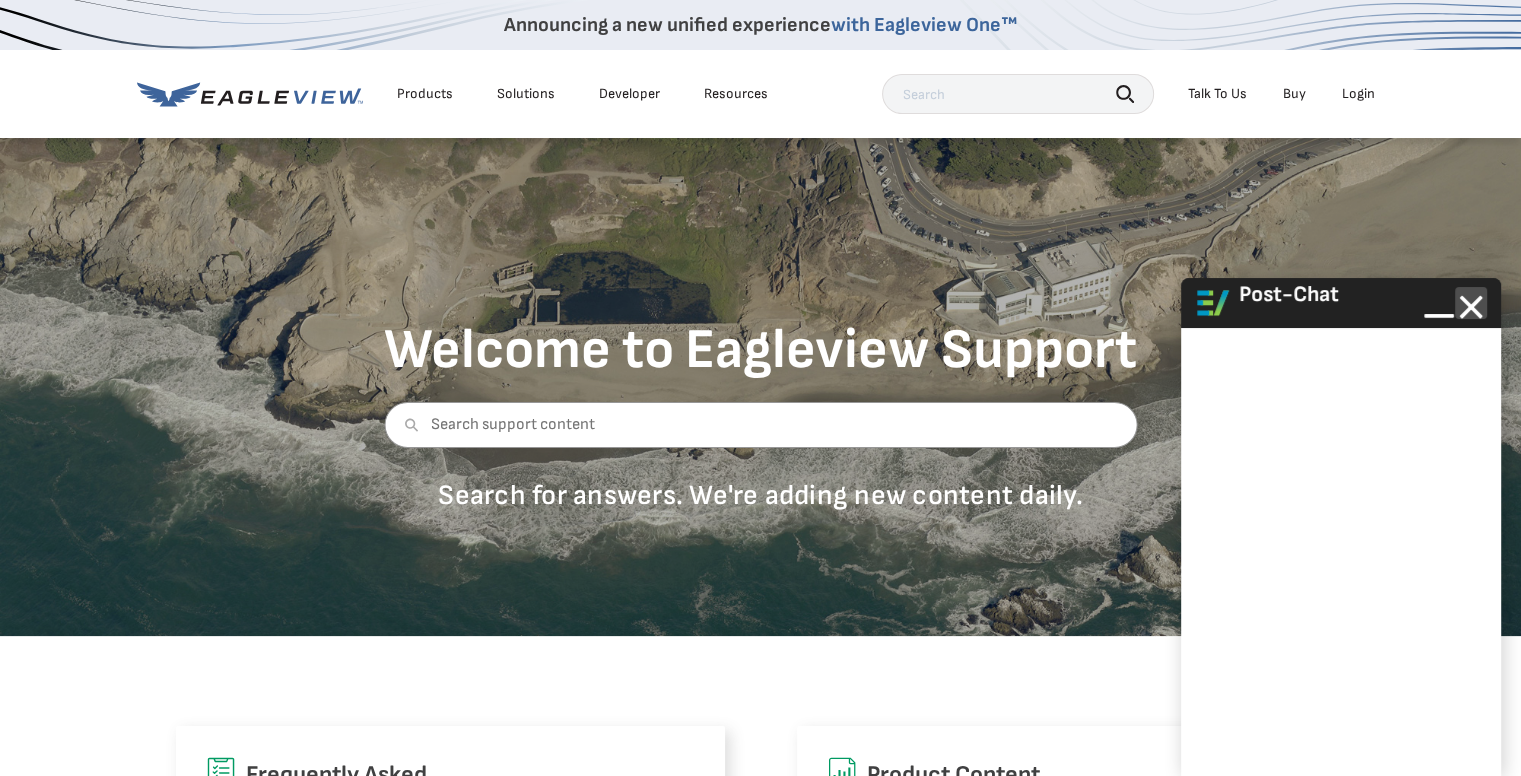 click 